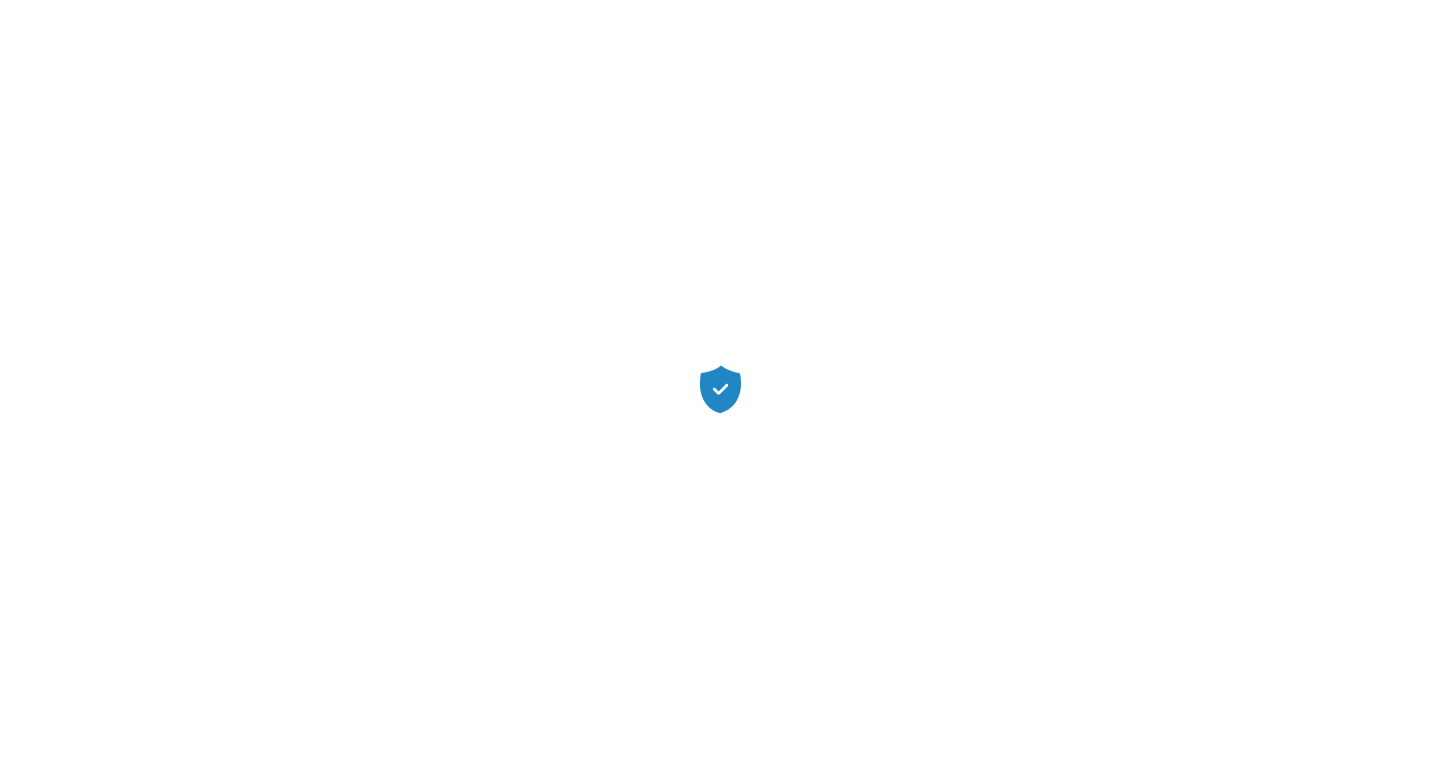 scroll, scrollTop: 0, scrollLeft: 0, axis: both 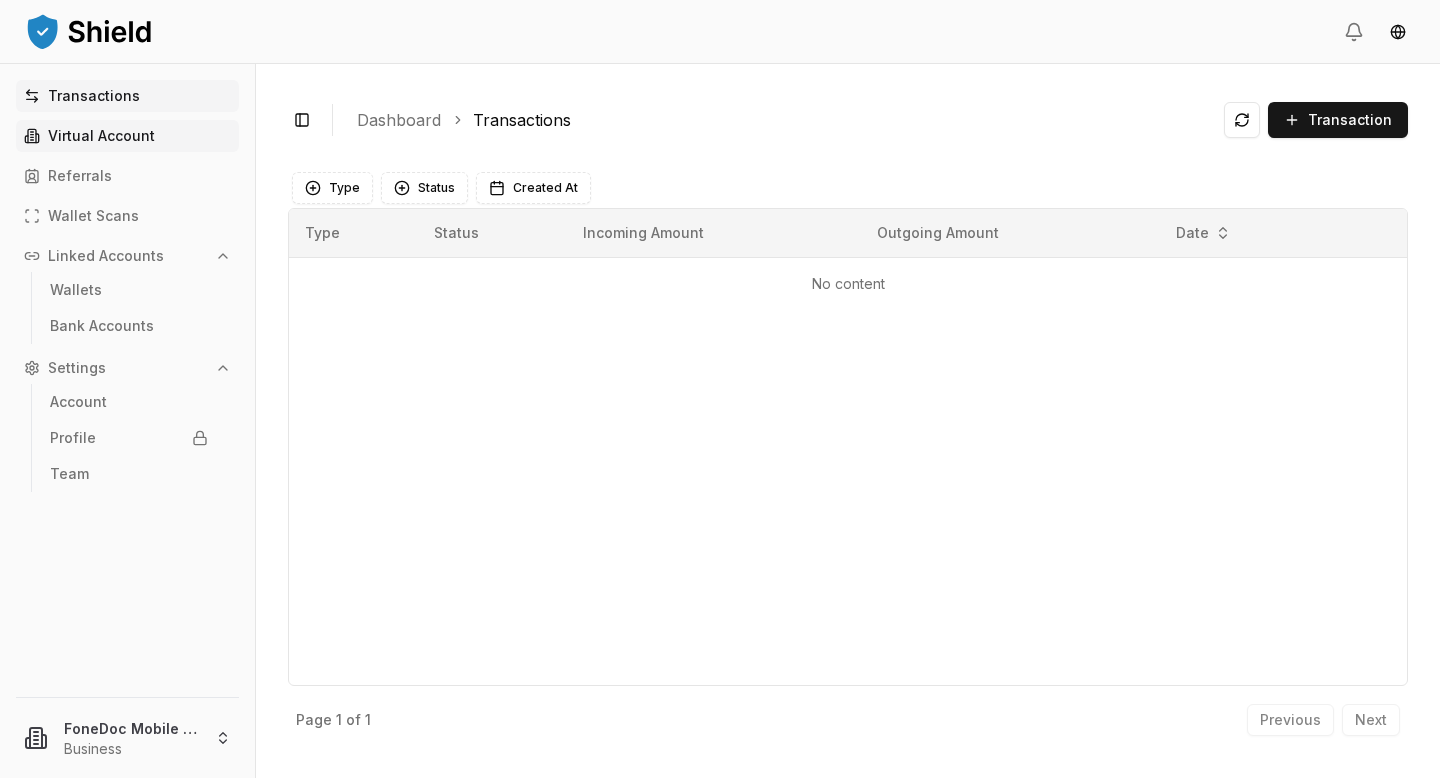 click on "Virtual Account" at bounding box center [101, 136] 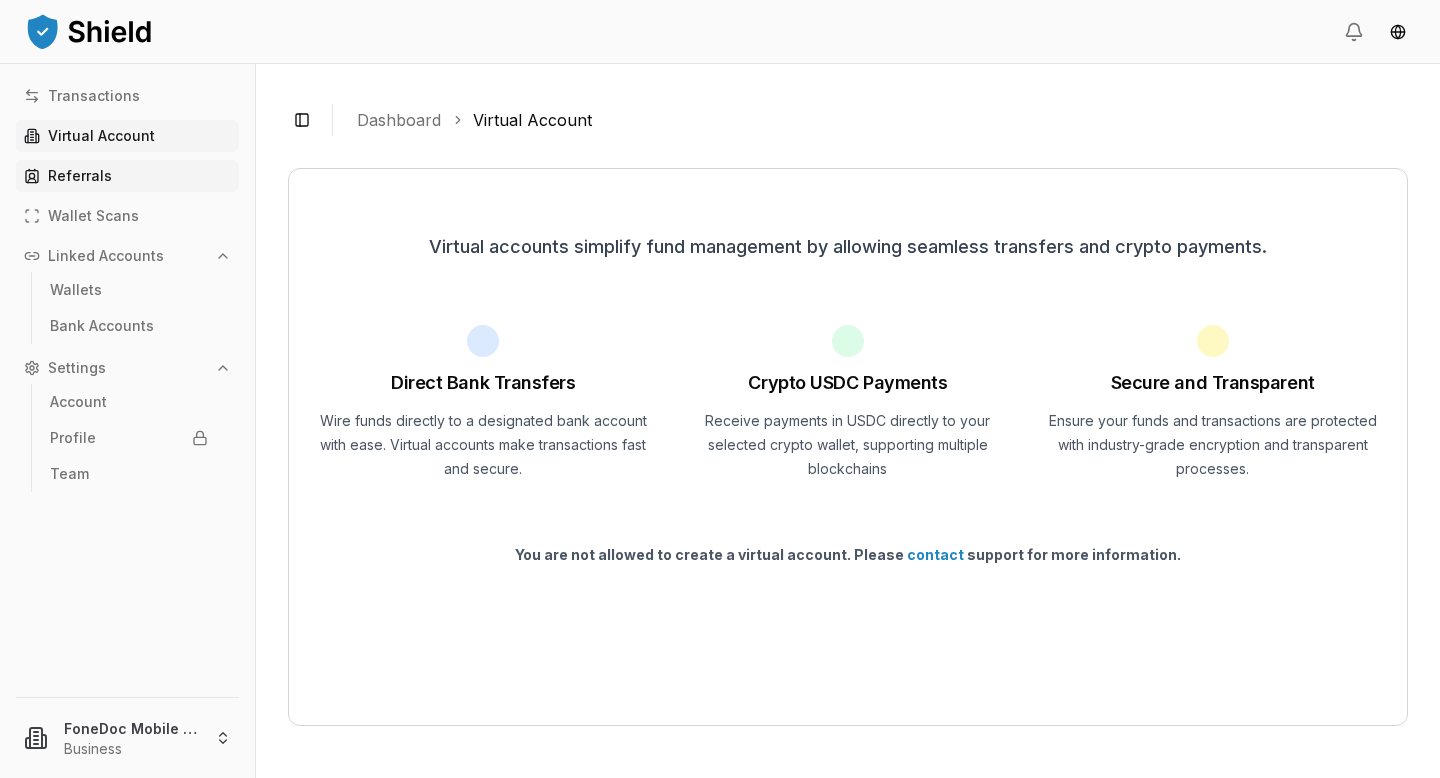 click on "Referrals" at bounding box center [80, 176] 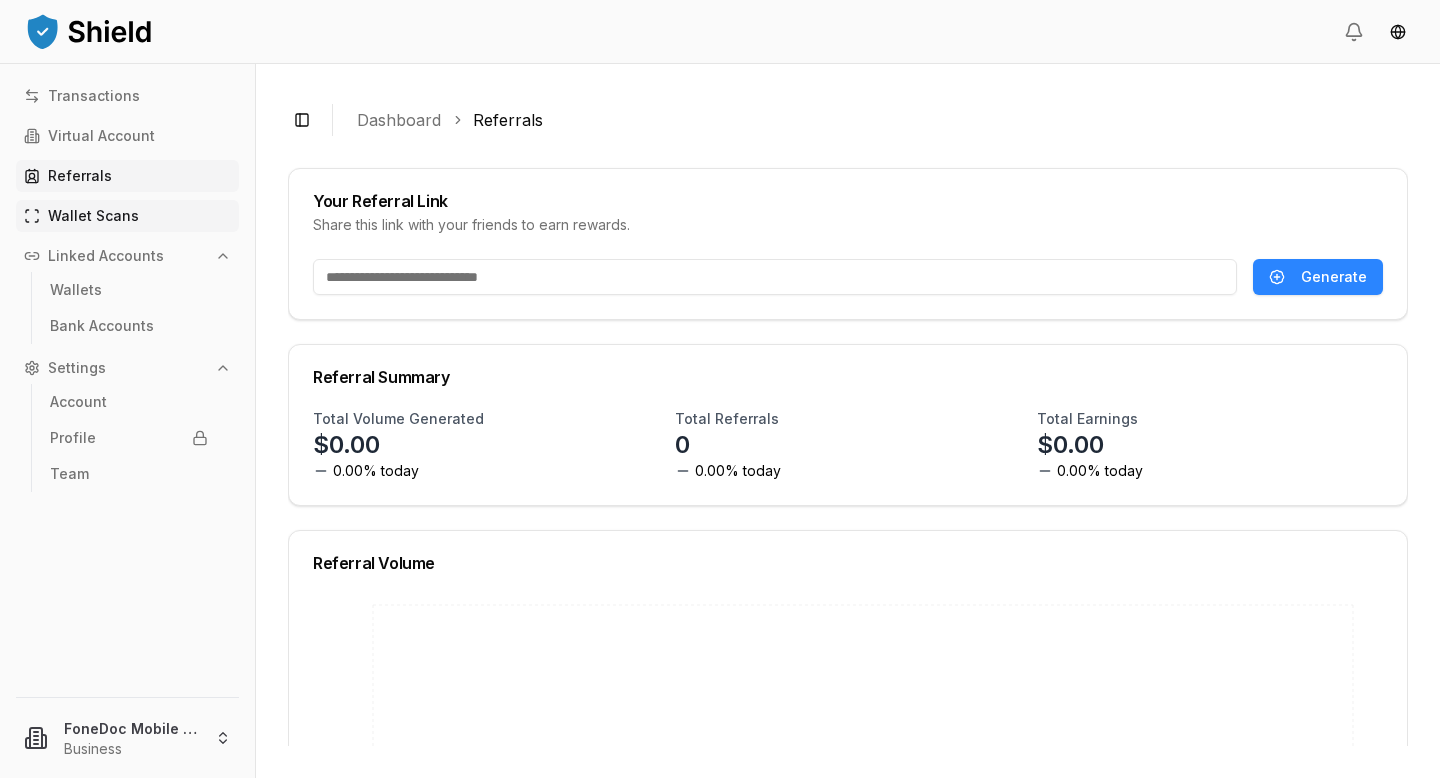click on "Wallet Scans" at bounding box center [93, 216] 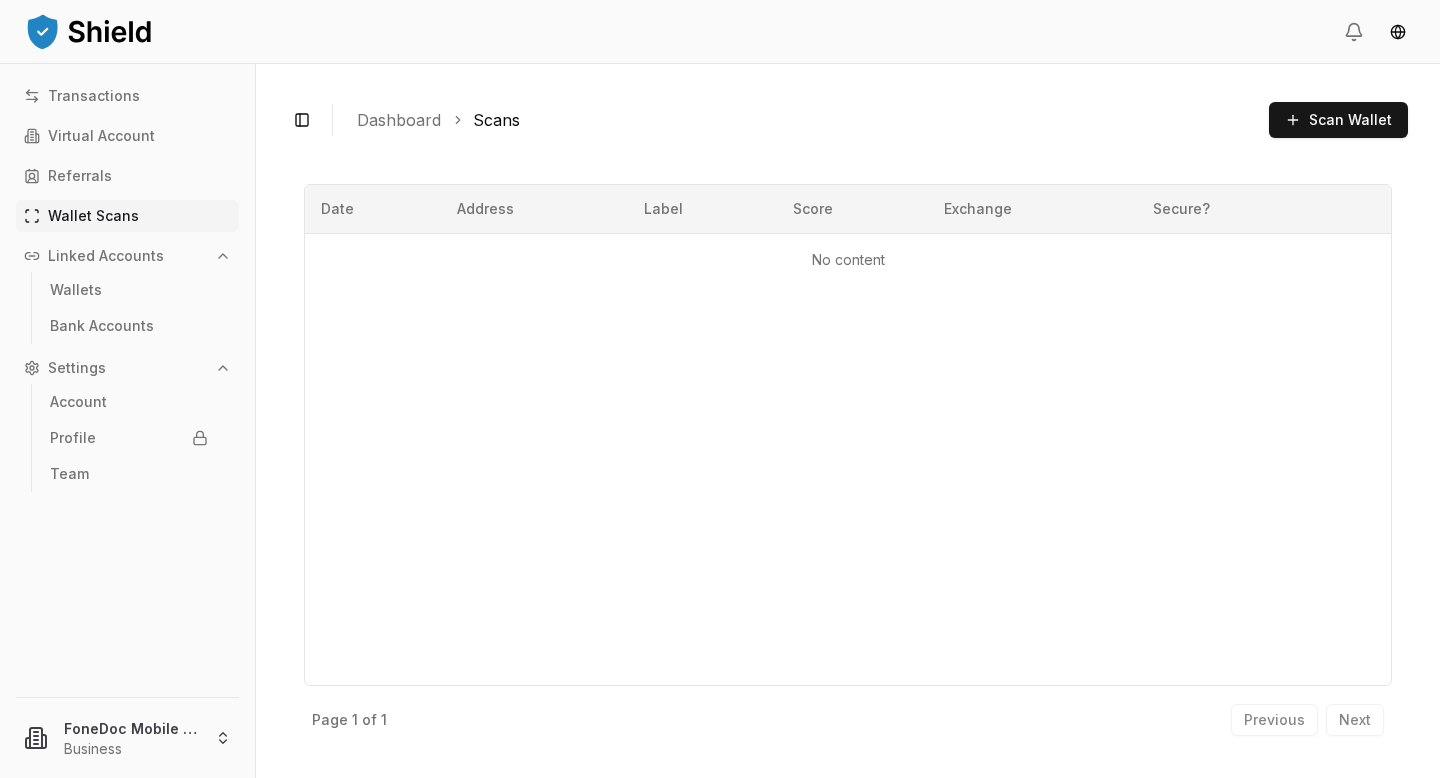 click on "Linked Accounts" at bounding box center [106, 256] 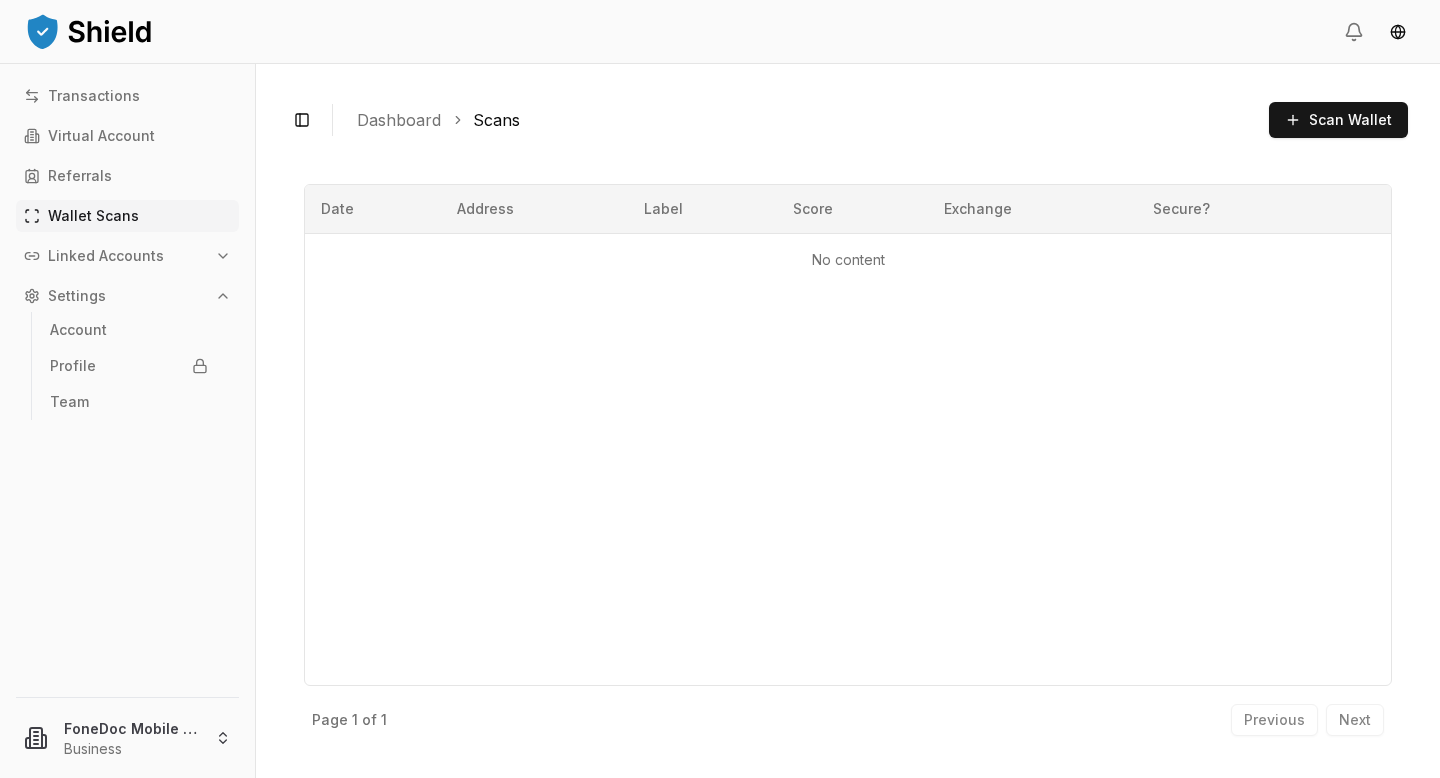 click on "Linked Accounts" at bounding box center (106, 256) 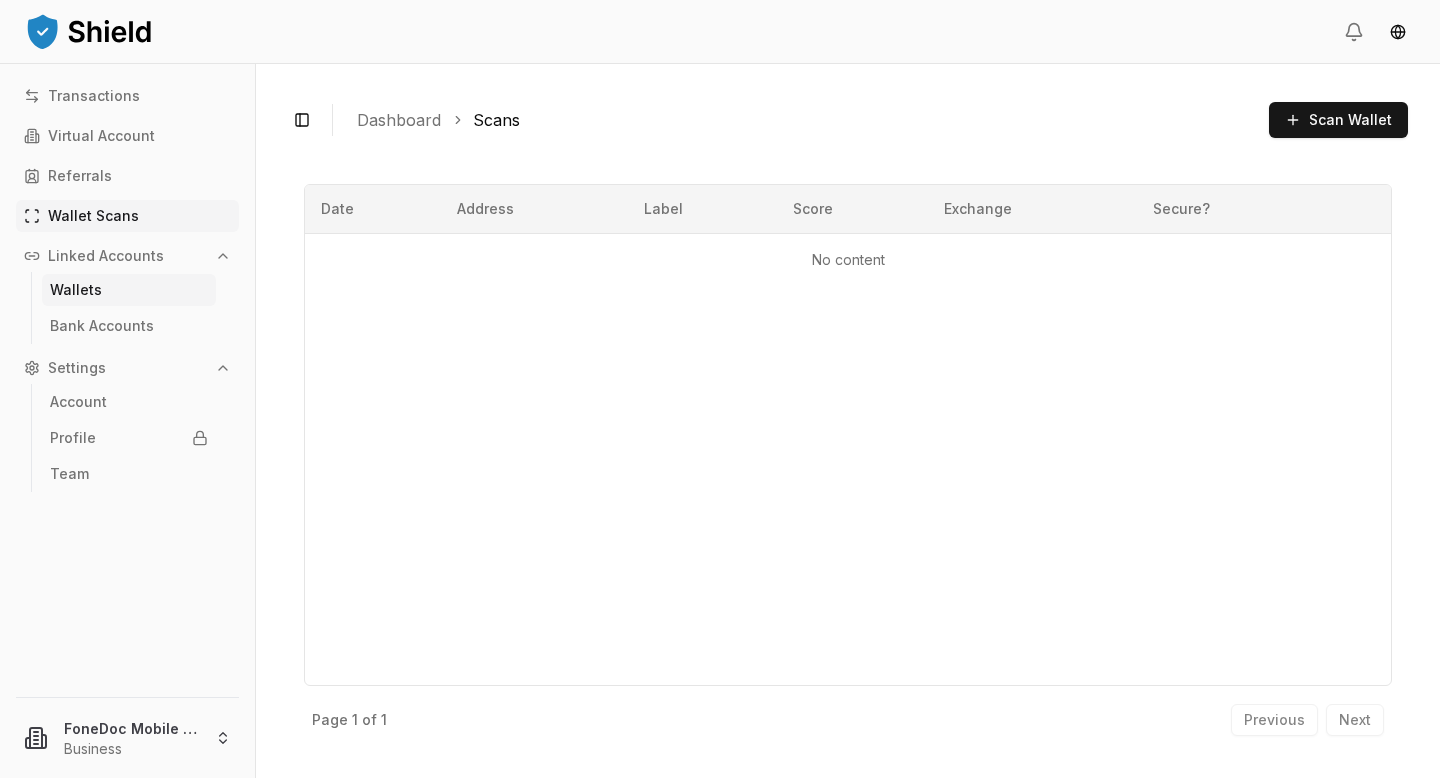 click on "Wallets" at bounding box center (76, 290) 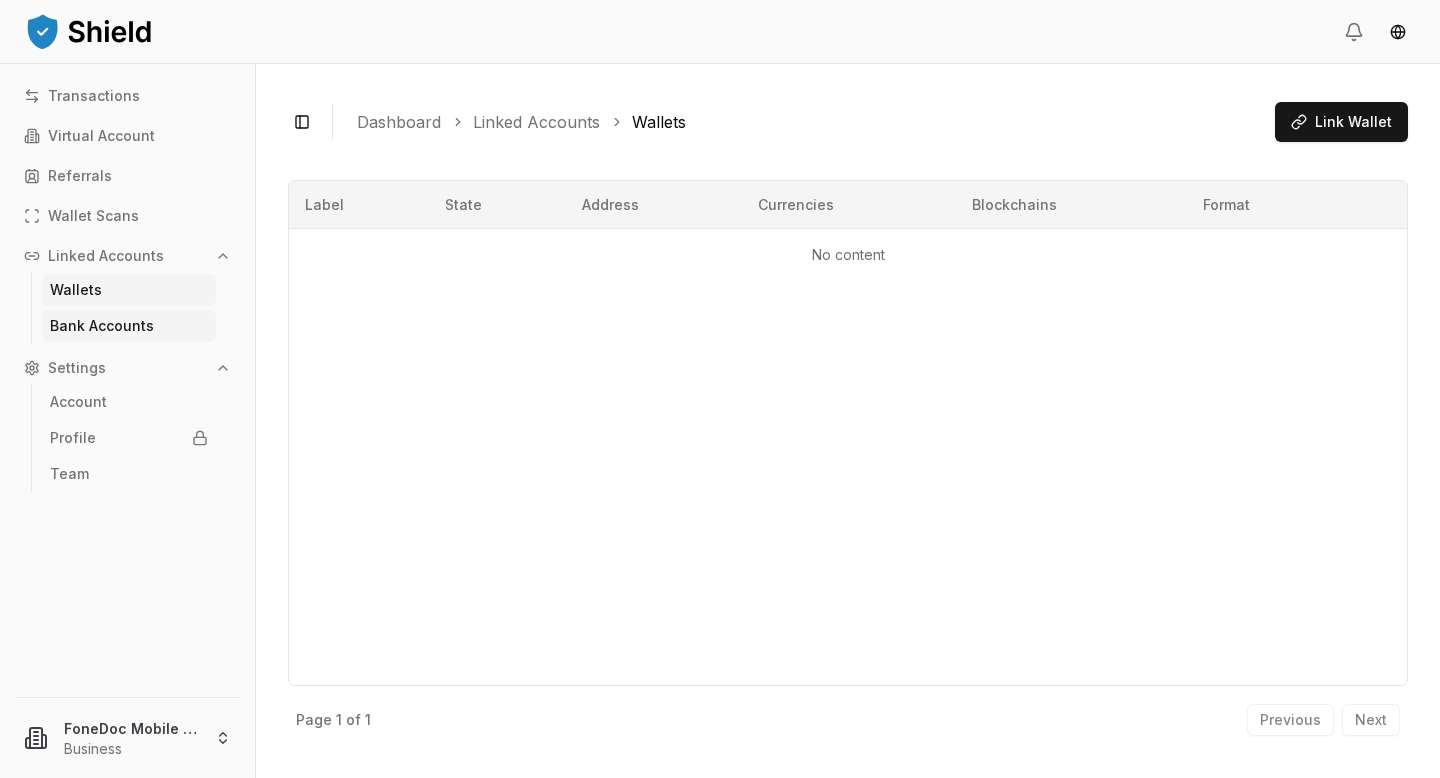 click on "Bank Accounts" at bounding box center (102, 326) 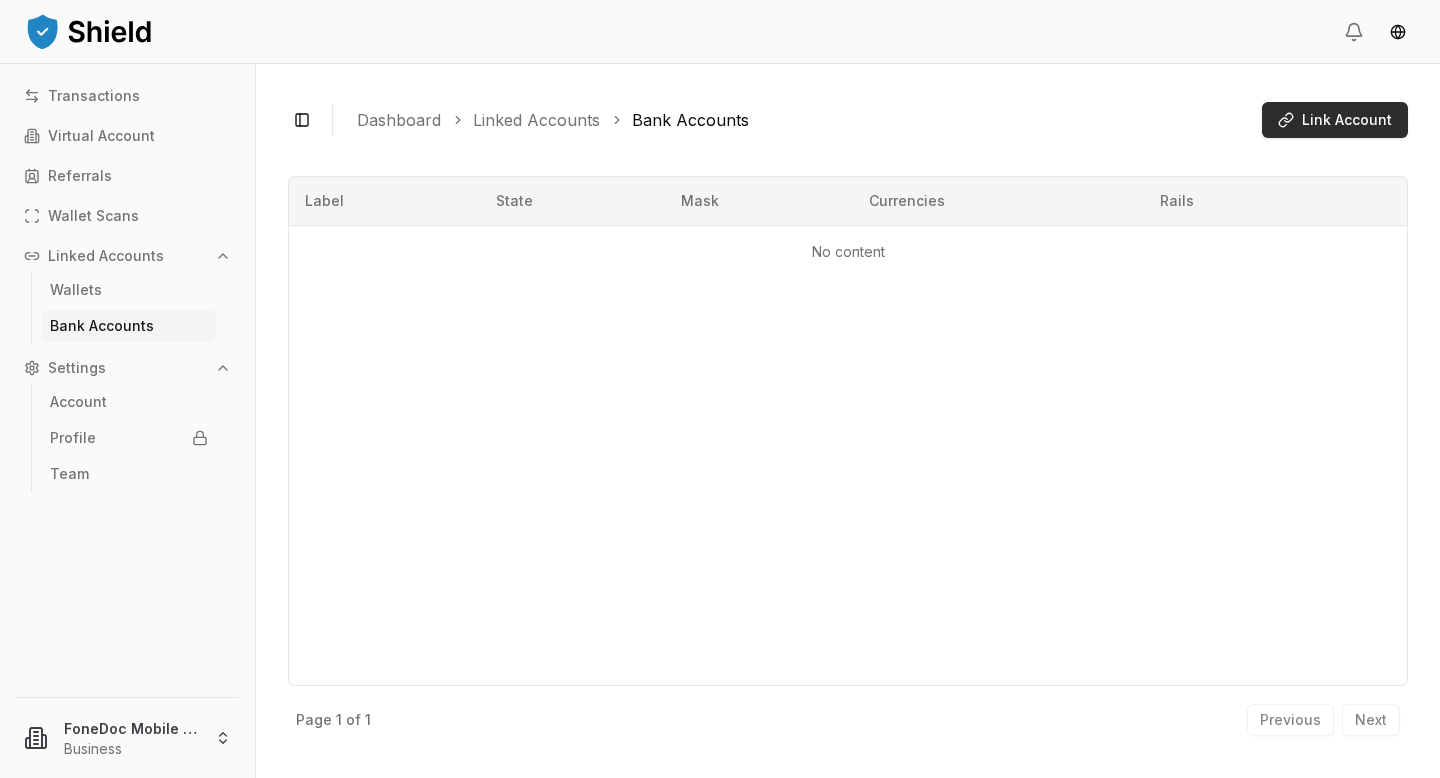 click on "Link Account" at bounding box center [1335, 120] 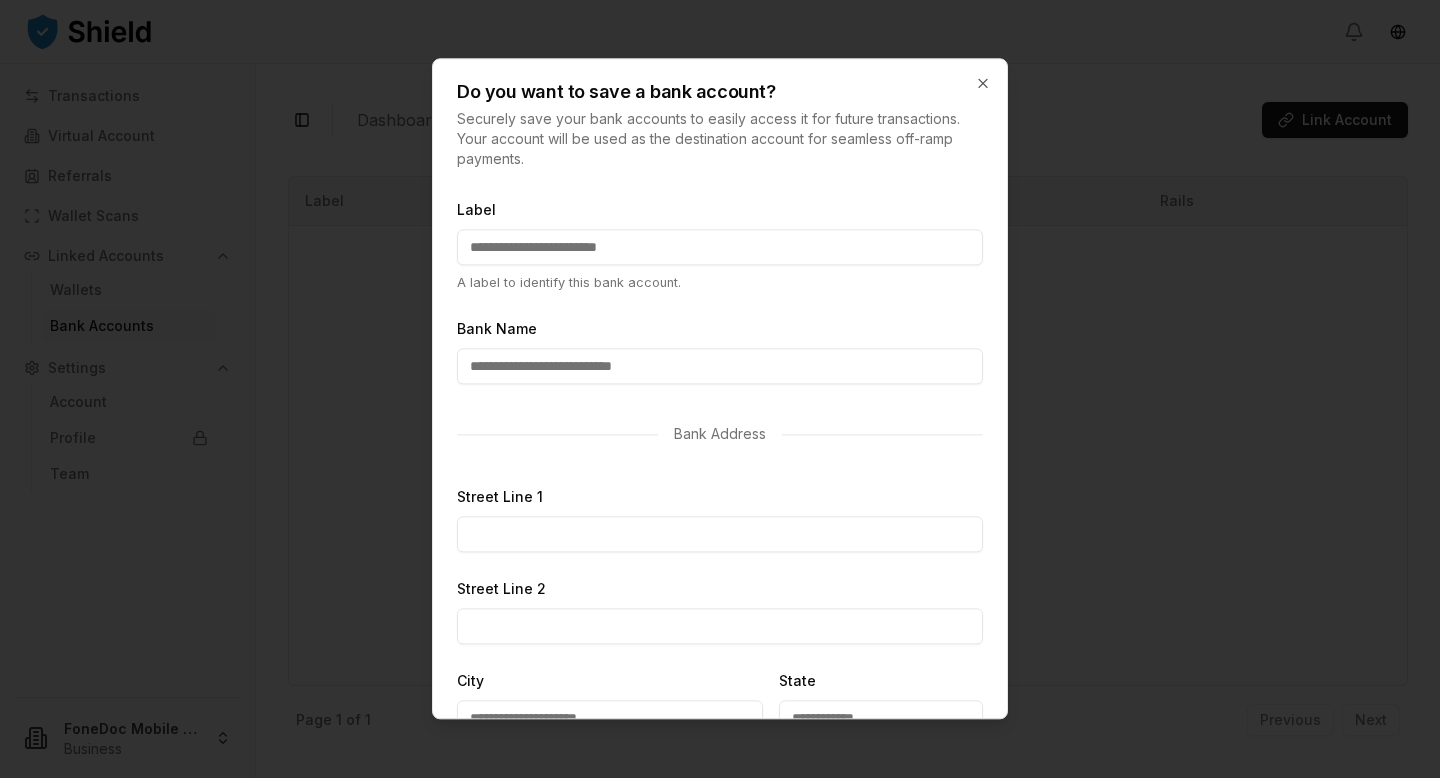 click on "Label" at bounding box center (720, 247) 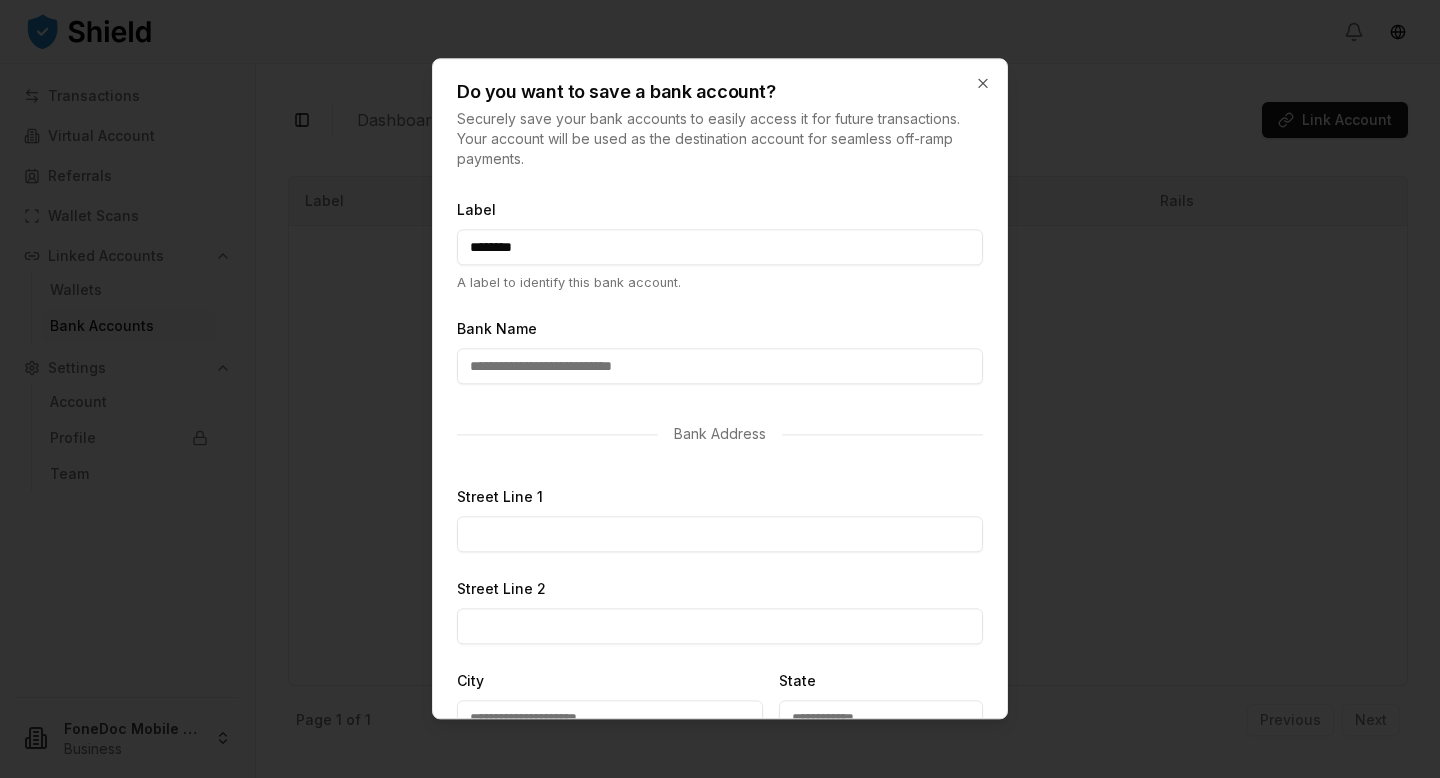 click on "********" at bounding box center (720, 247) 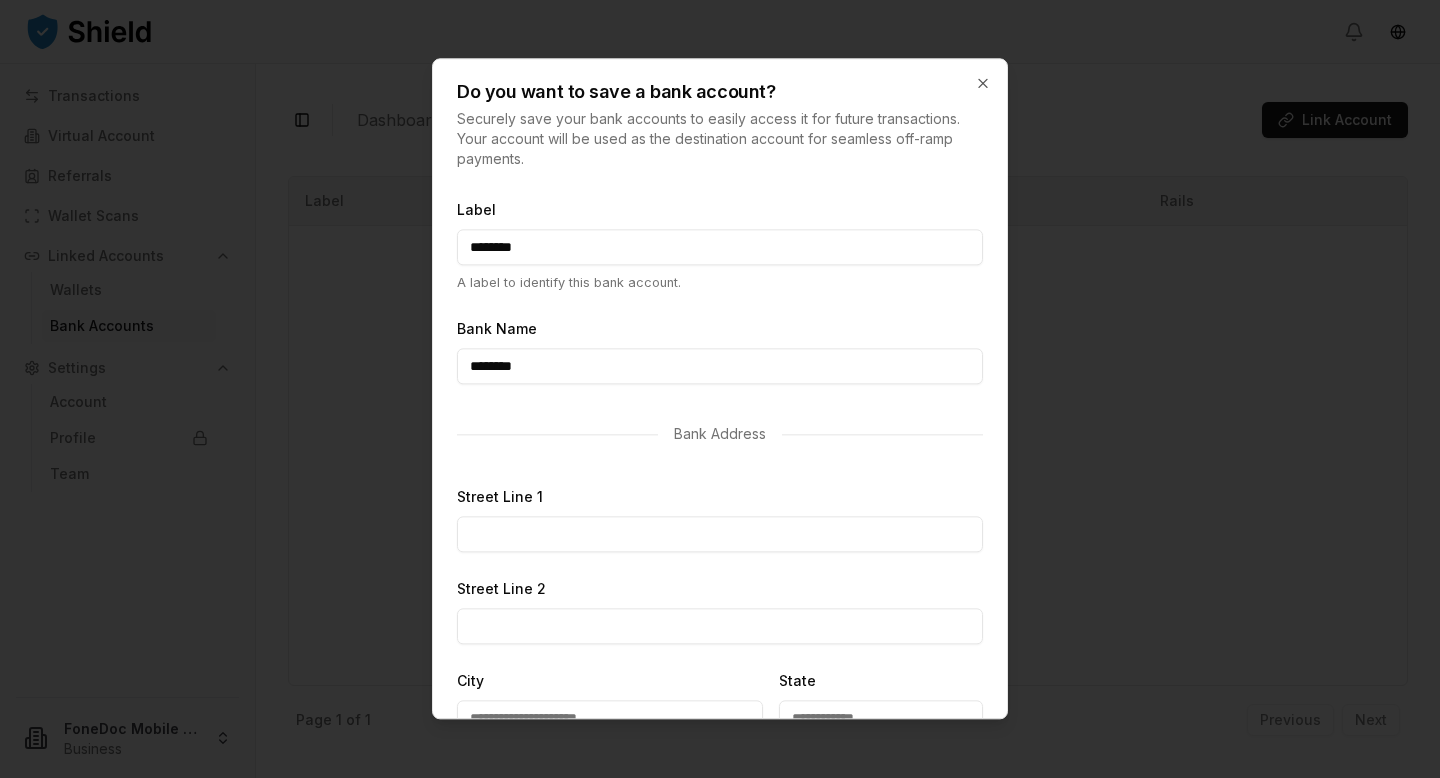 type on "********" 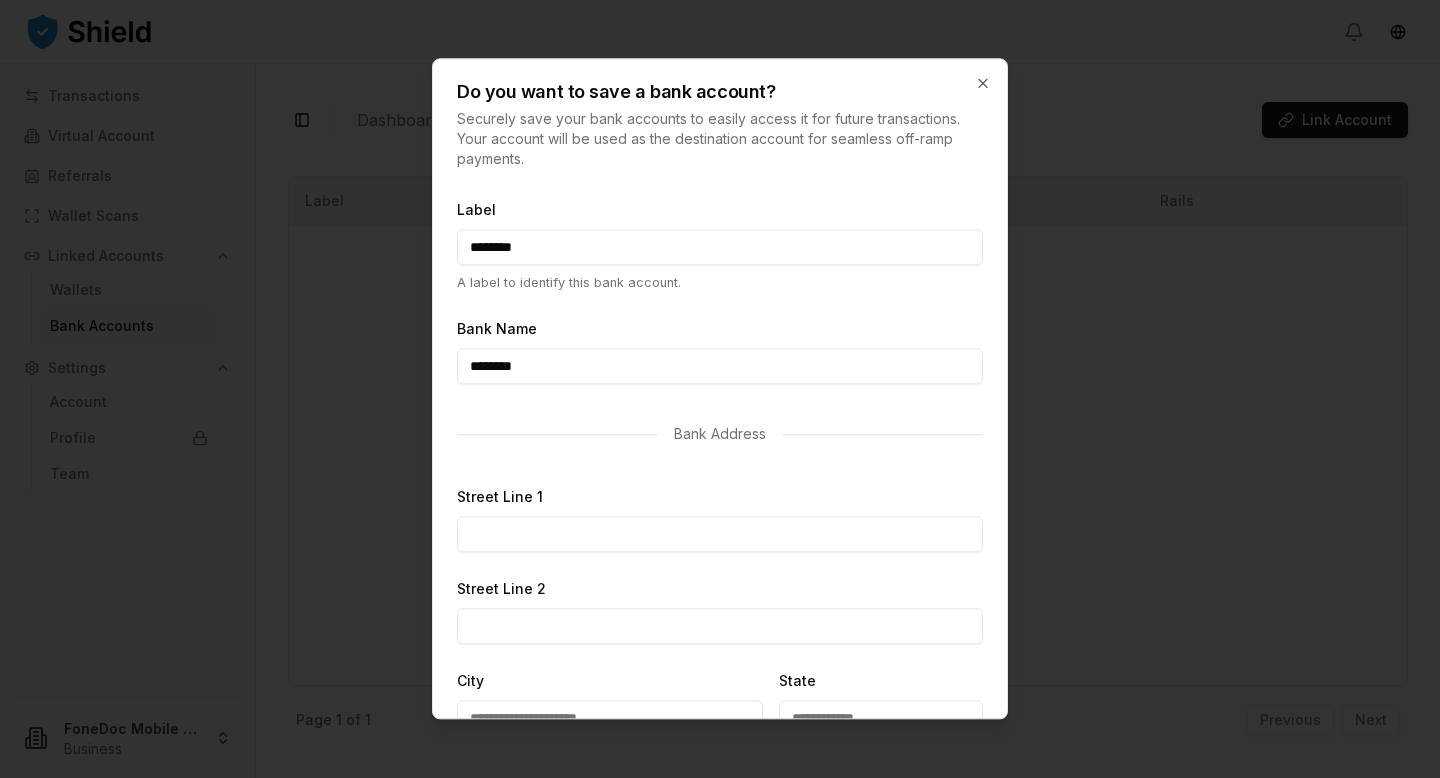 click on "Street Line 1" at bounding box center (720, 535) 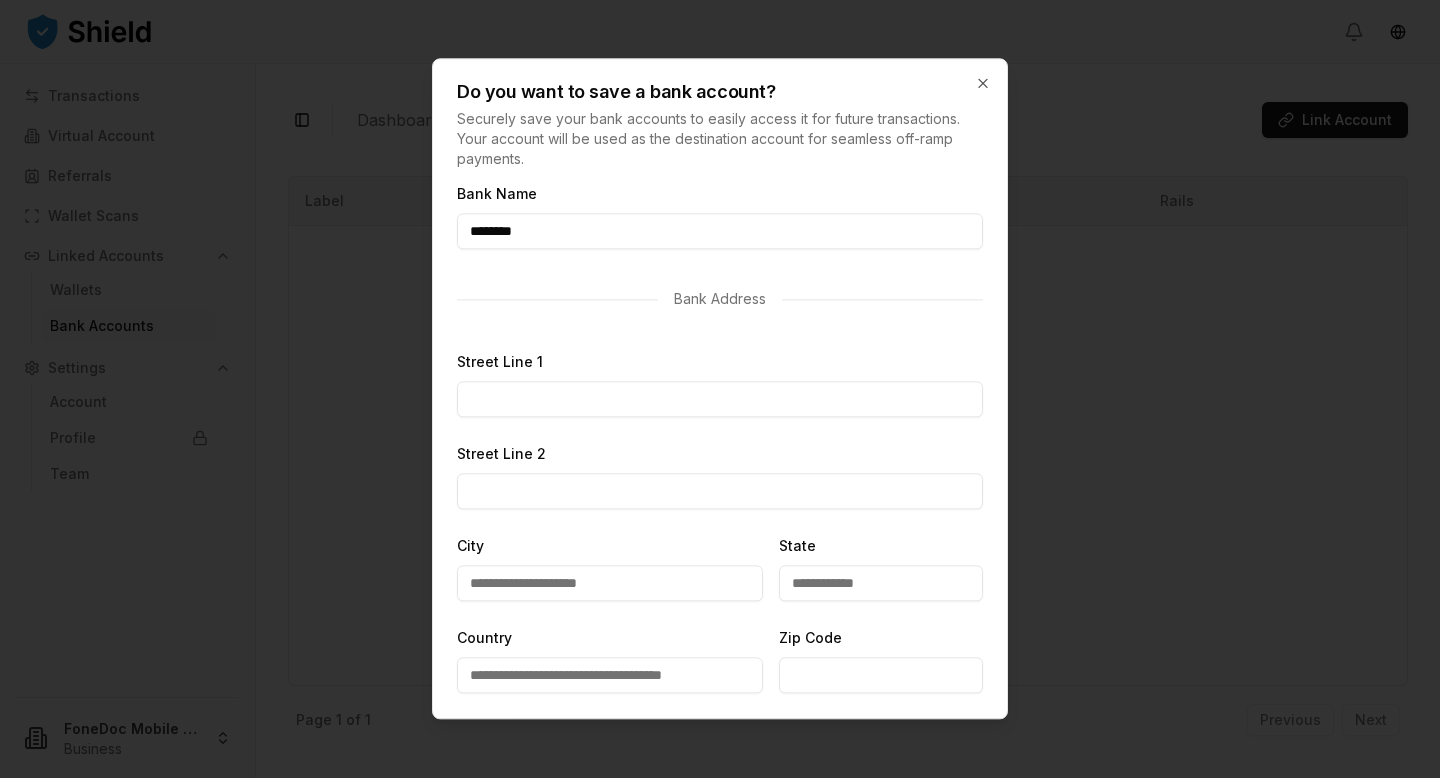 scroll, scrollTop: 219, scrollLeft: 0, axis: vertical 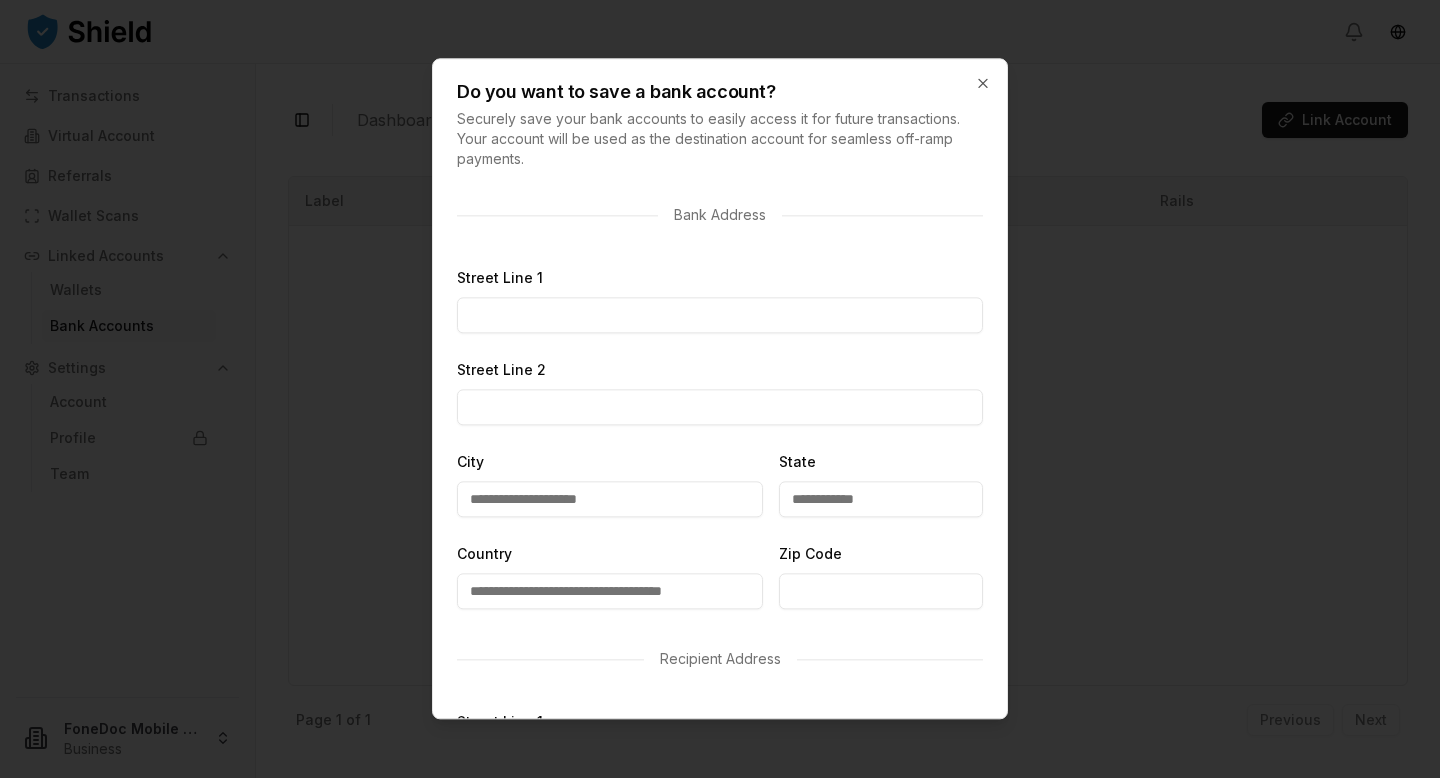 paste on "**********" 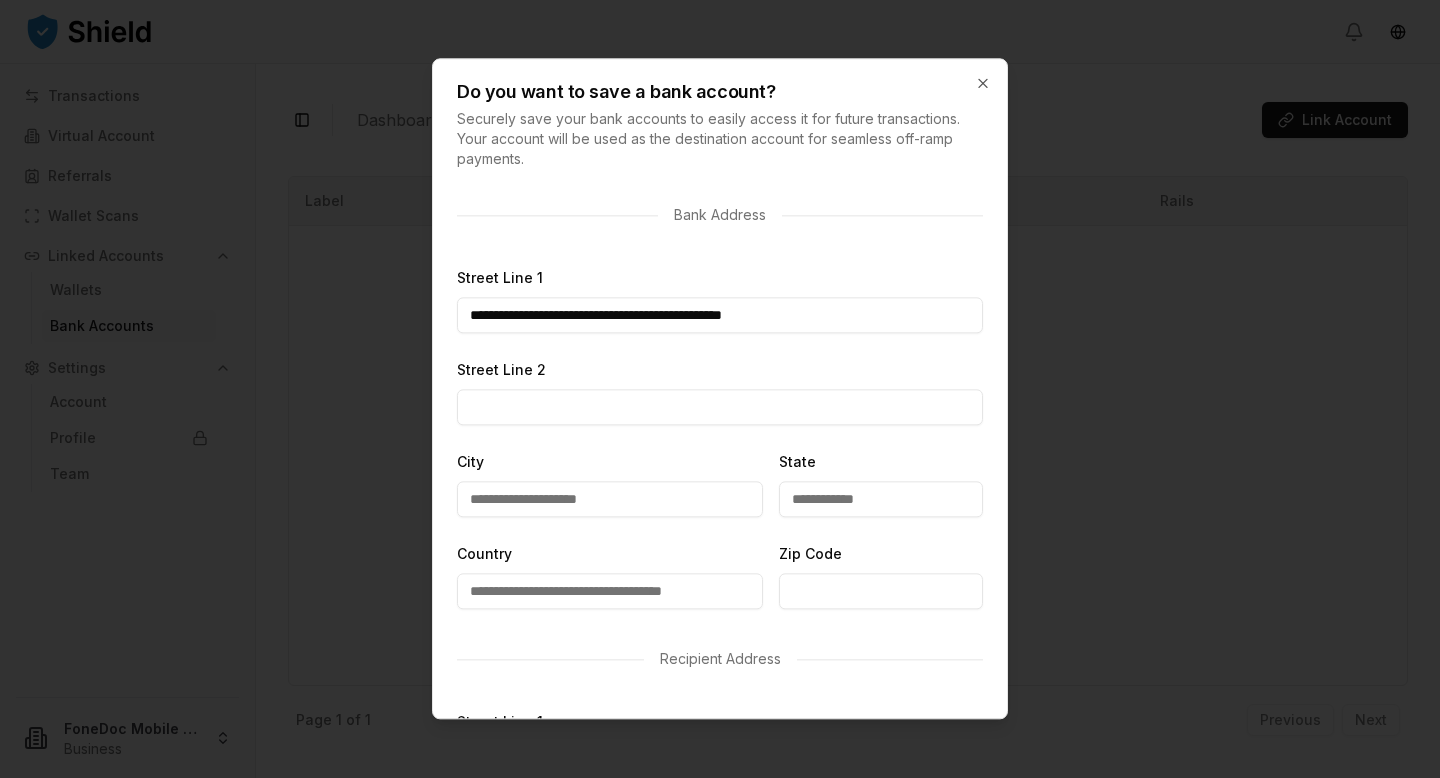 drag, startPoint x: 848, startPoint y: 328, endPoint x: 781, endPoint y: 317, distance: 67.89698 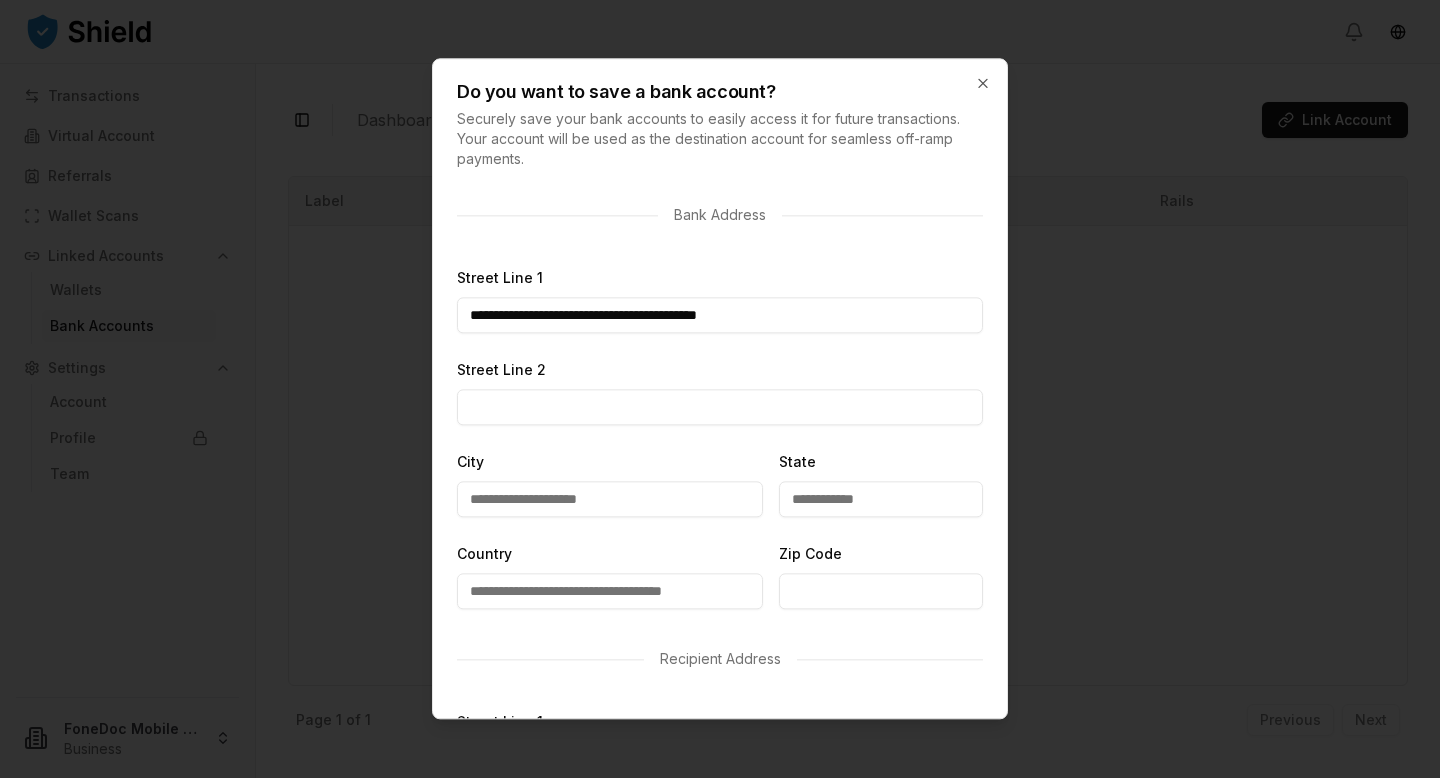 type on "**********" 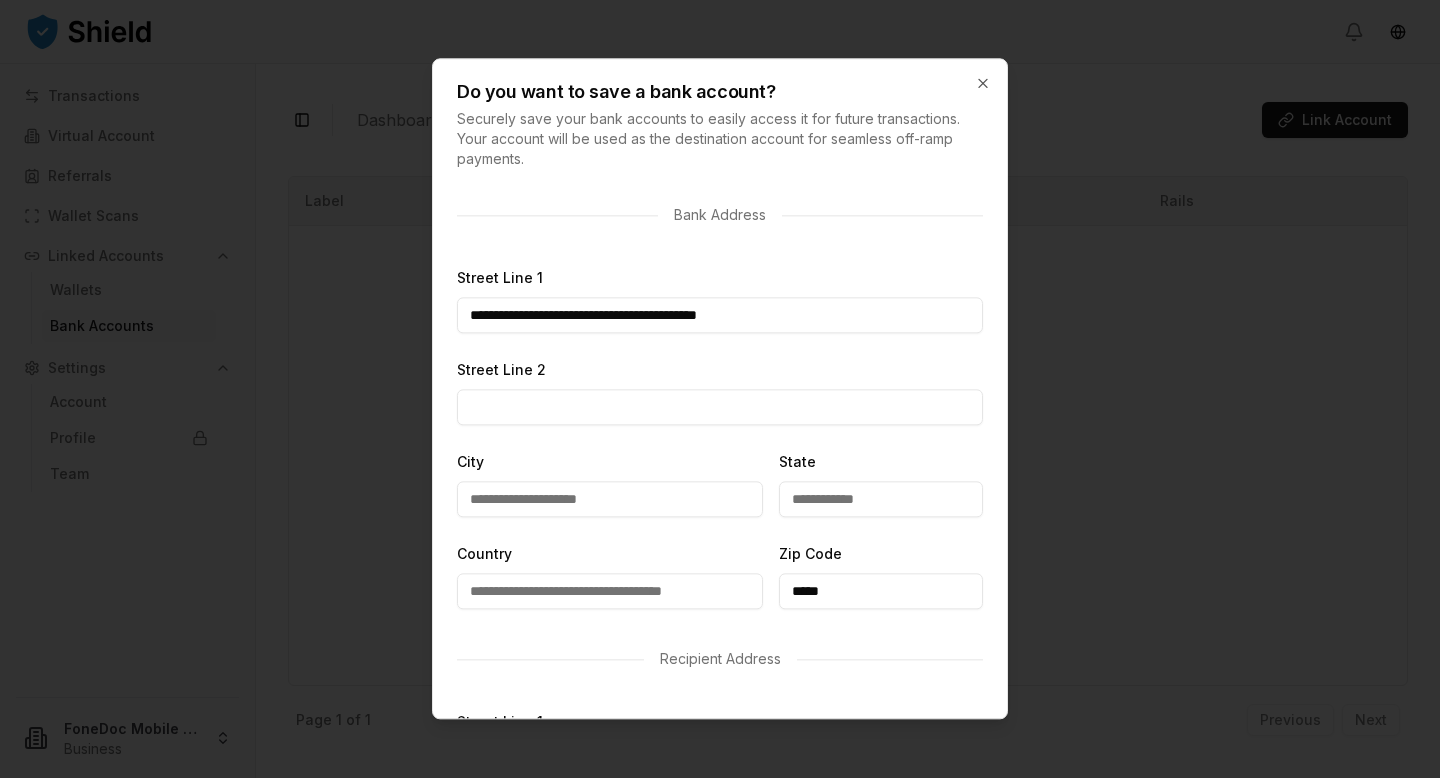 type on "*****" 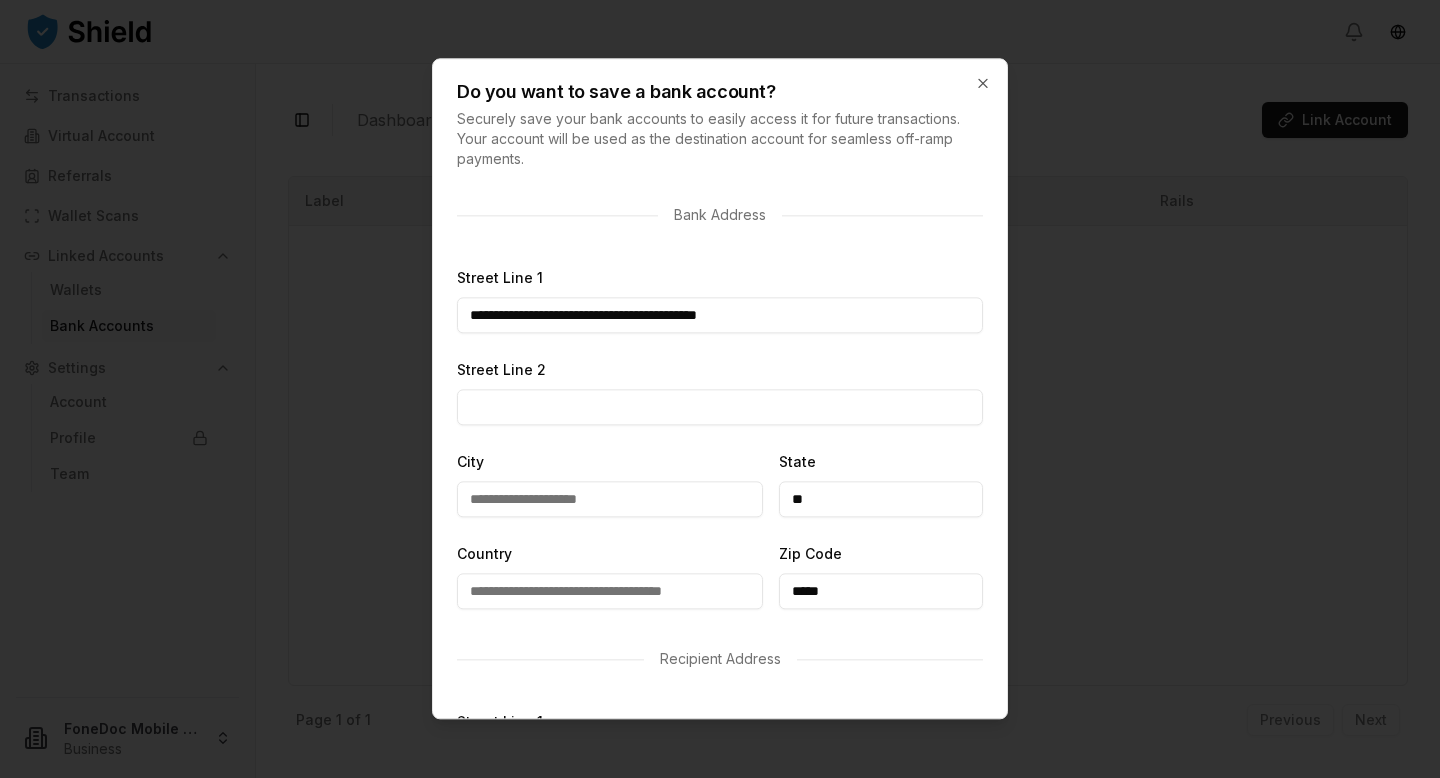 type on "*" 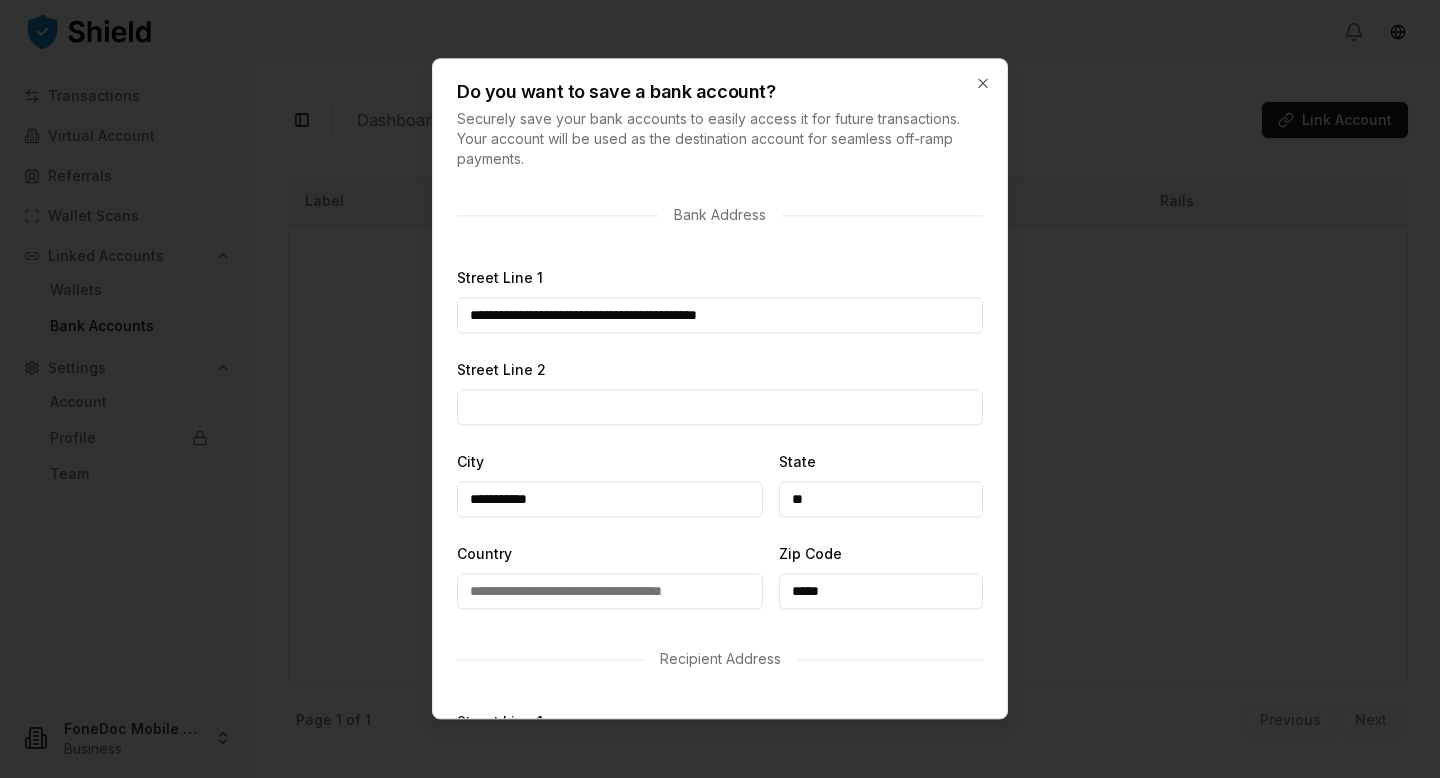 type on "**********" 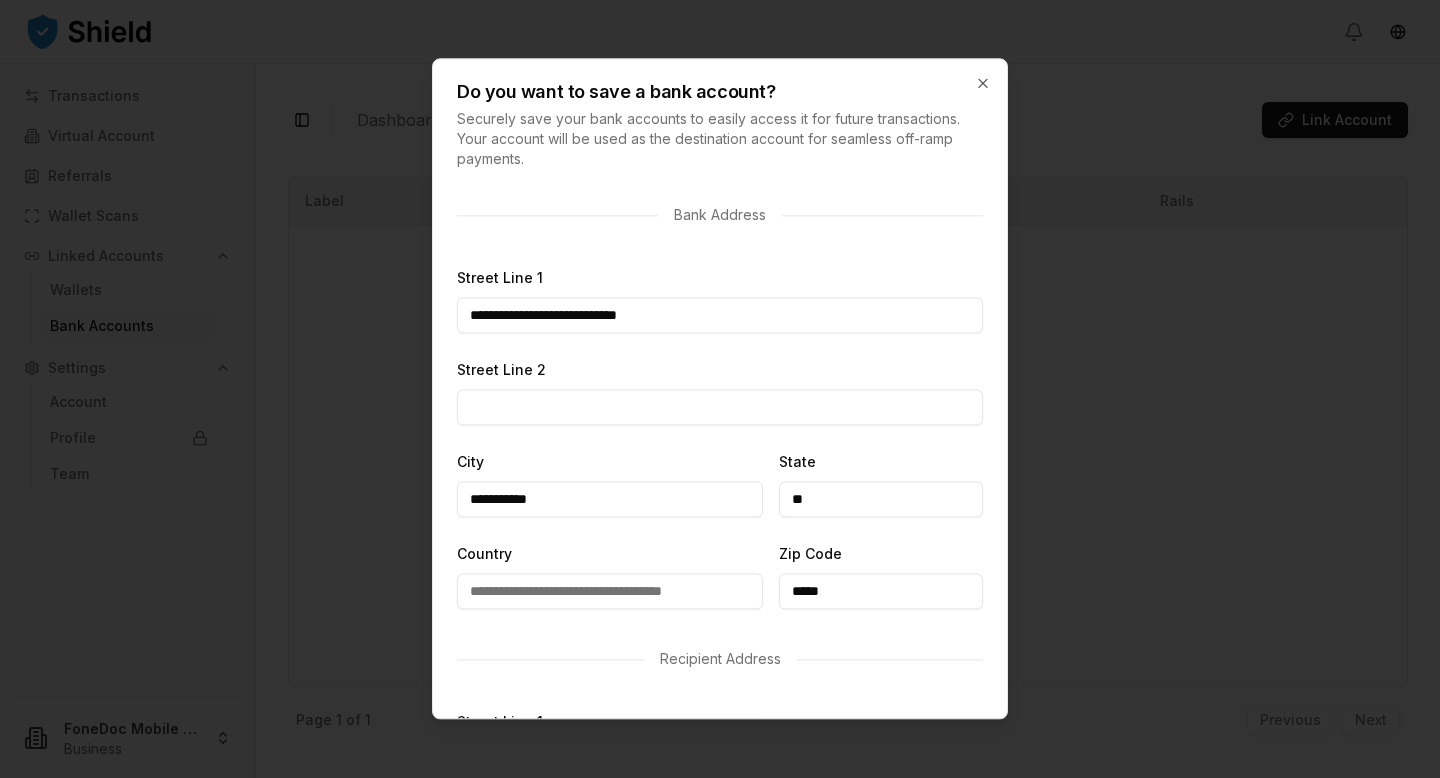 type on "**********" 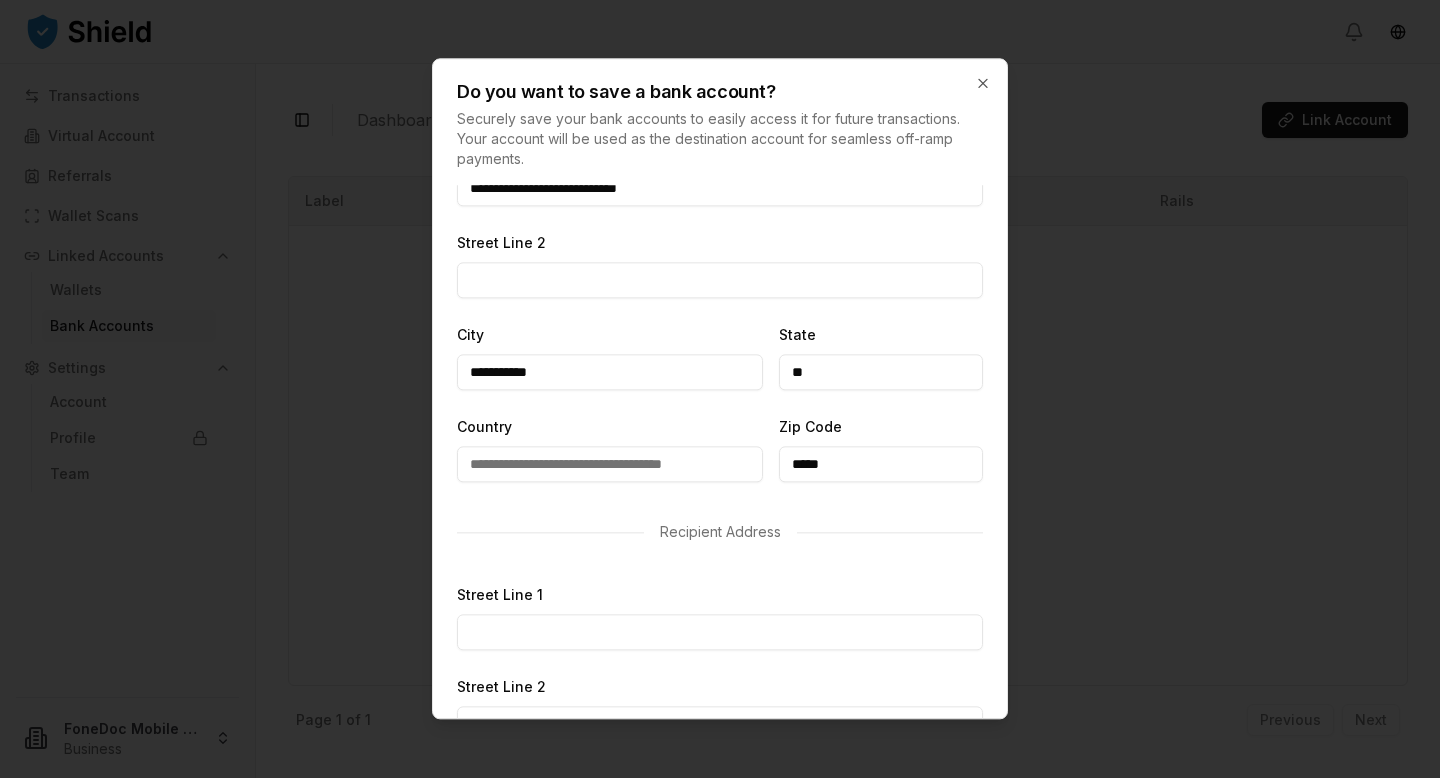 scroll, scrollTop: 358, scrollLeft: 0, axis: vertical 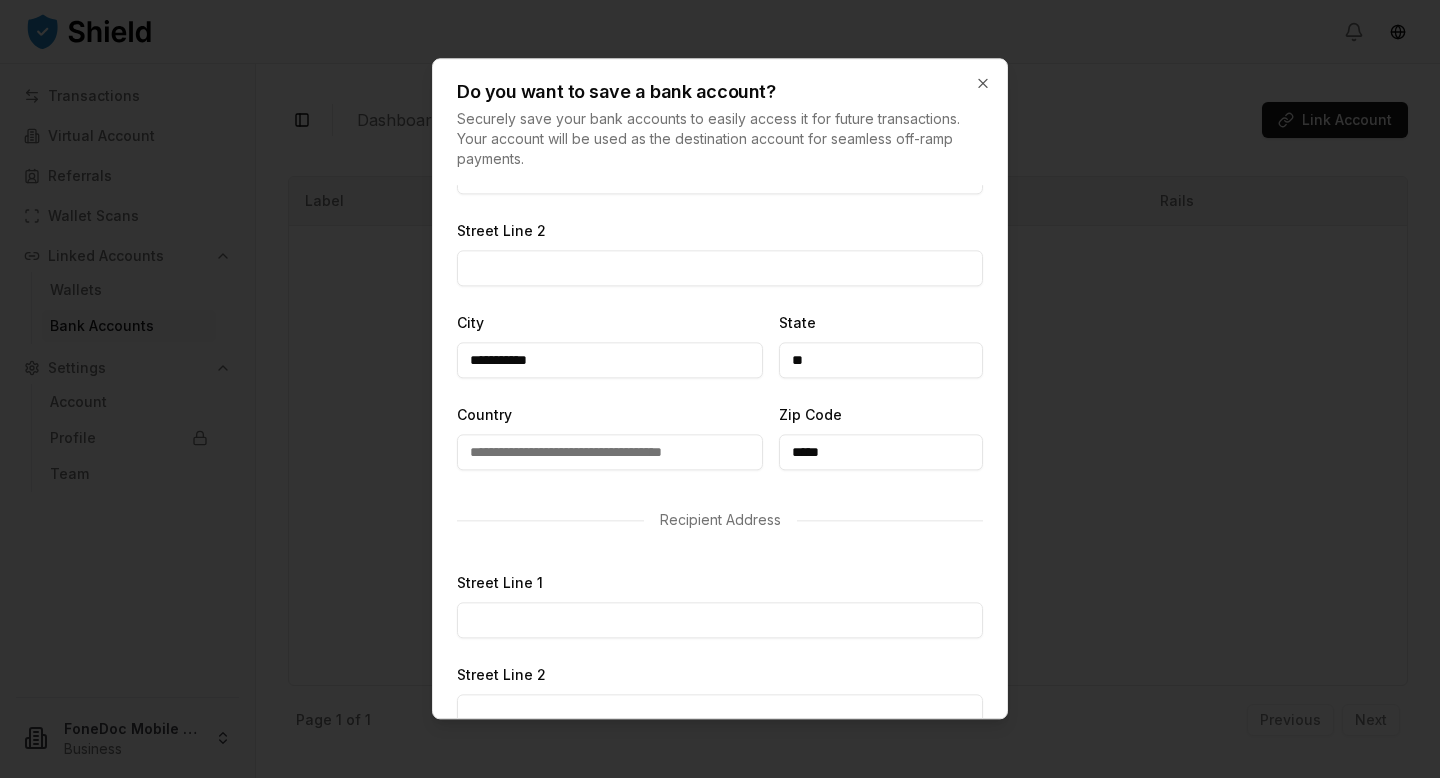 click on "Country" at bounding box center (610, 453) 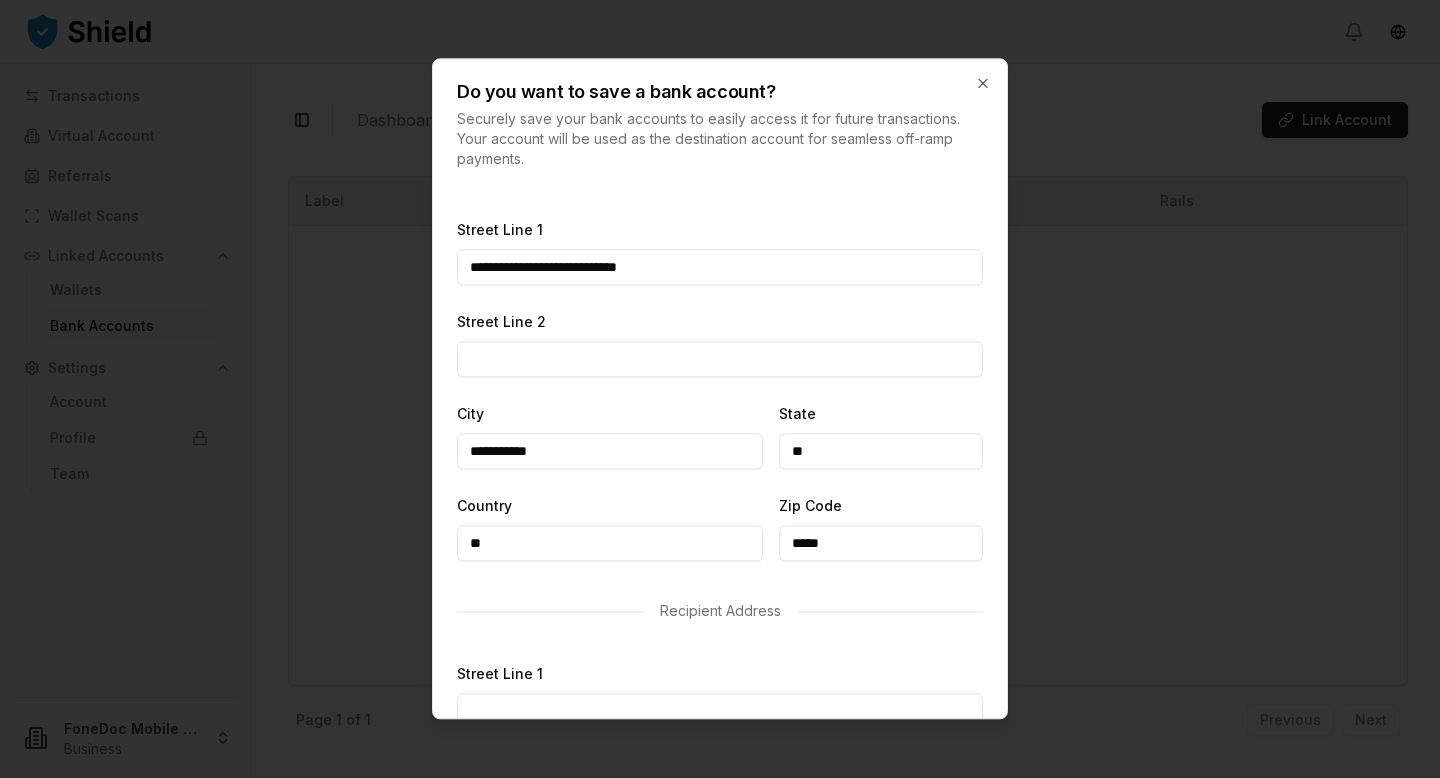scroll, scrollTop: 263, scrollLeft: 0, axis: vertical 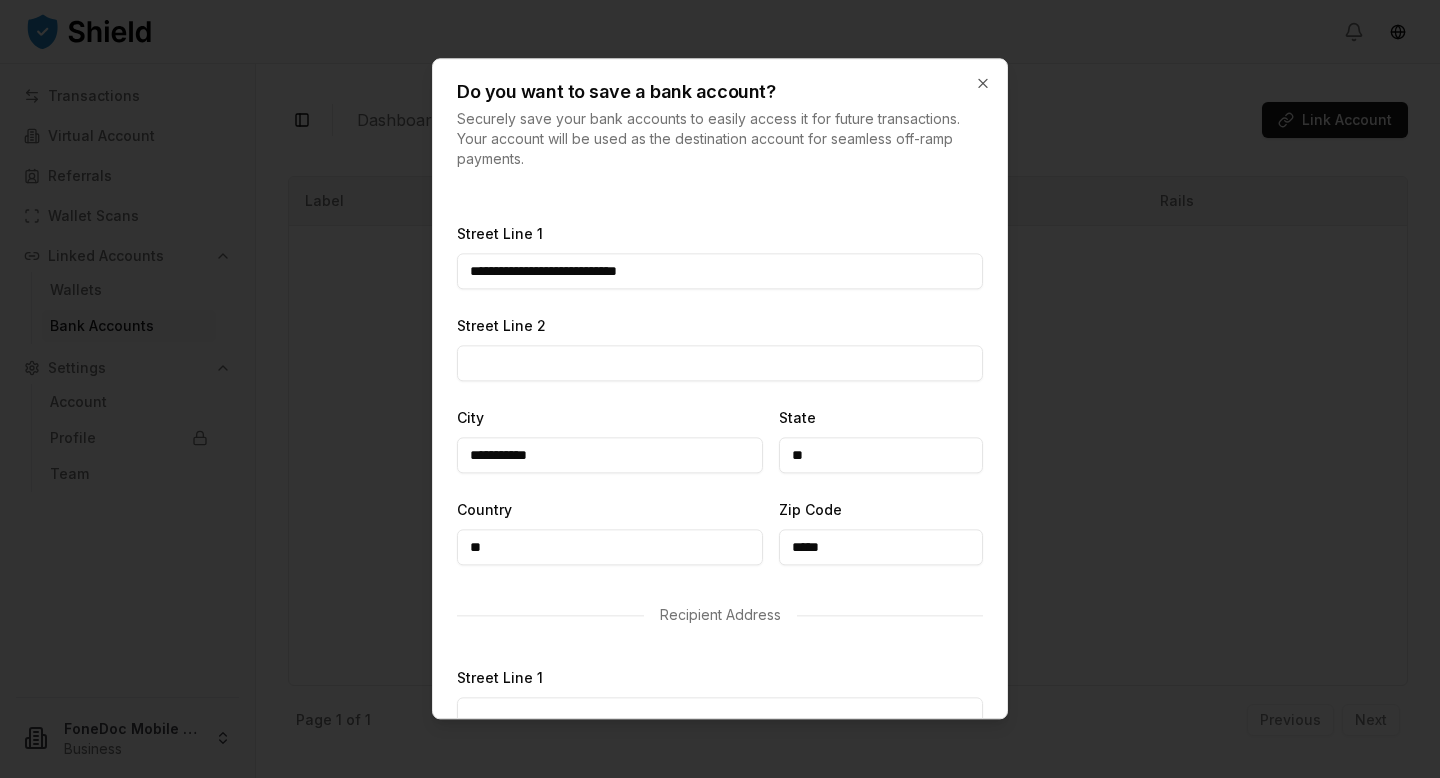 type on "**********" 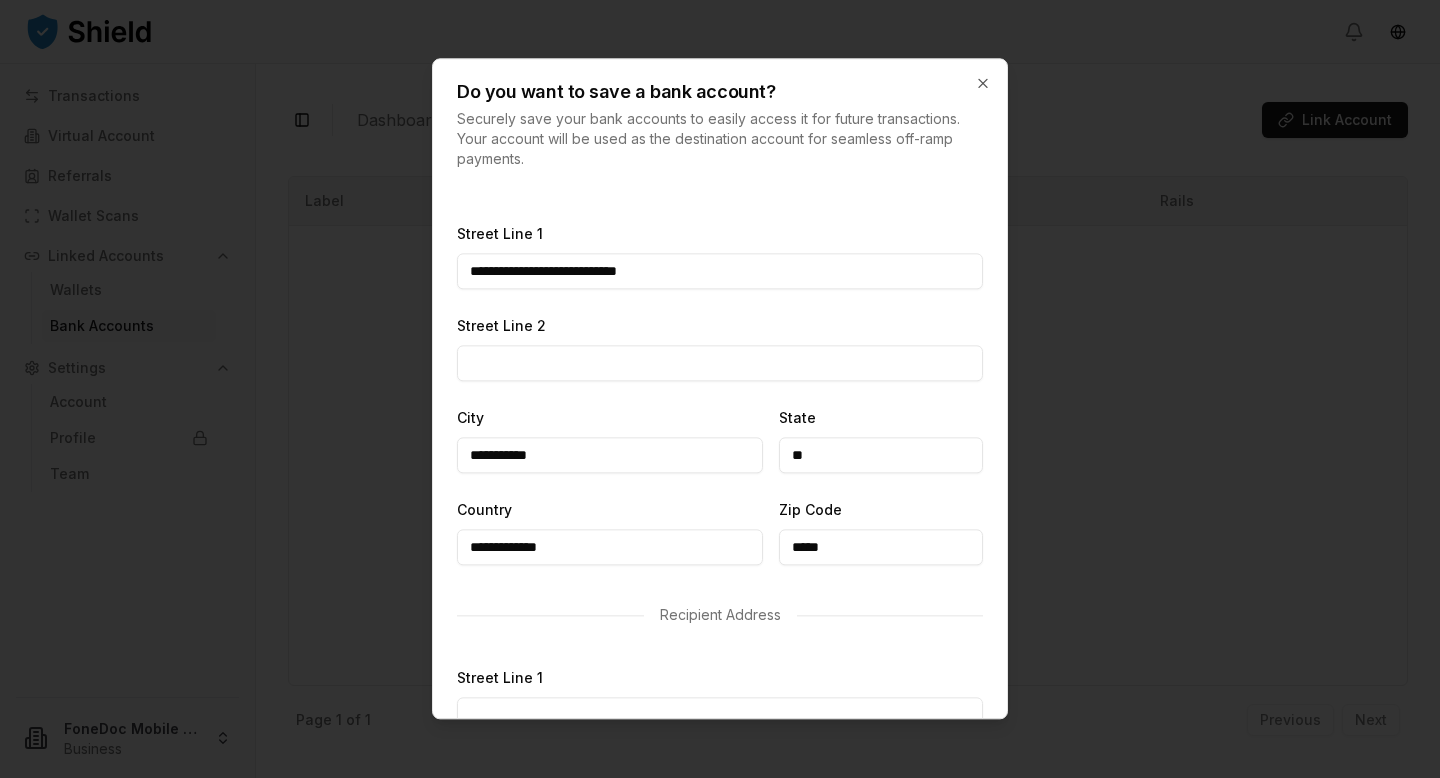 type on "**********" 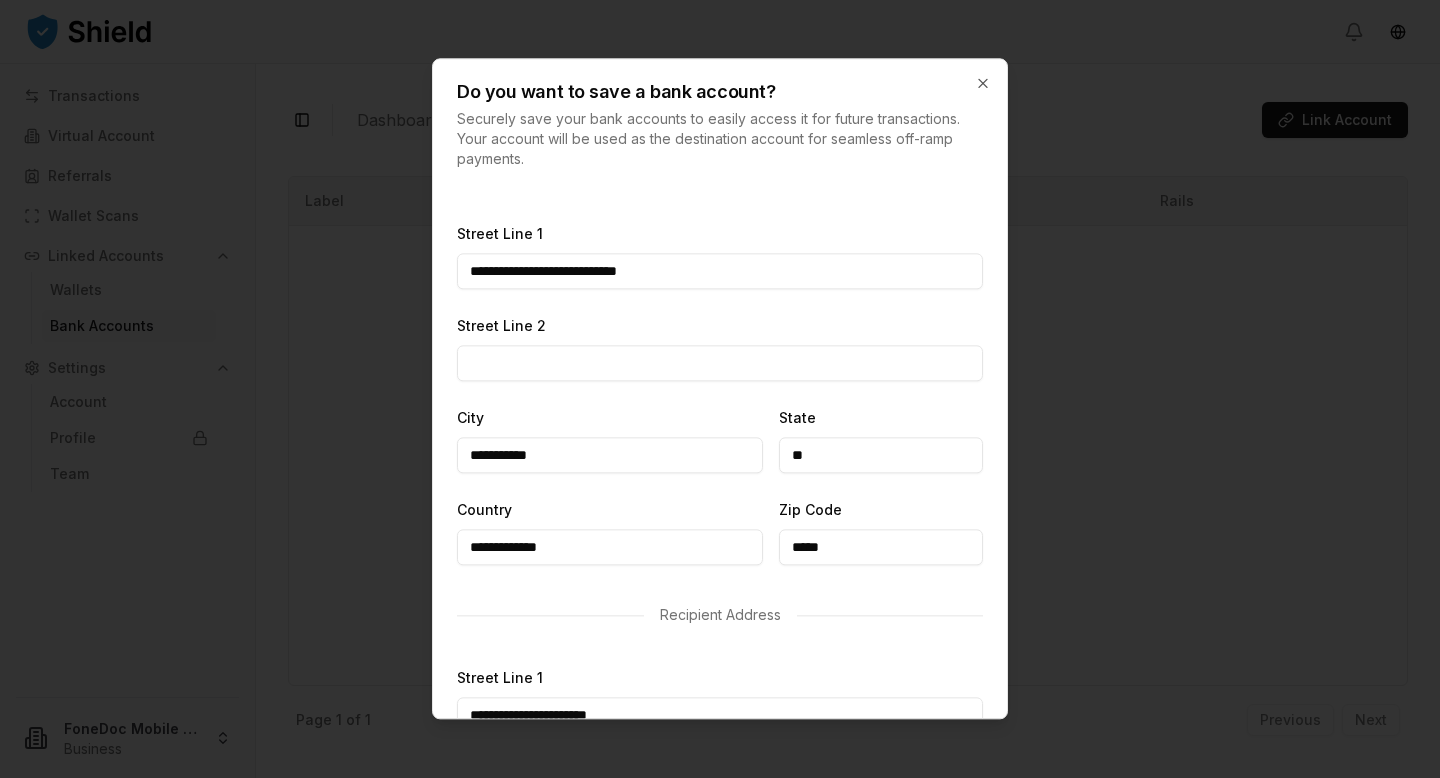 click on "**********" at bounding box center [610, 532] 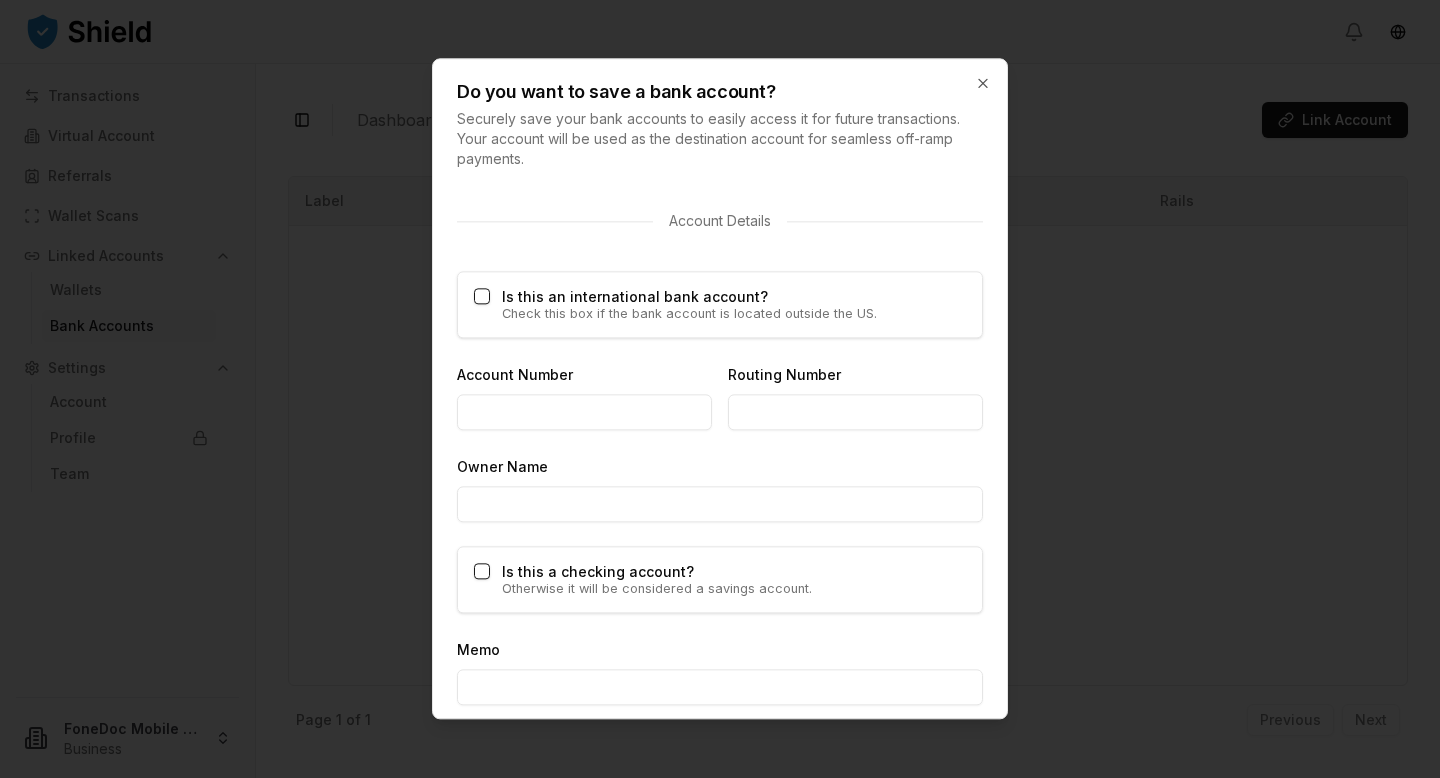 scroll, scrollTop: 1171, scrollLeft: 0, axis: vertical 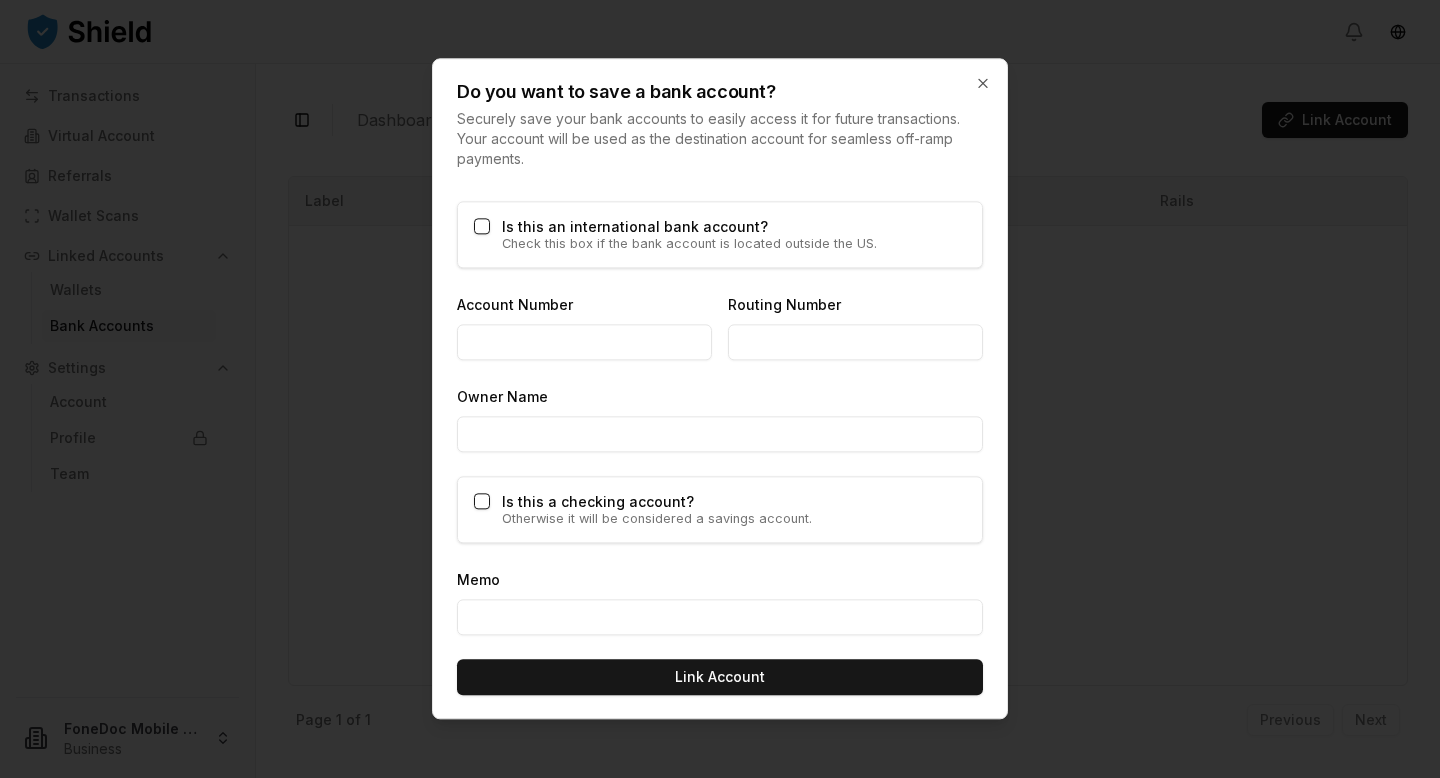 click on "Owner Name" at bounding box center (720, 434) 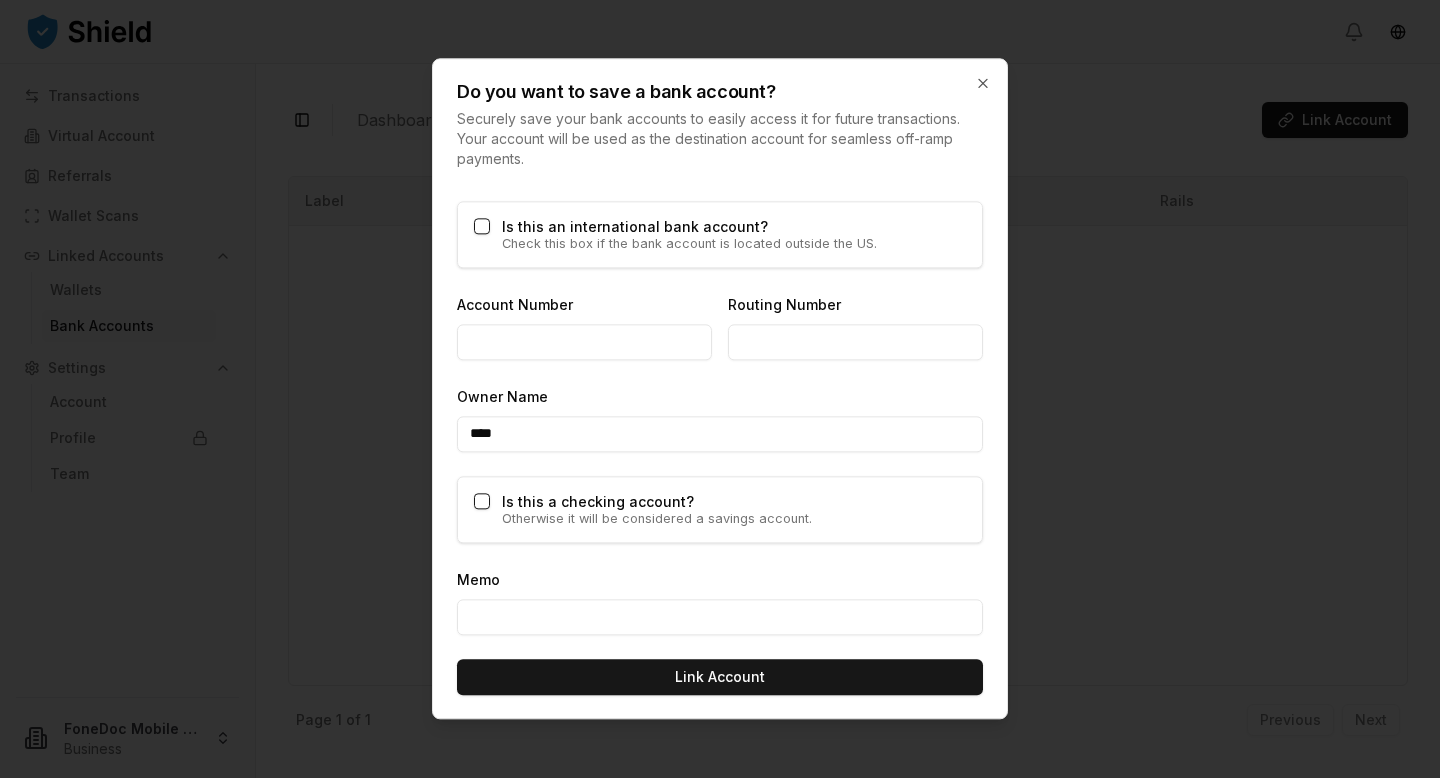 type on "****" 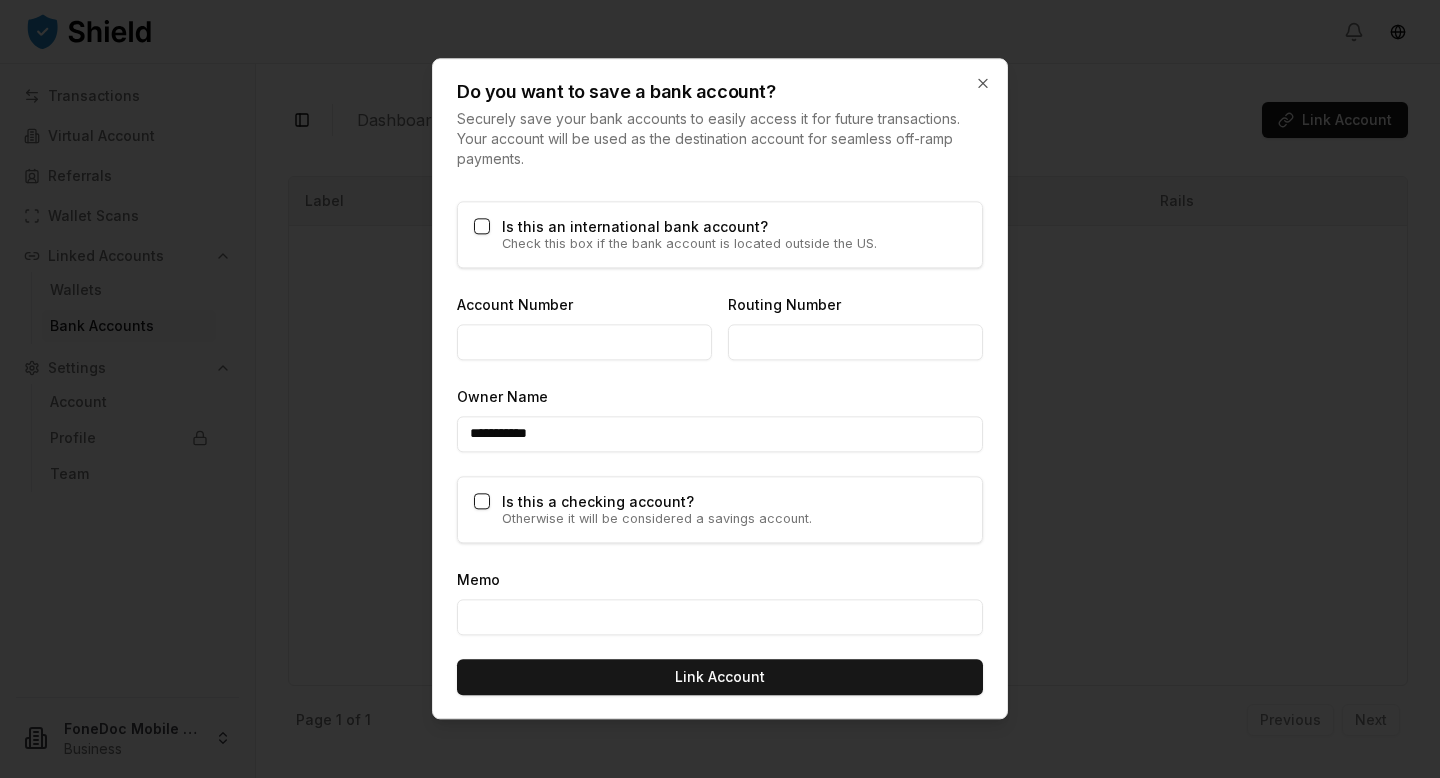 type on "**********" 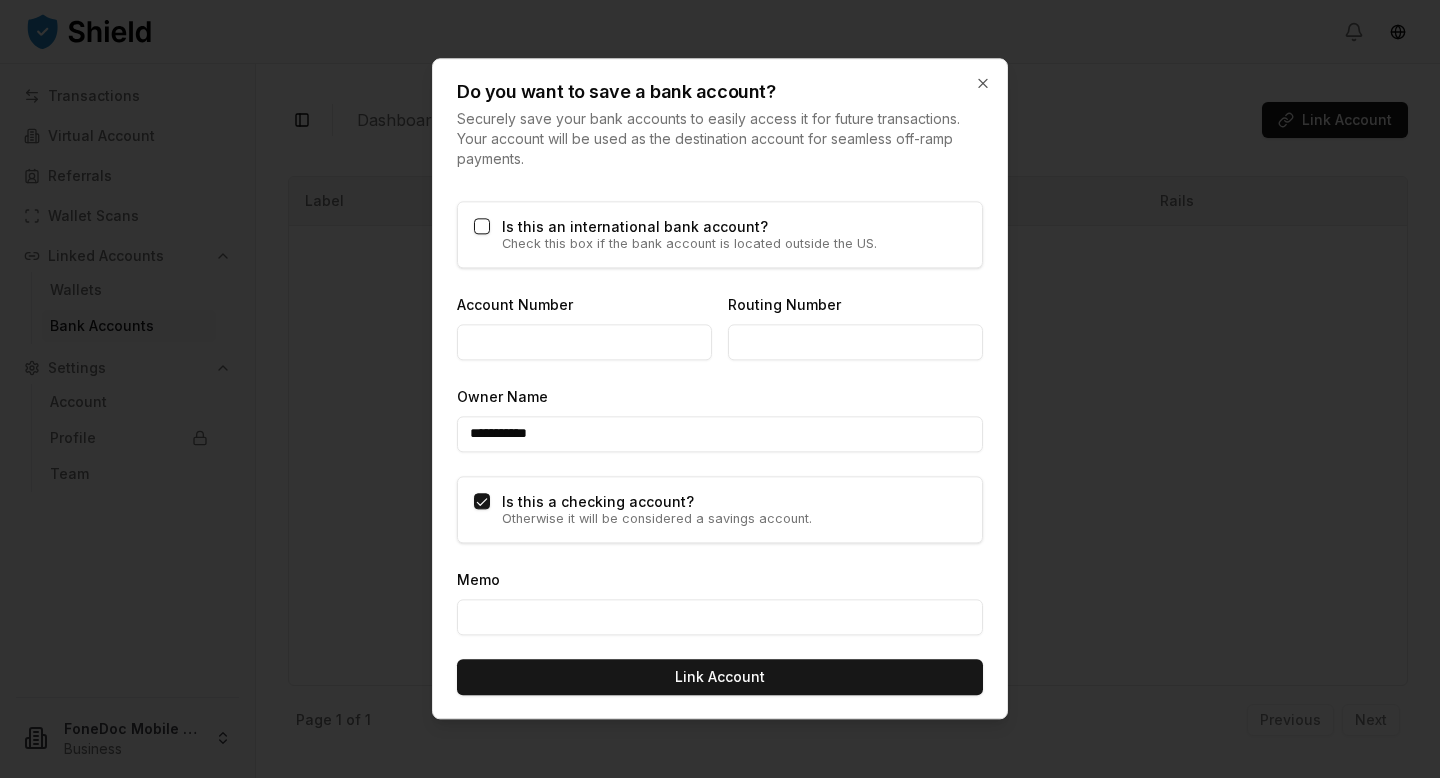 click on "Account Number" at bounding box center [584, 342] 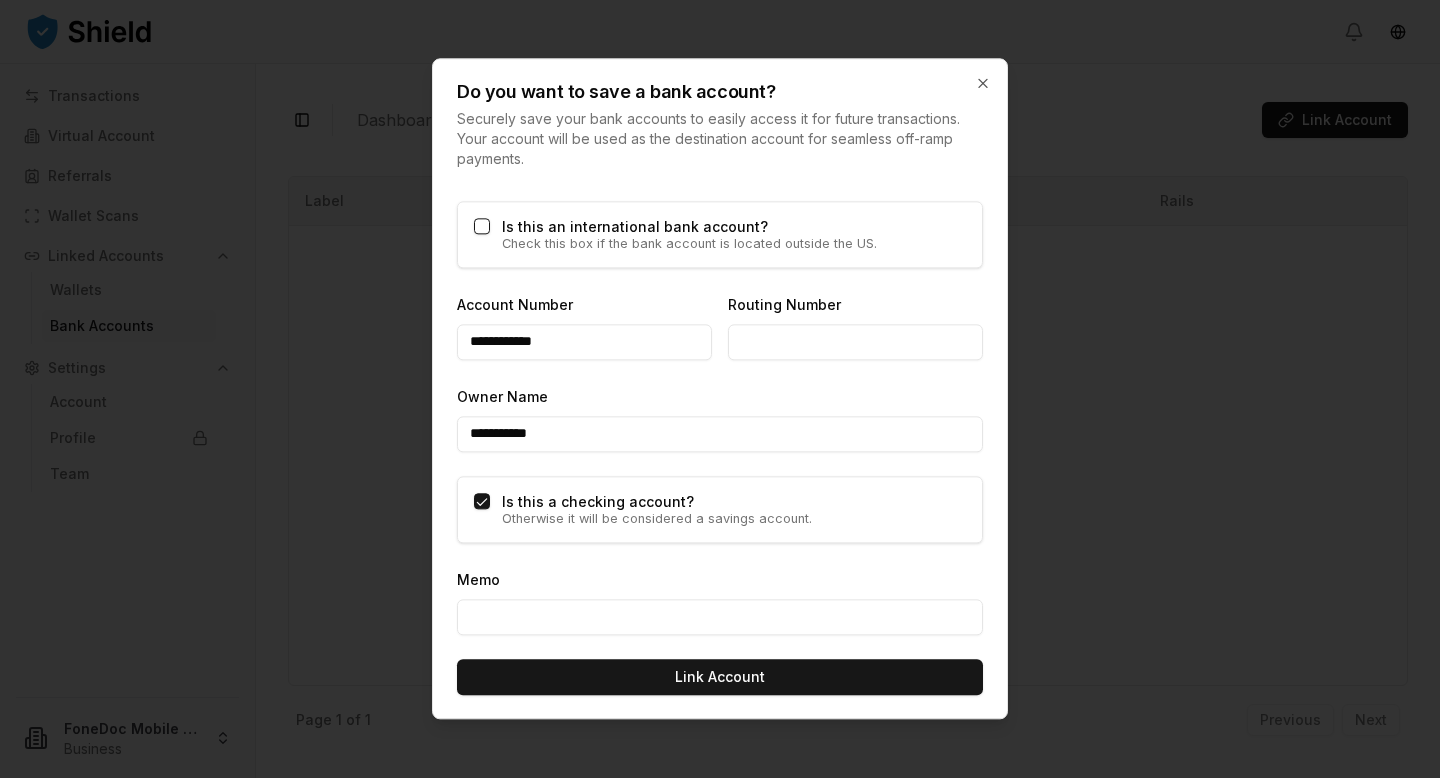type on "**********" 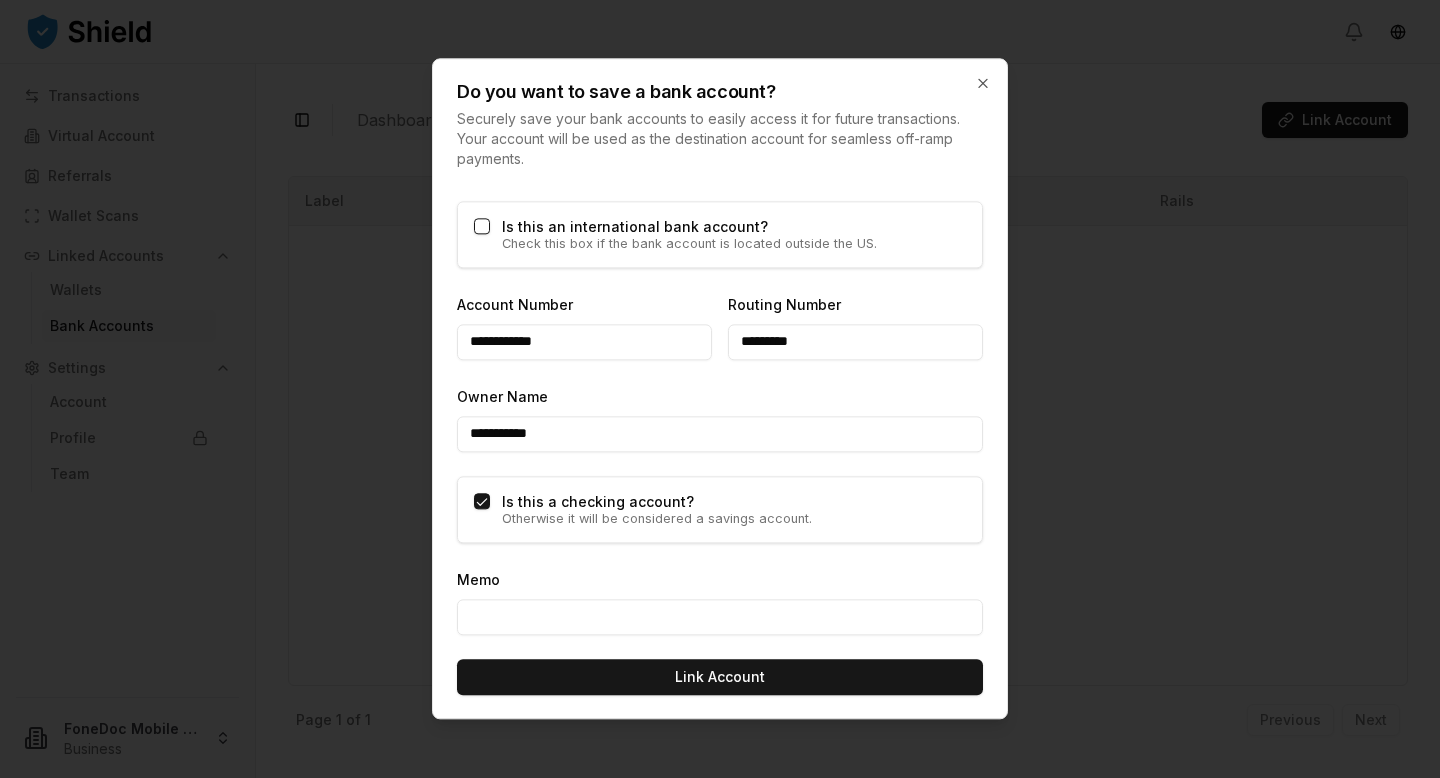 type on "*********" 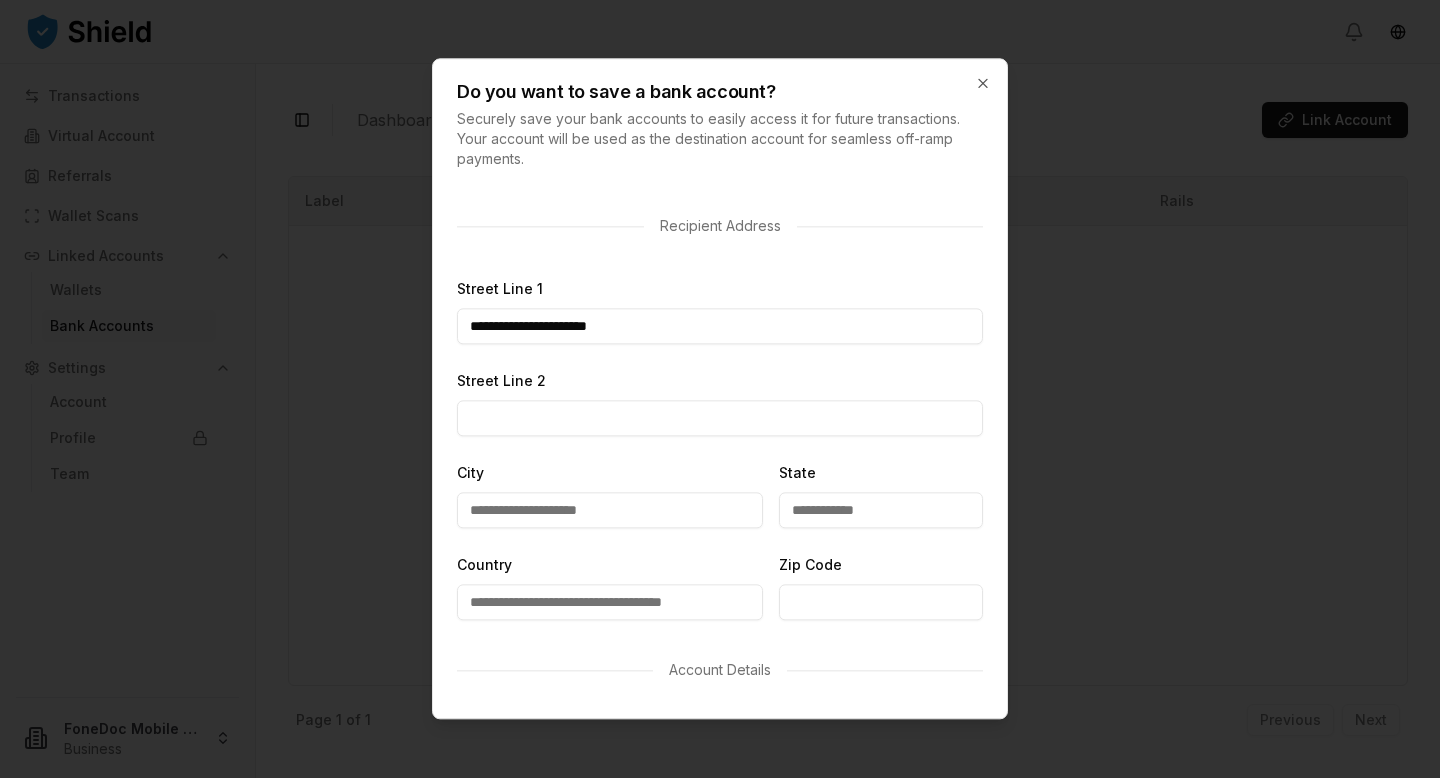scroll, scrollTop: 572, scrollLeft: 0, axis: vertical 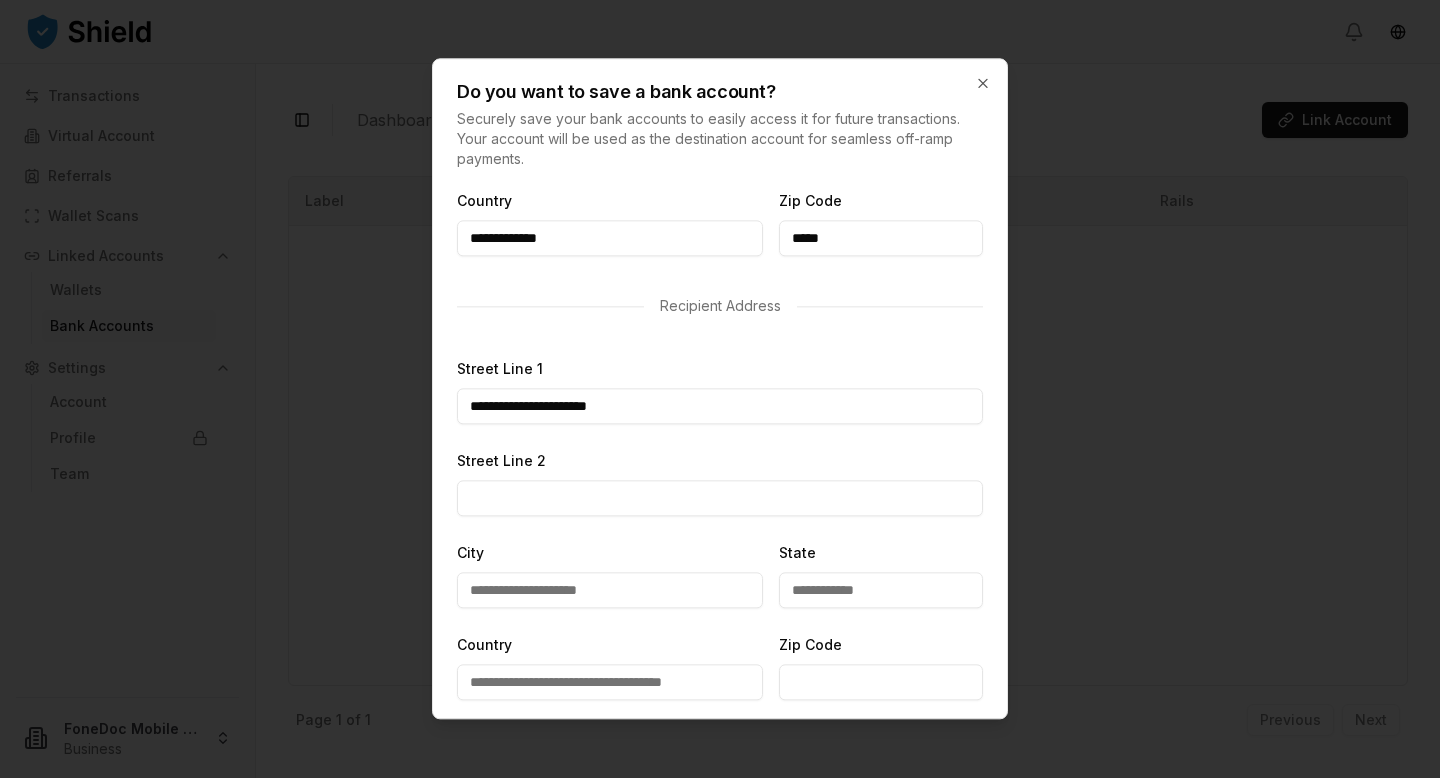 click on "City" at bounding box center (610, 591) 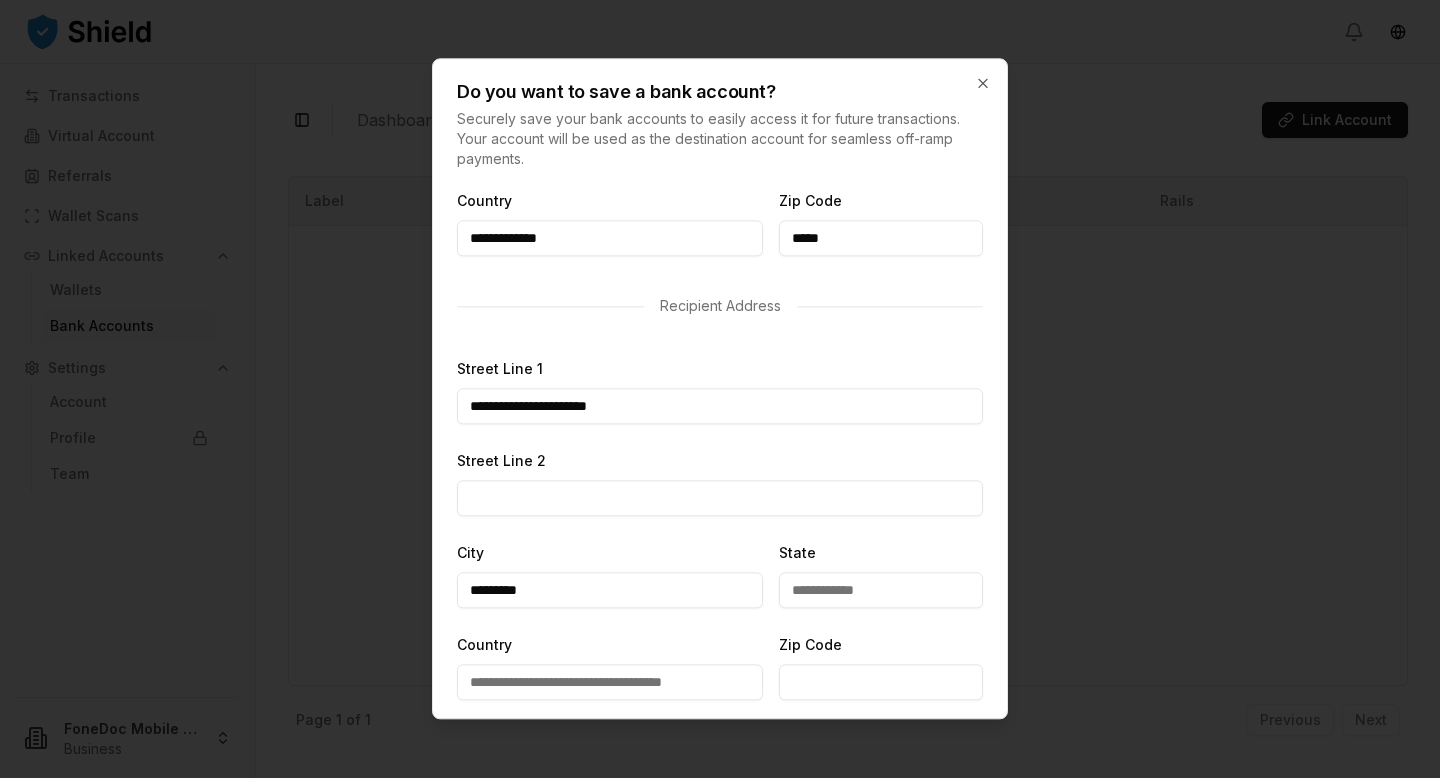 type on "**" 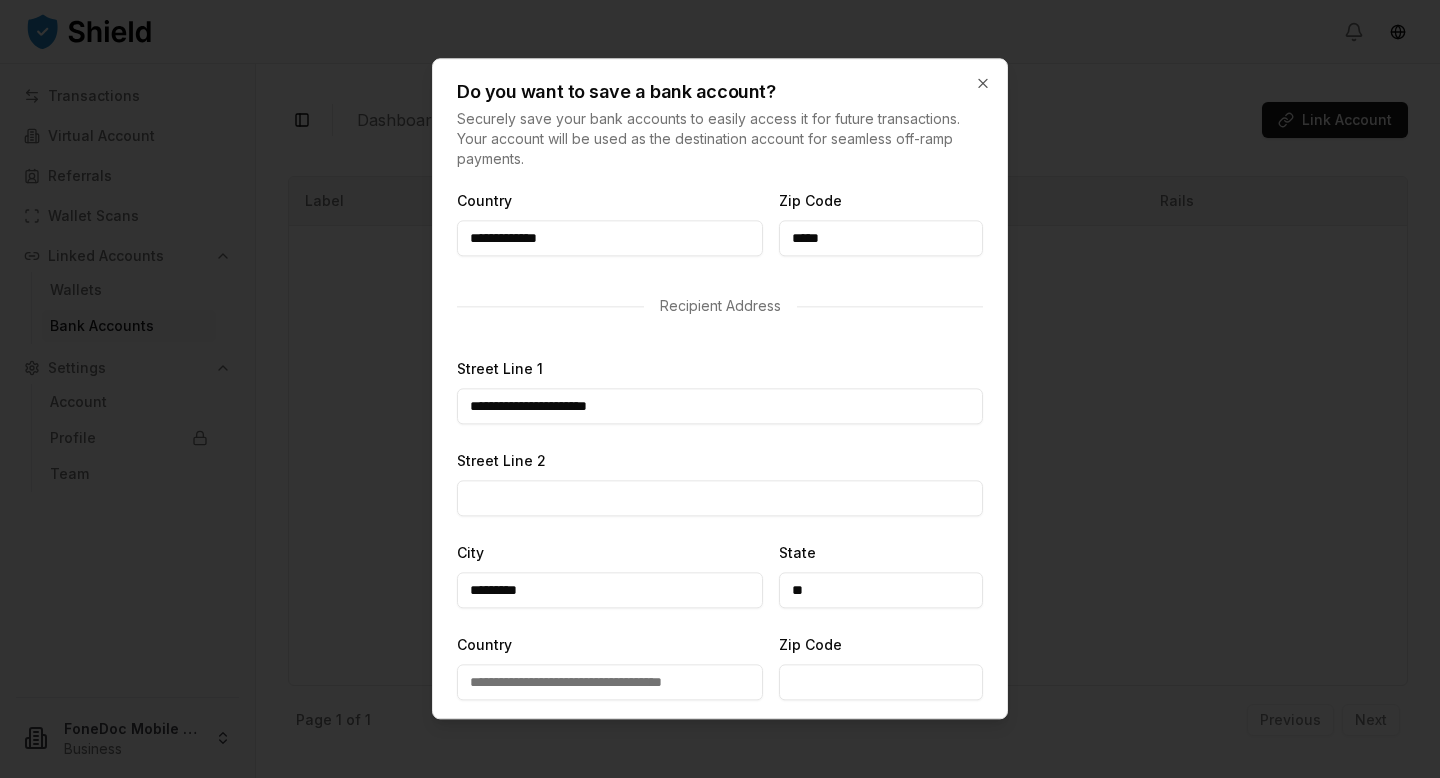type on "**********" 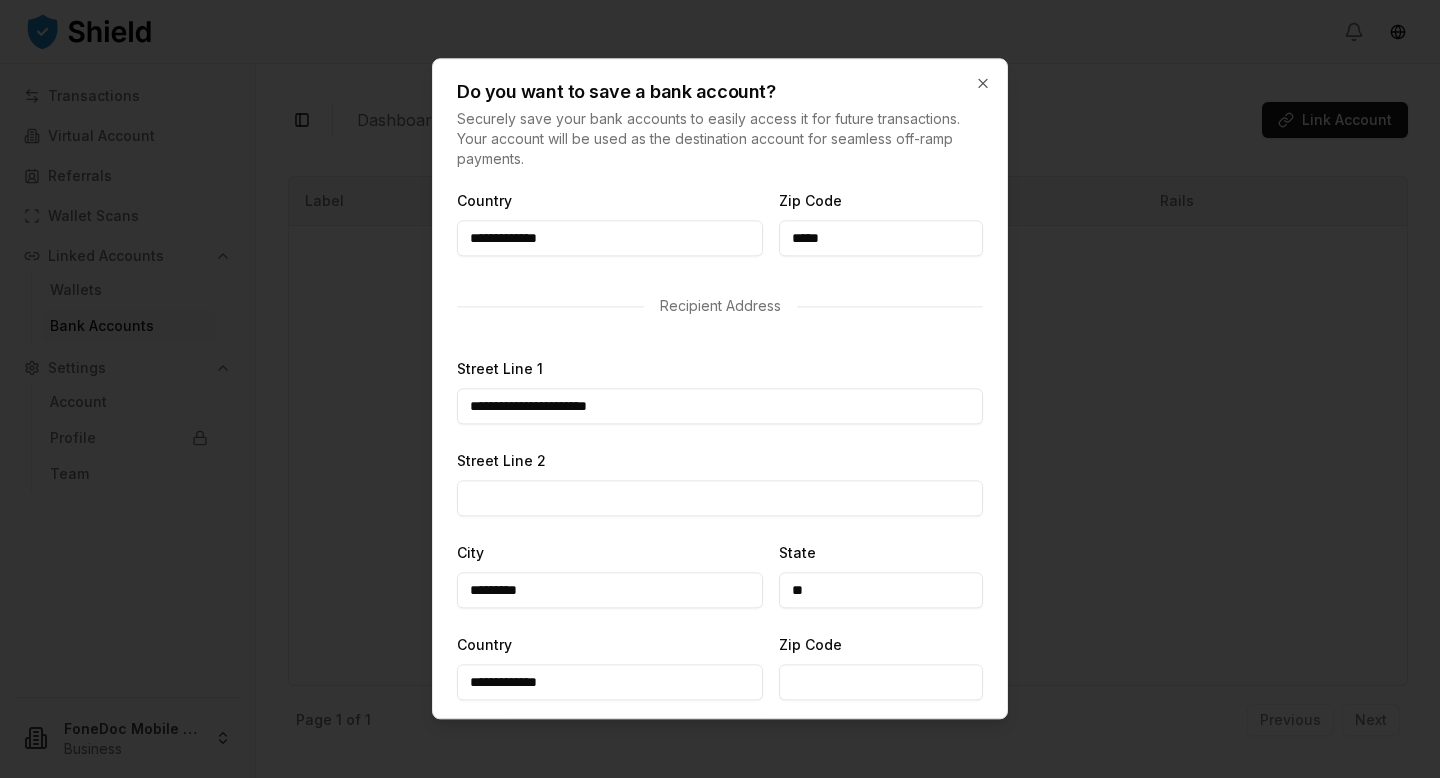 type on "*****" 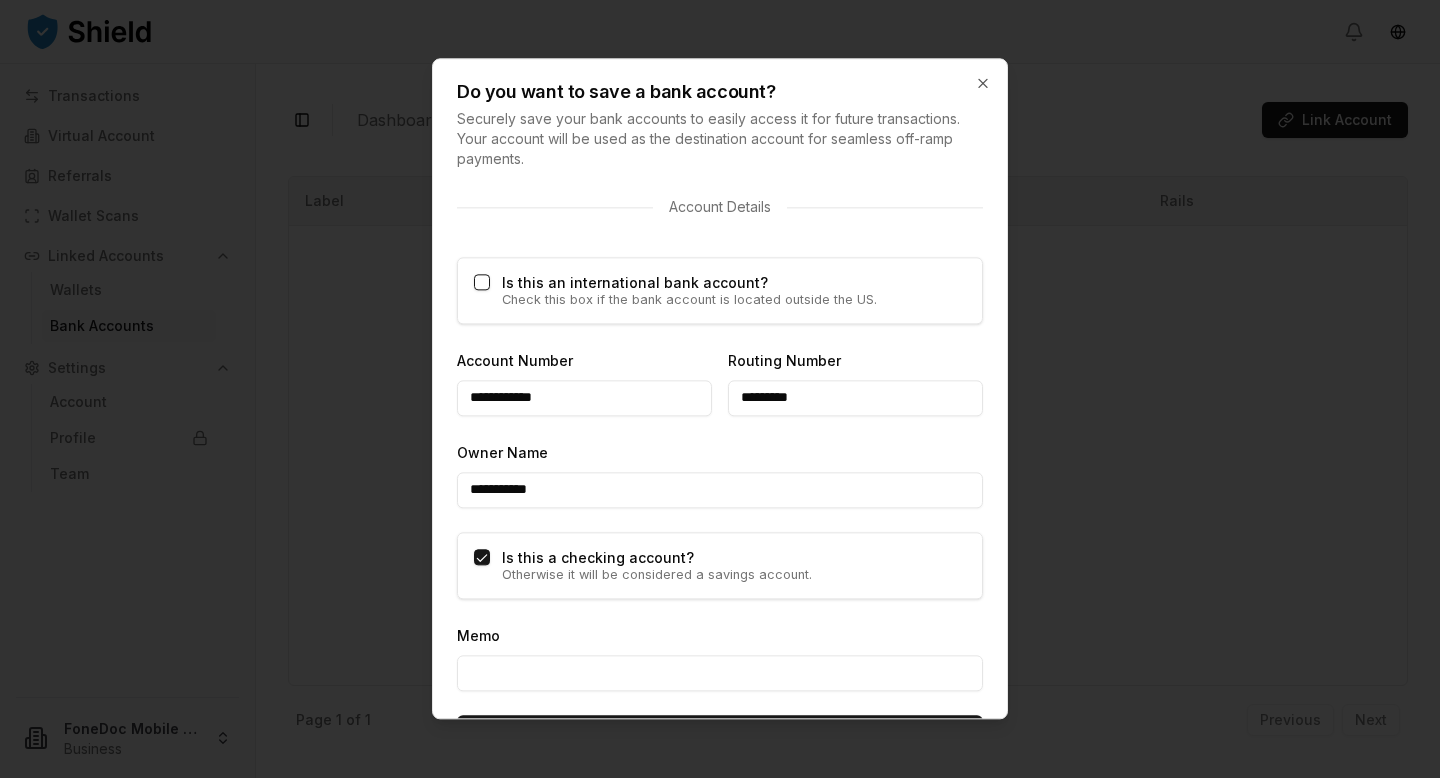 scroll, scrollTop: 1171, scrollLeft: 0, axis: vertical 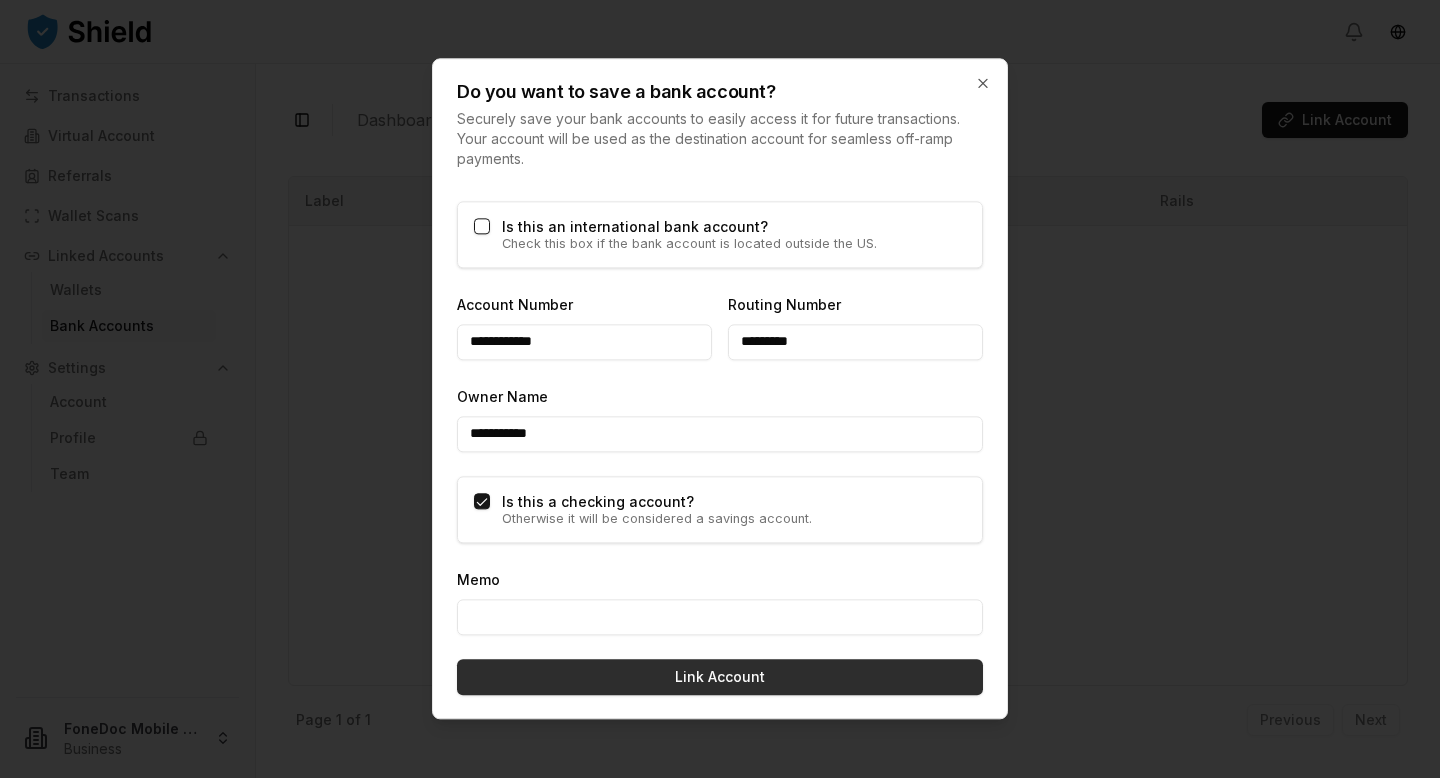 click on "Link Account" at bounding box center [720, 677] 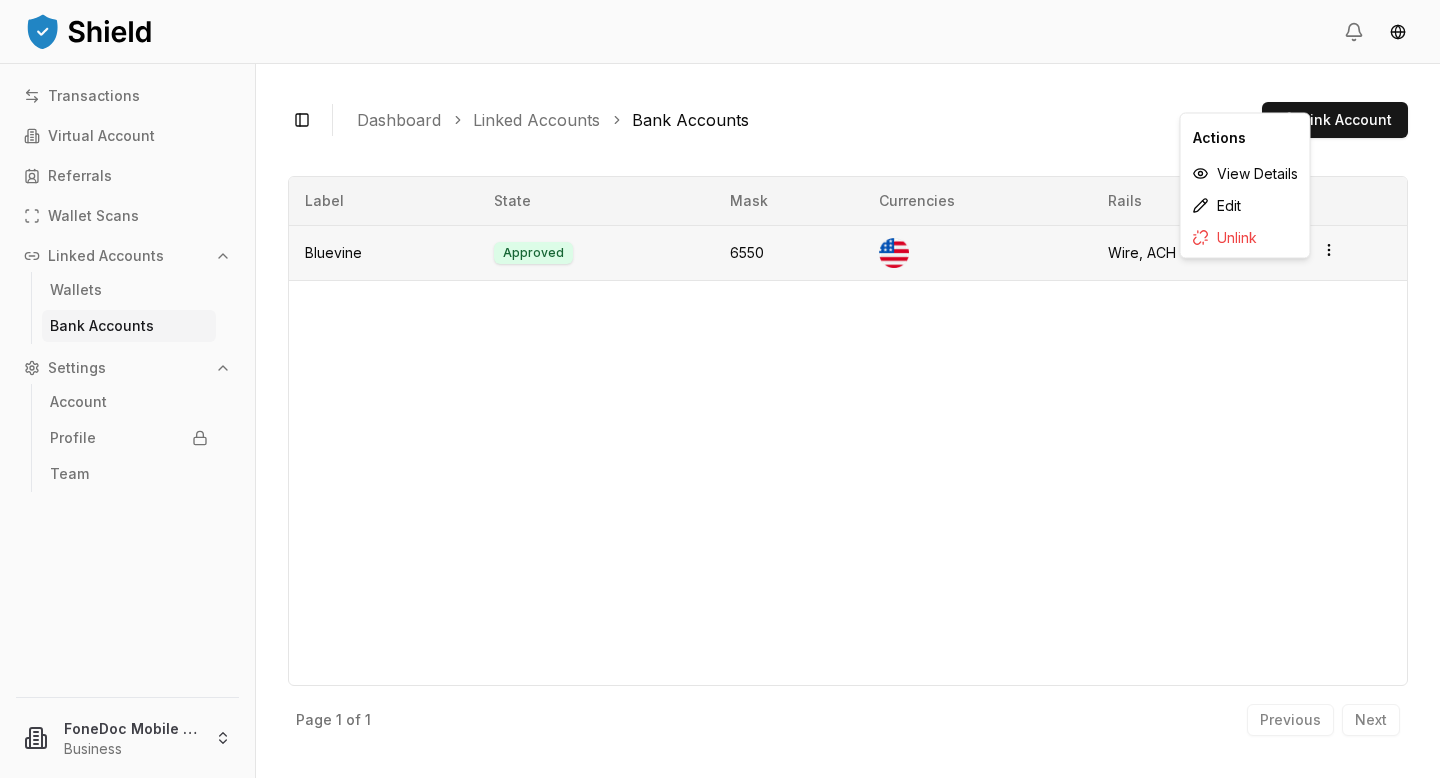 click 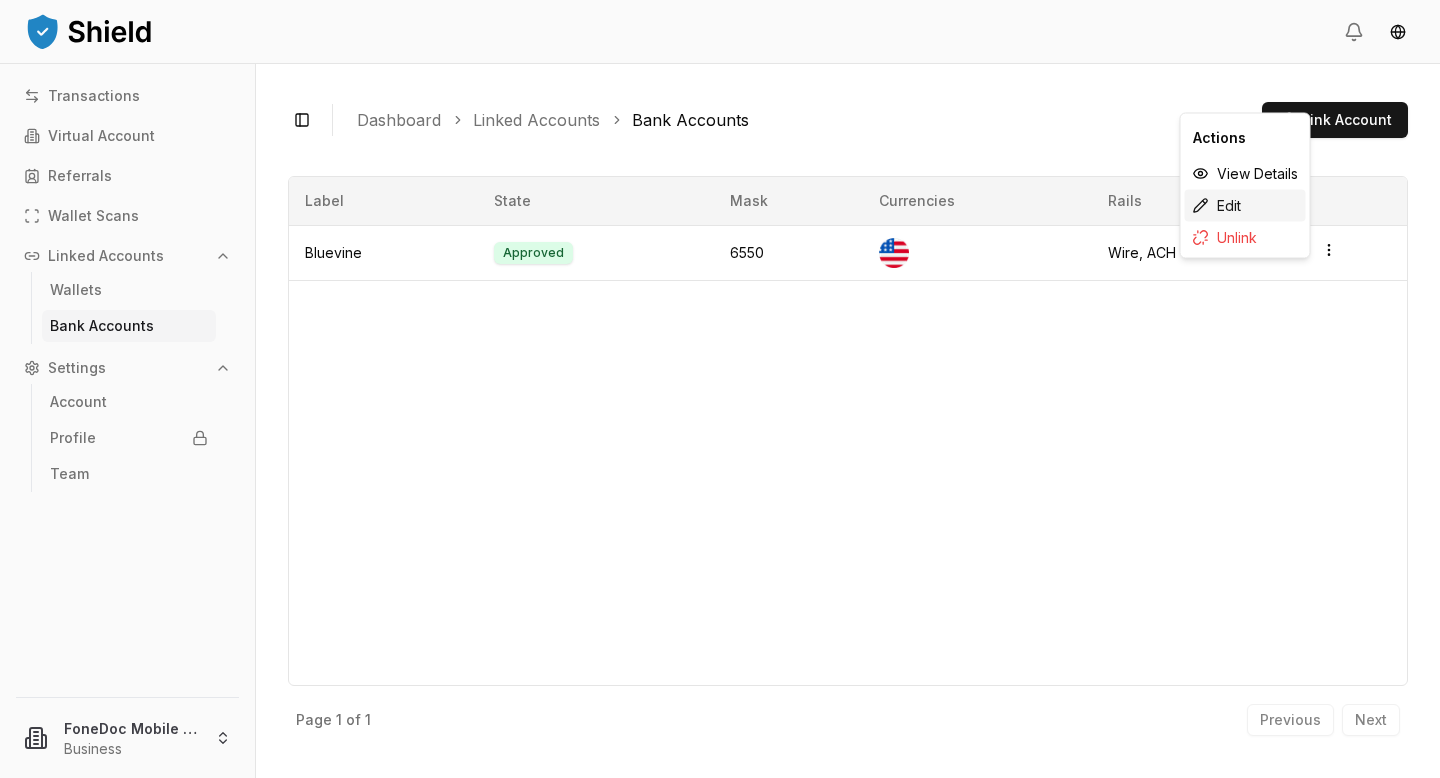 click on "Edit" at bounding box center [1245, 206] 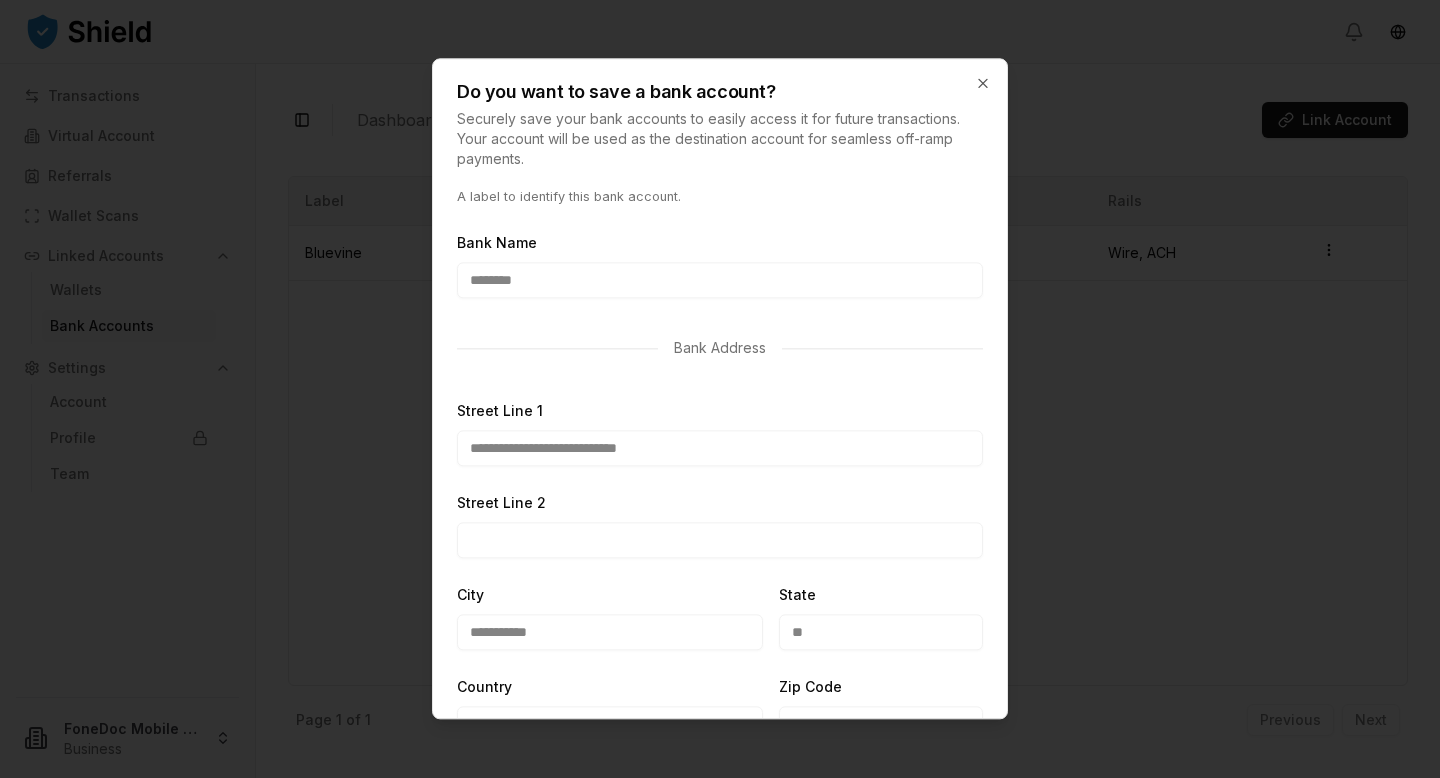 scroll, scrollTop: 89, scrollLeft: 0, axis: vertical 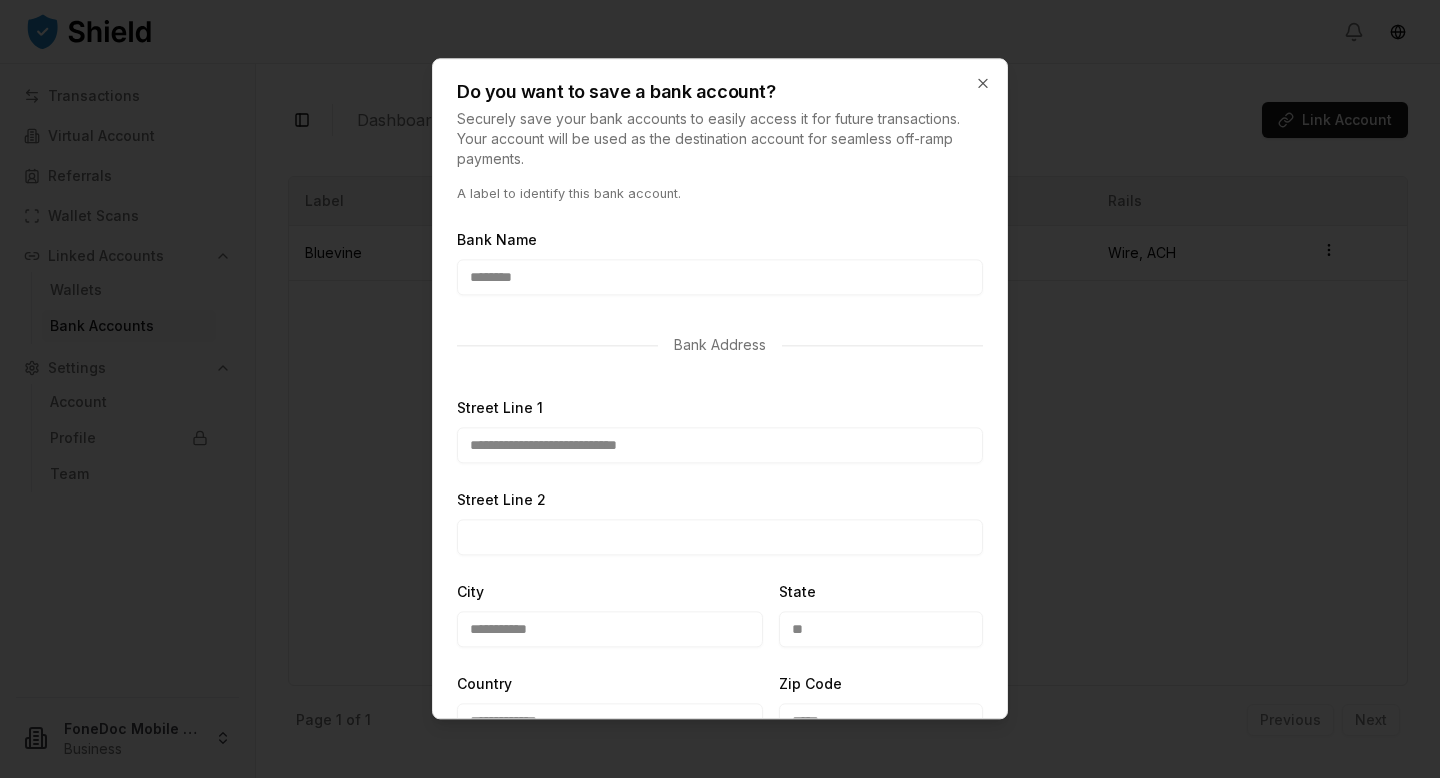 click on "Bank Address" at bounding box center [720, 346] 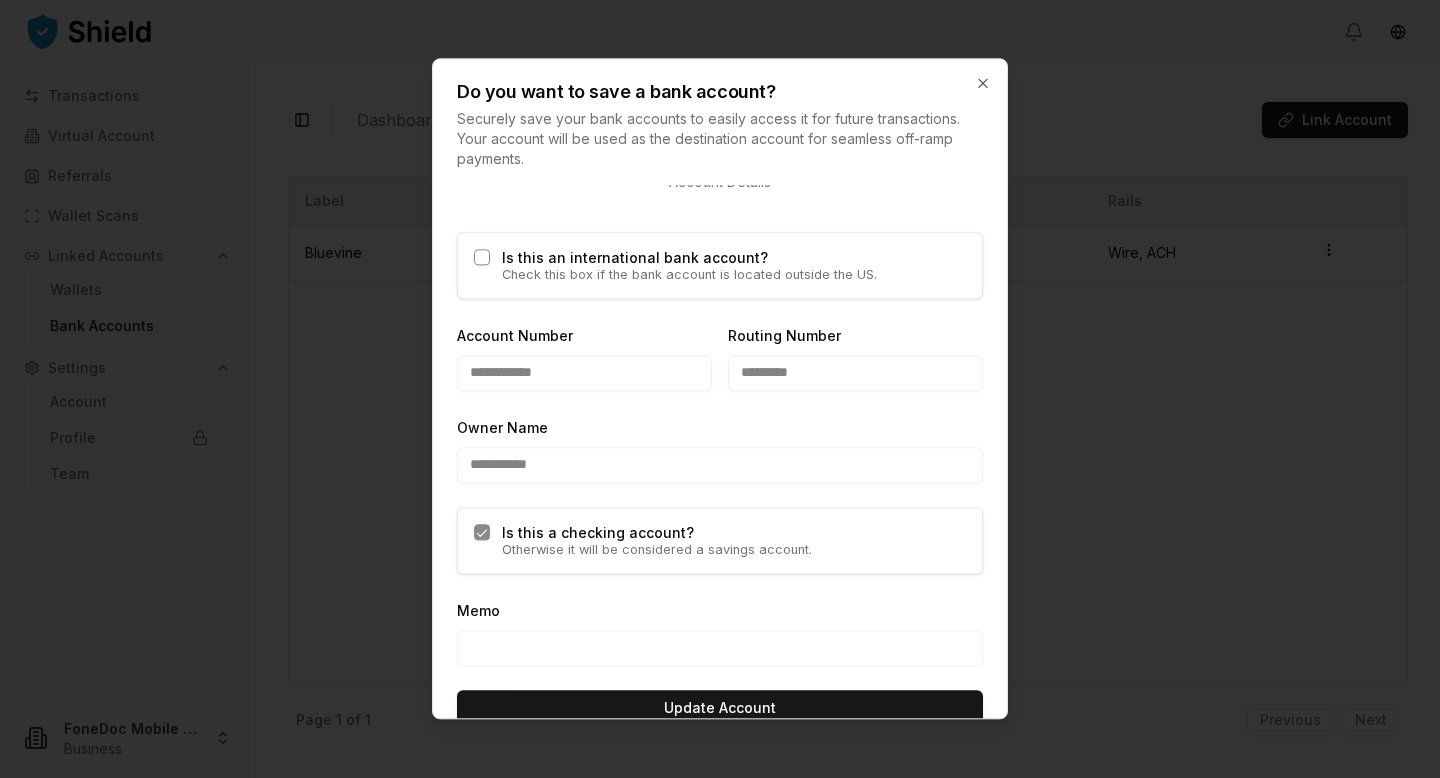 scroll, scrollTop: 1171, scrollLeft: 0, axis: vertical 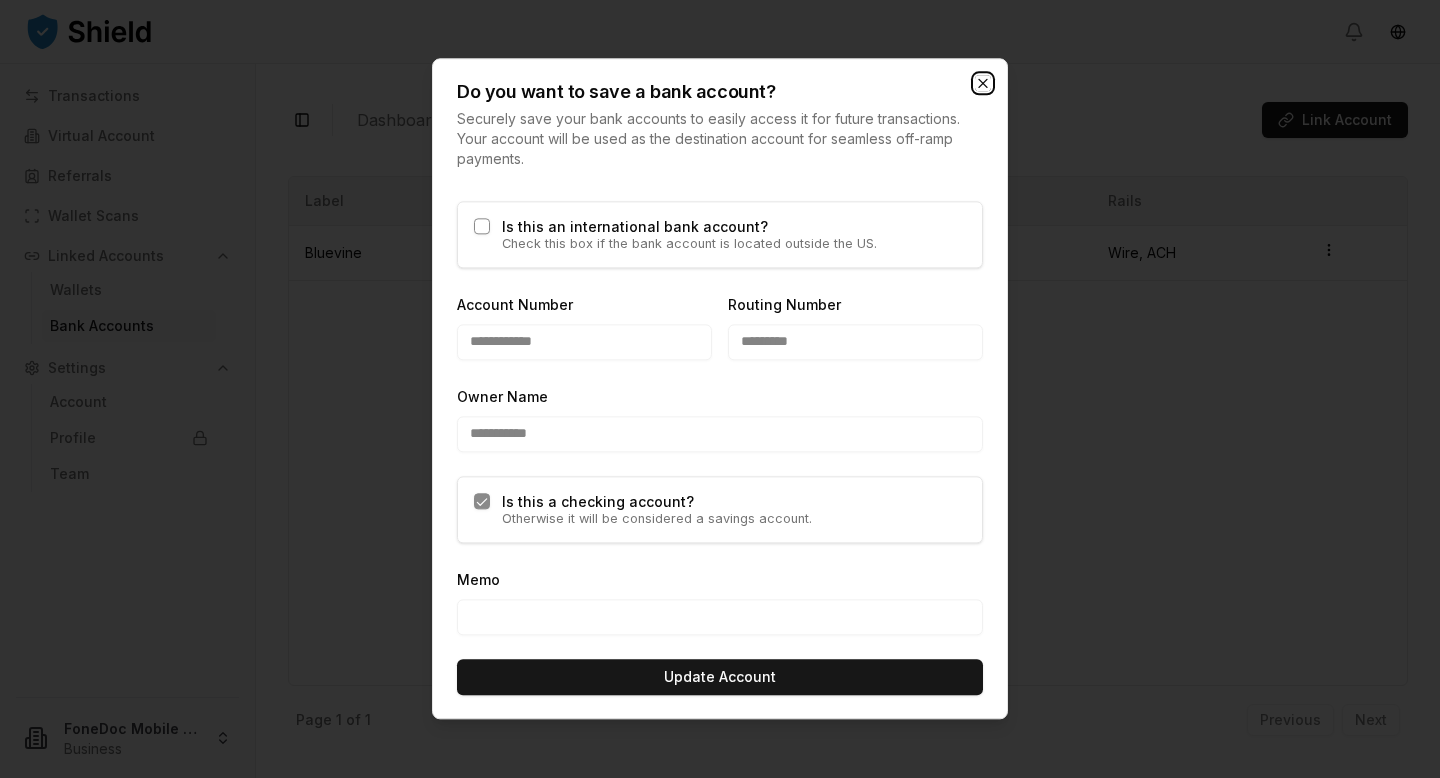 click 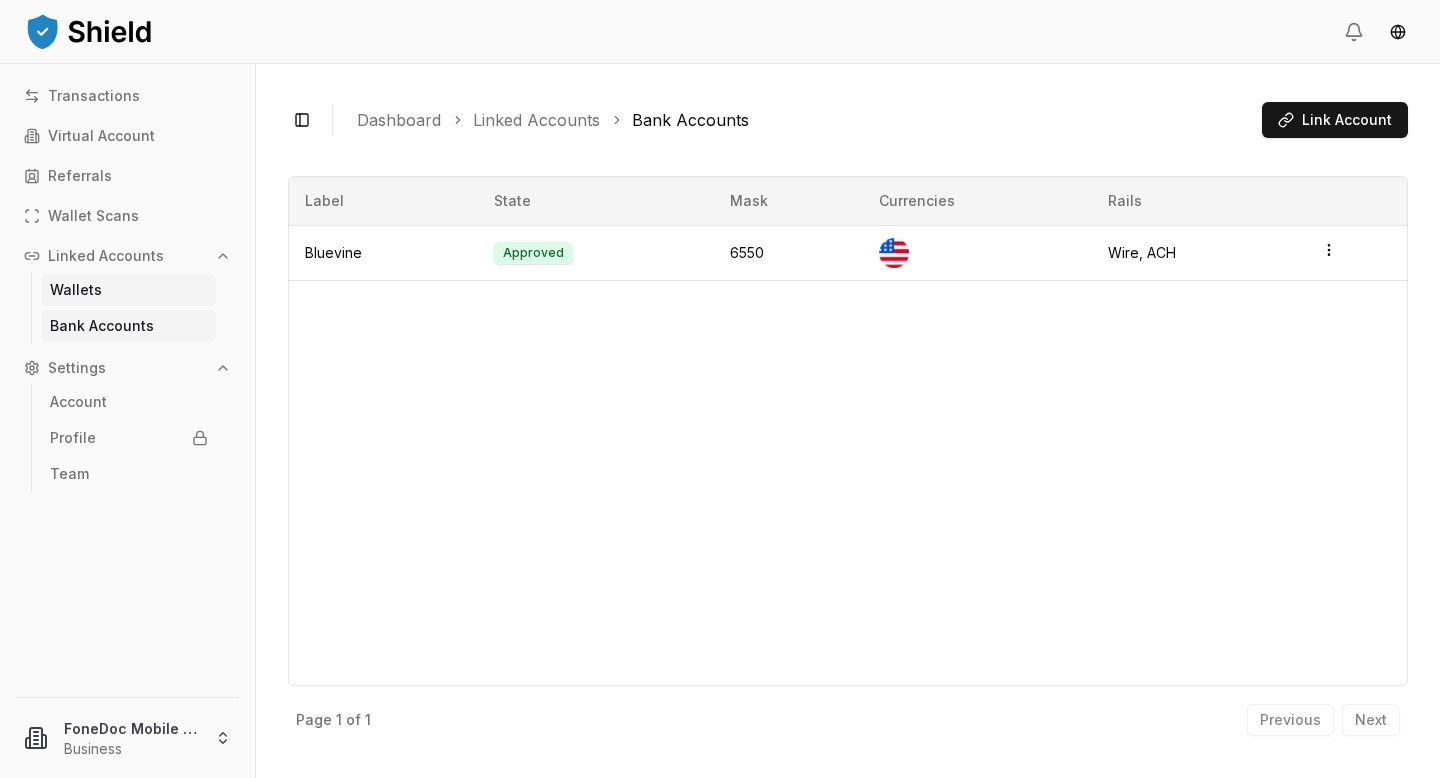 click on "Wallets" at bounding box center [76, 290] 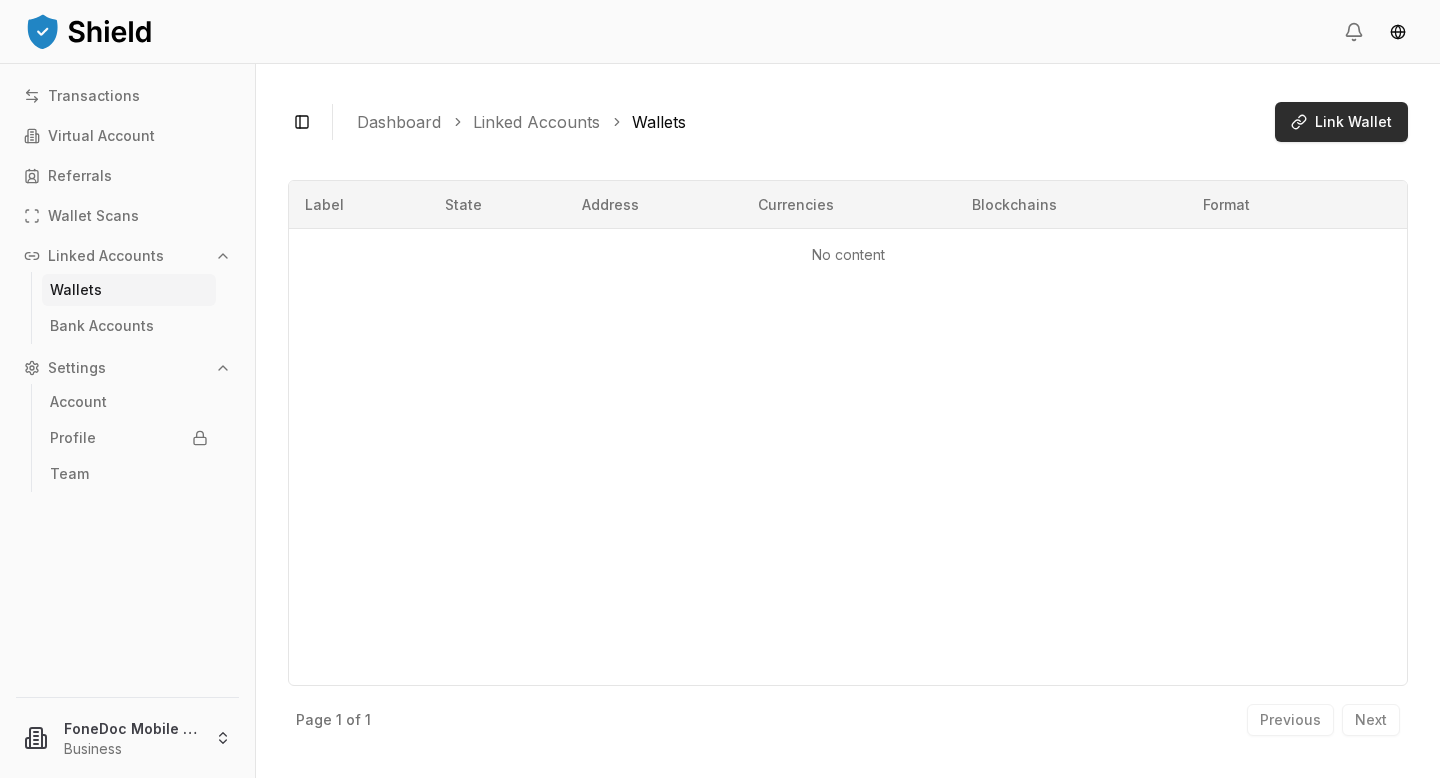 click on "Link Wallet" at bounding box center (1353, 122) 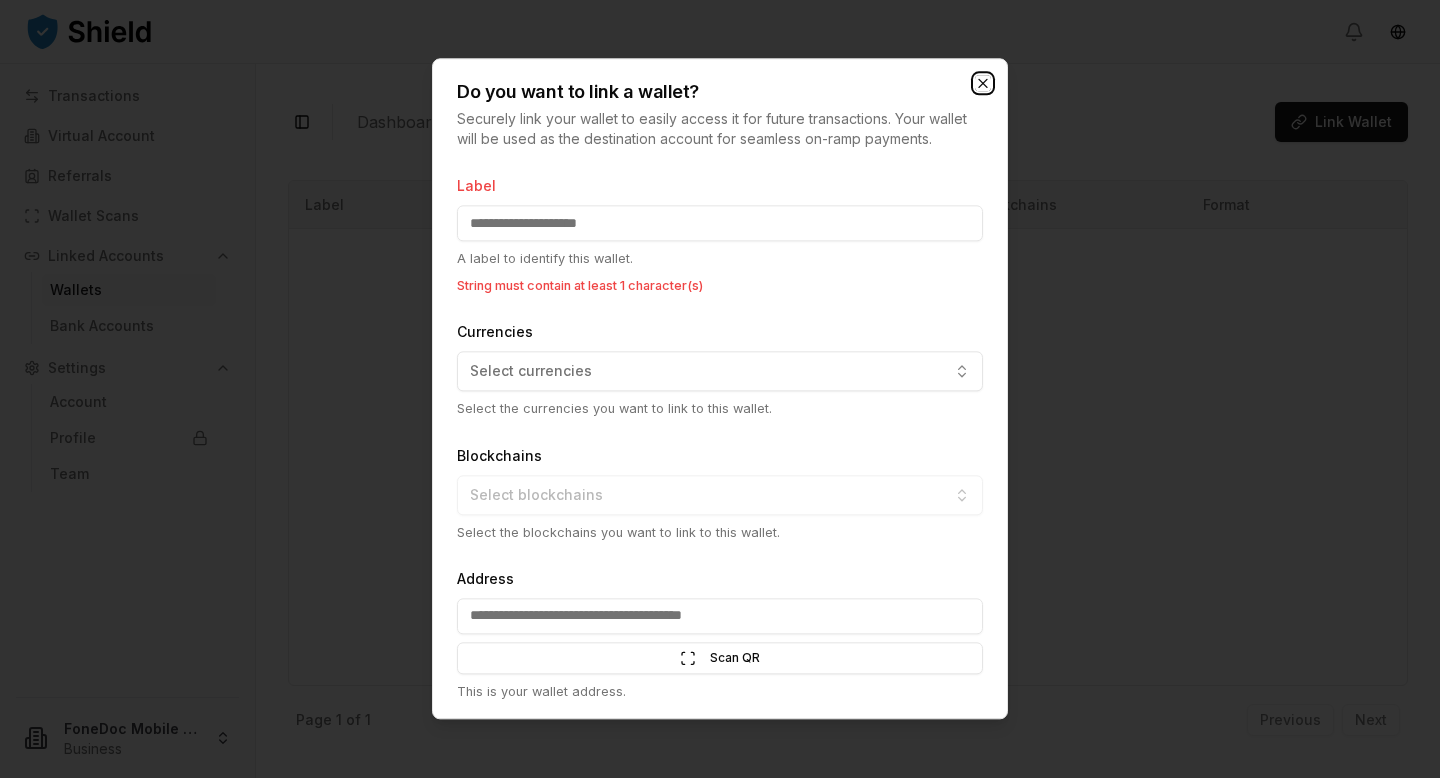 click 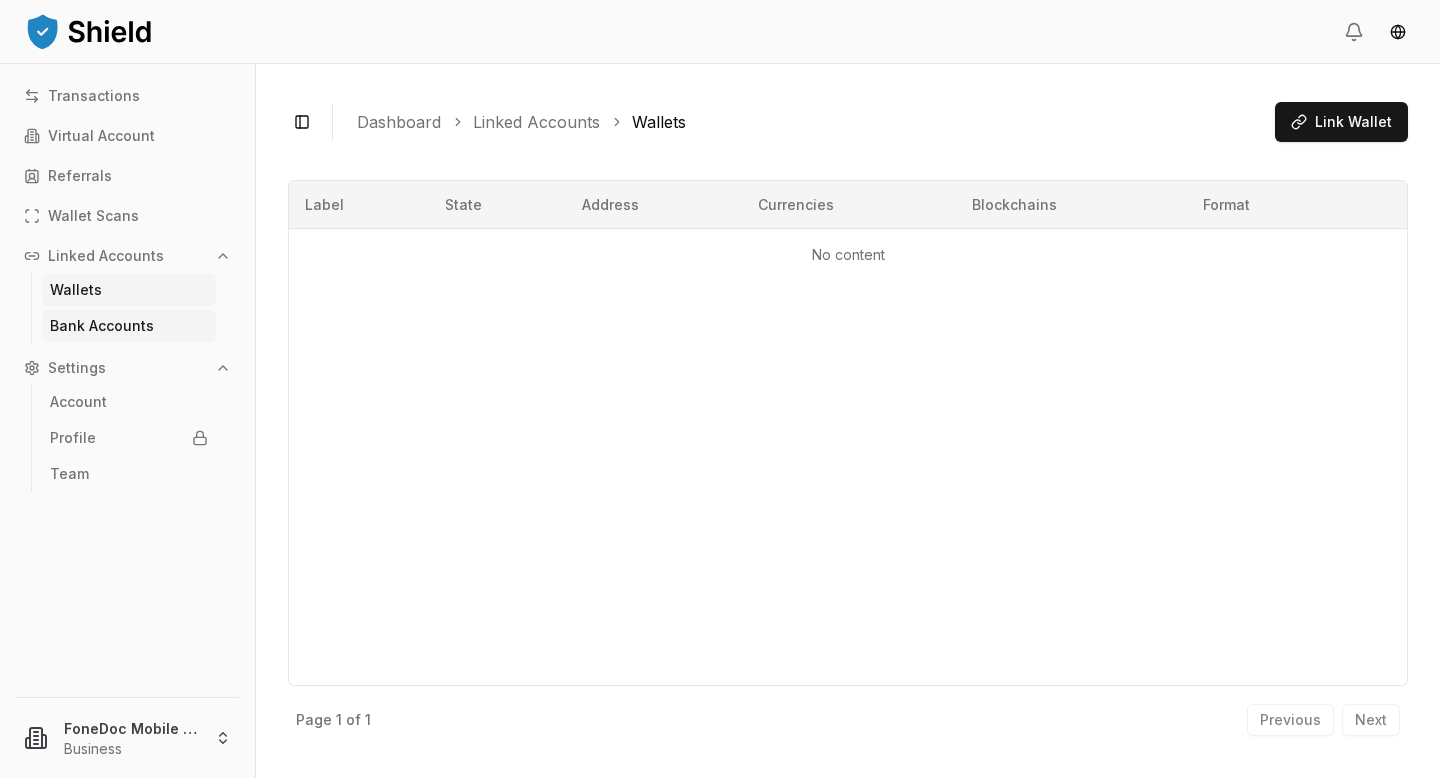 click on "Bank Accounts" at bounding box center [102, 326] 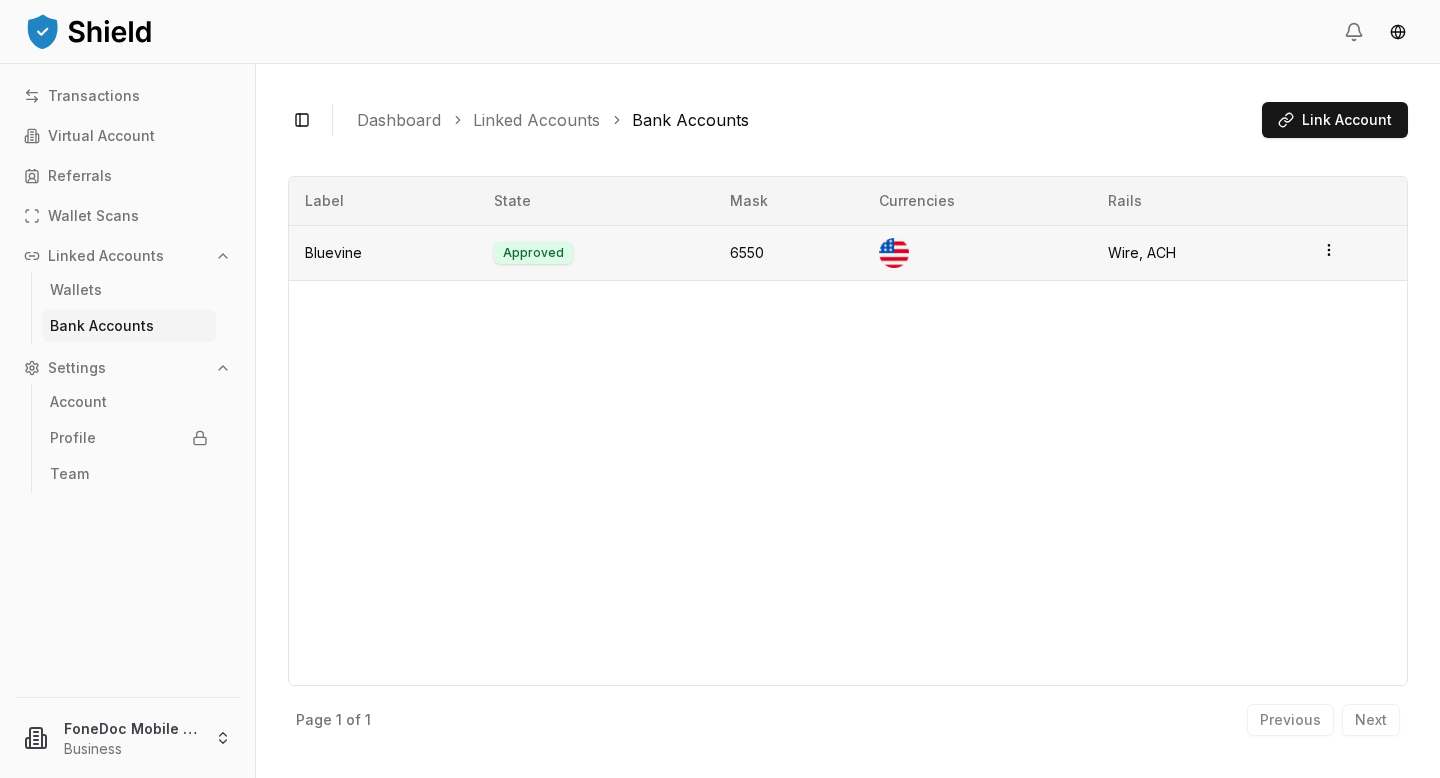 click on "6550" at bounding box center (788, 252) 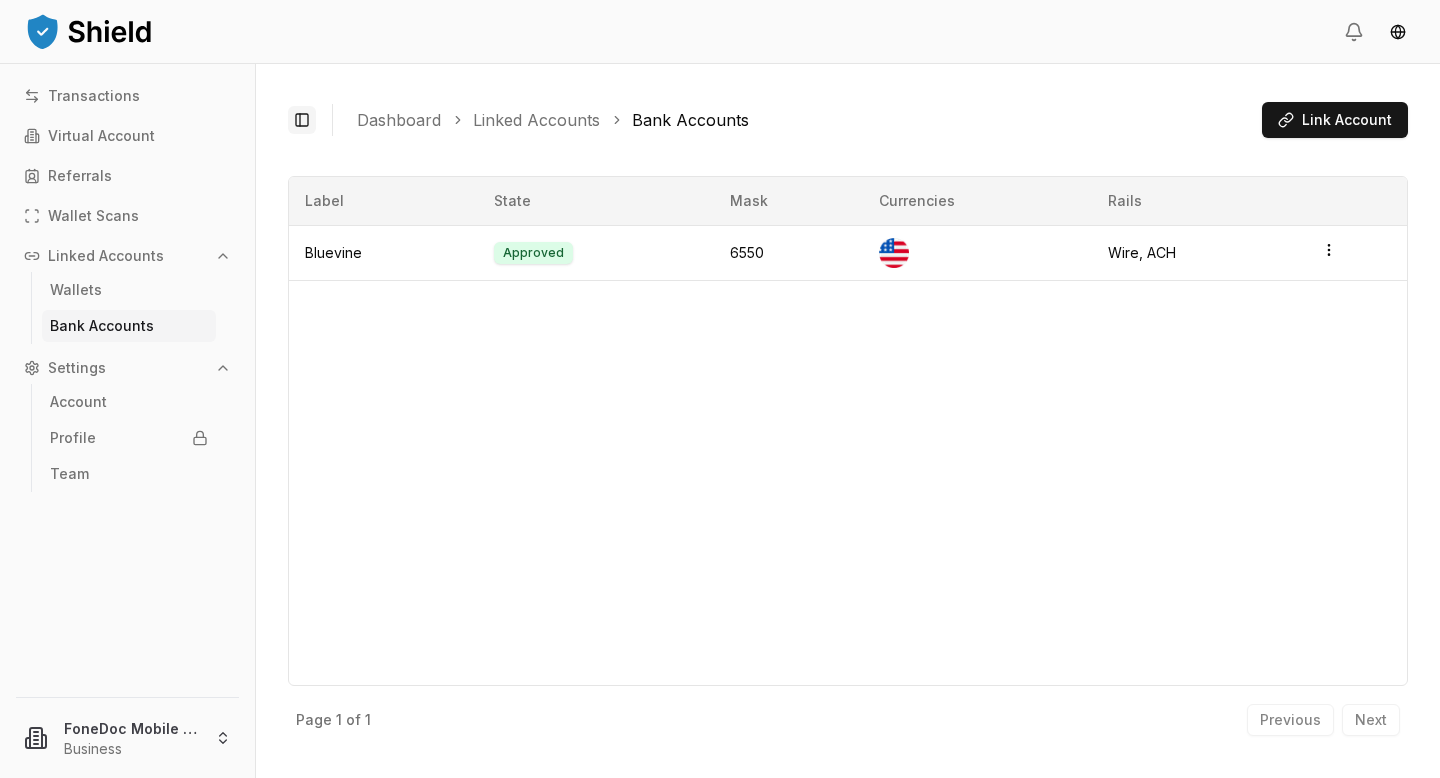 click on "Toggle Sidebar" at bounding box center (302, 120) 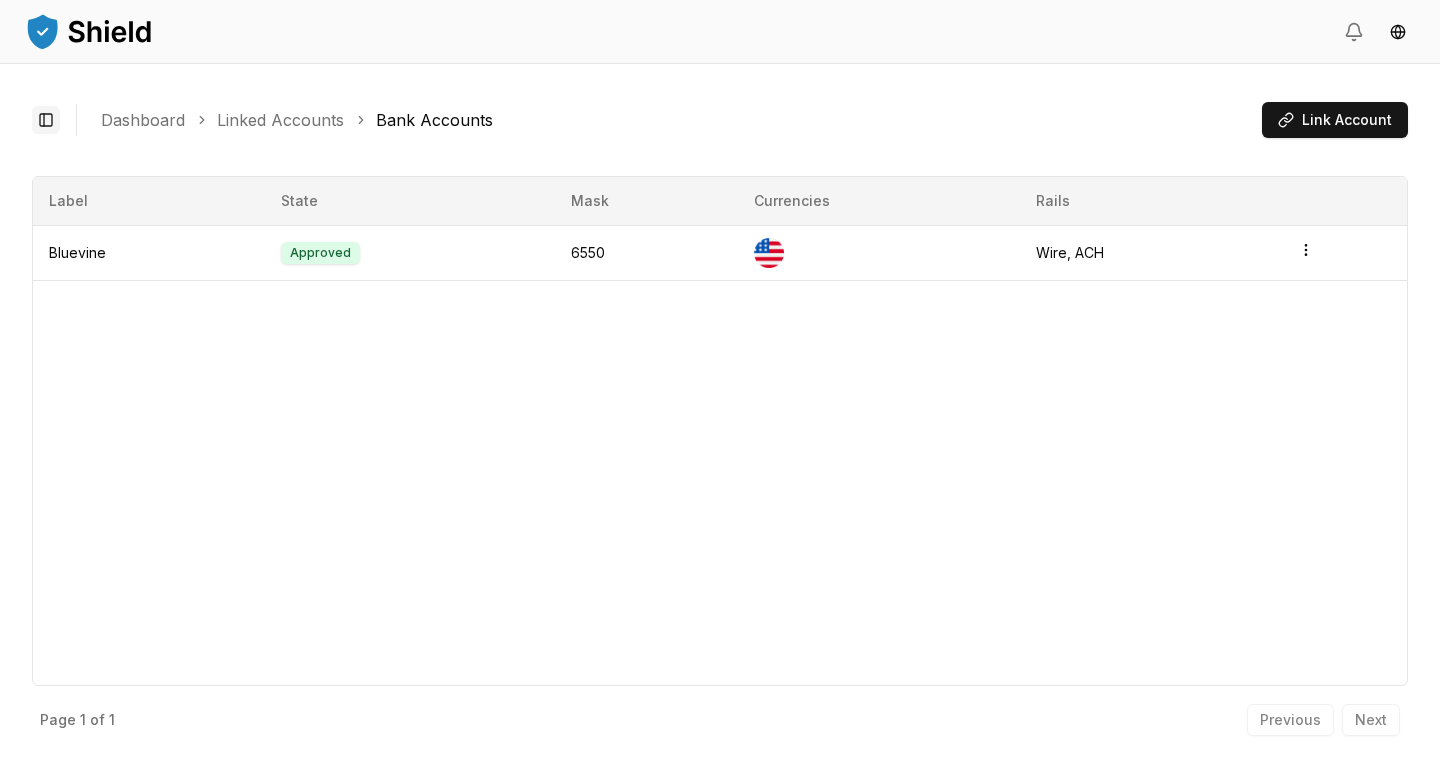 click on "Toggle Sidebar" at bounding box center (46, 120) 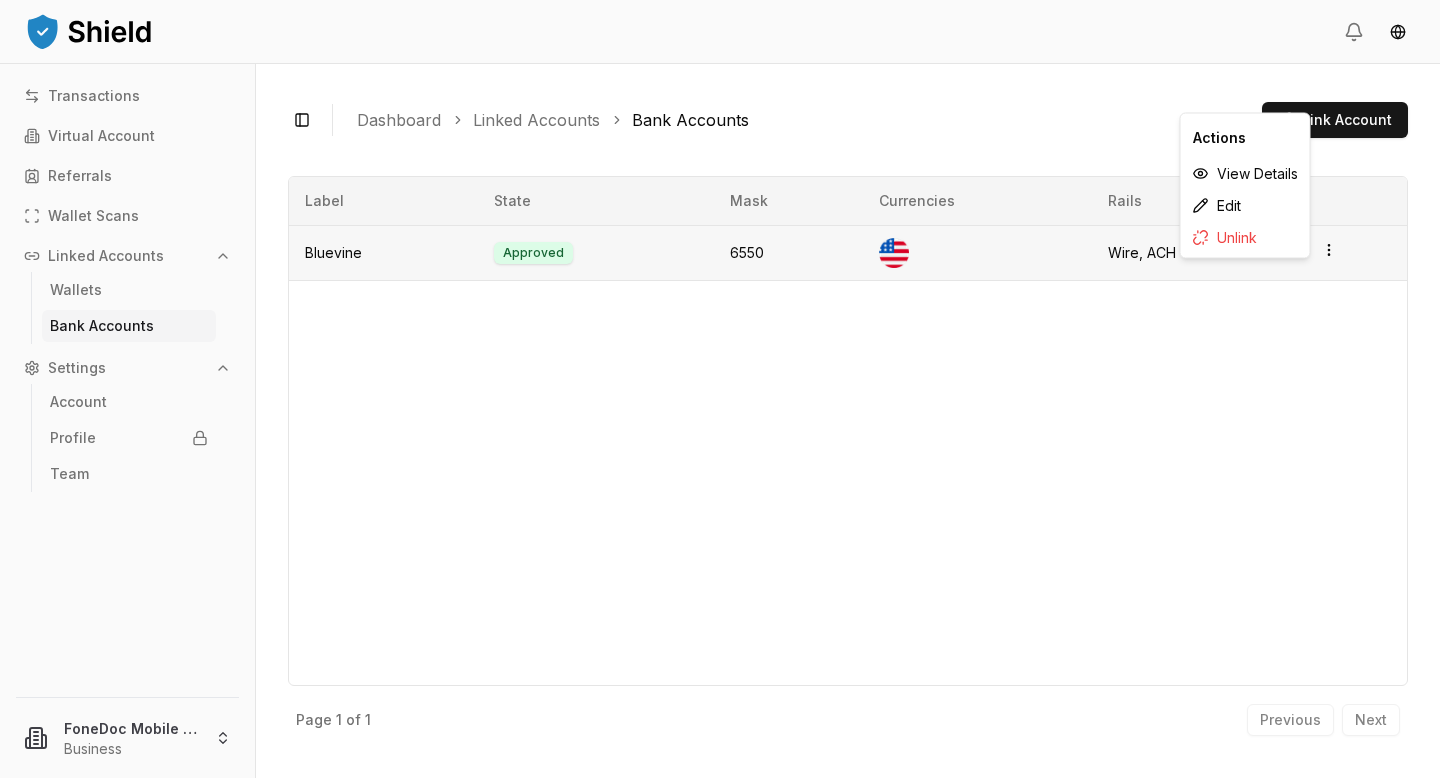 click 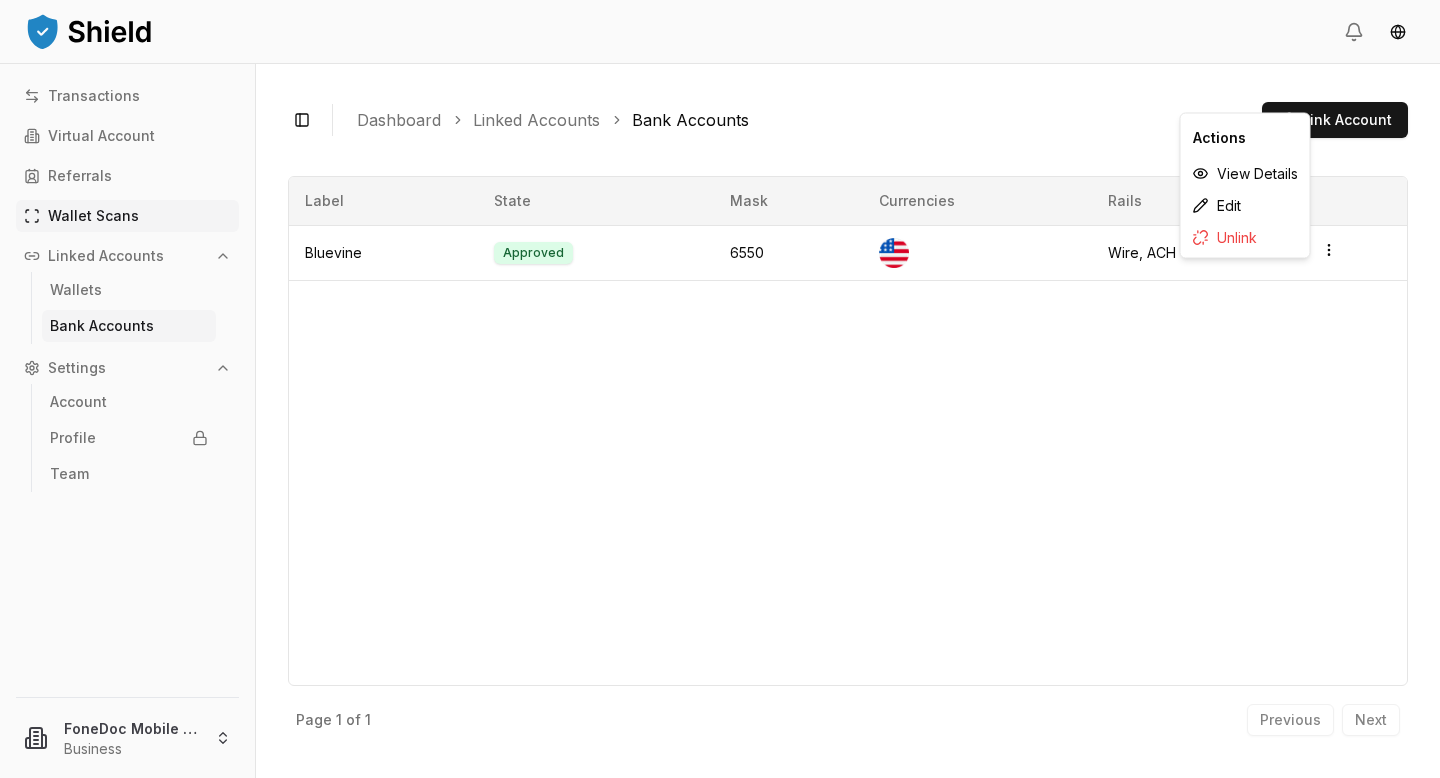 click on "Wallet Scans" at bounding box center [127, 216] 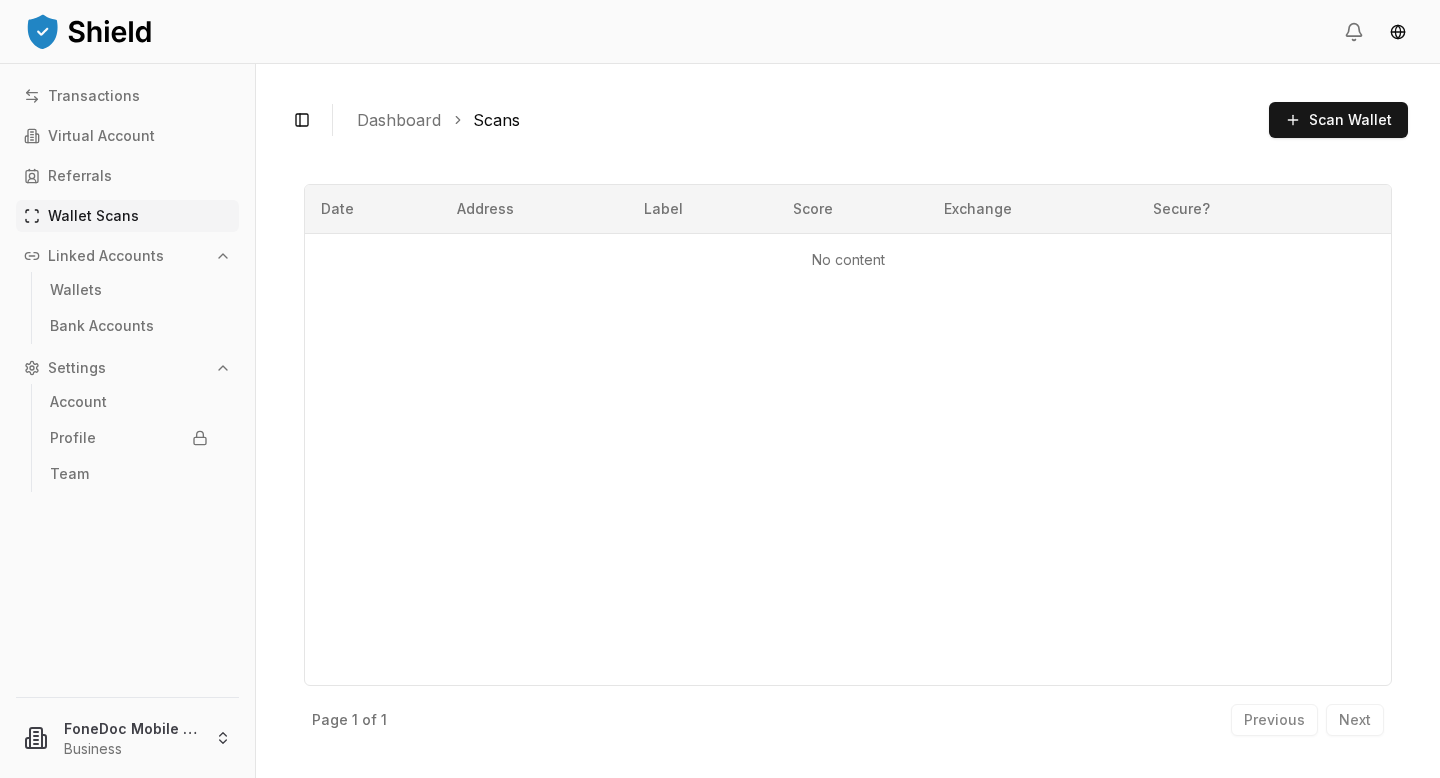 click on "Wallet Scans" at bounding box center (93, 216) 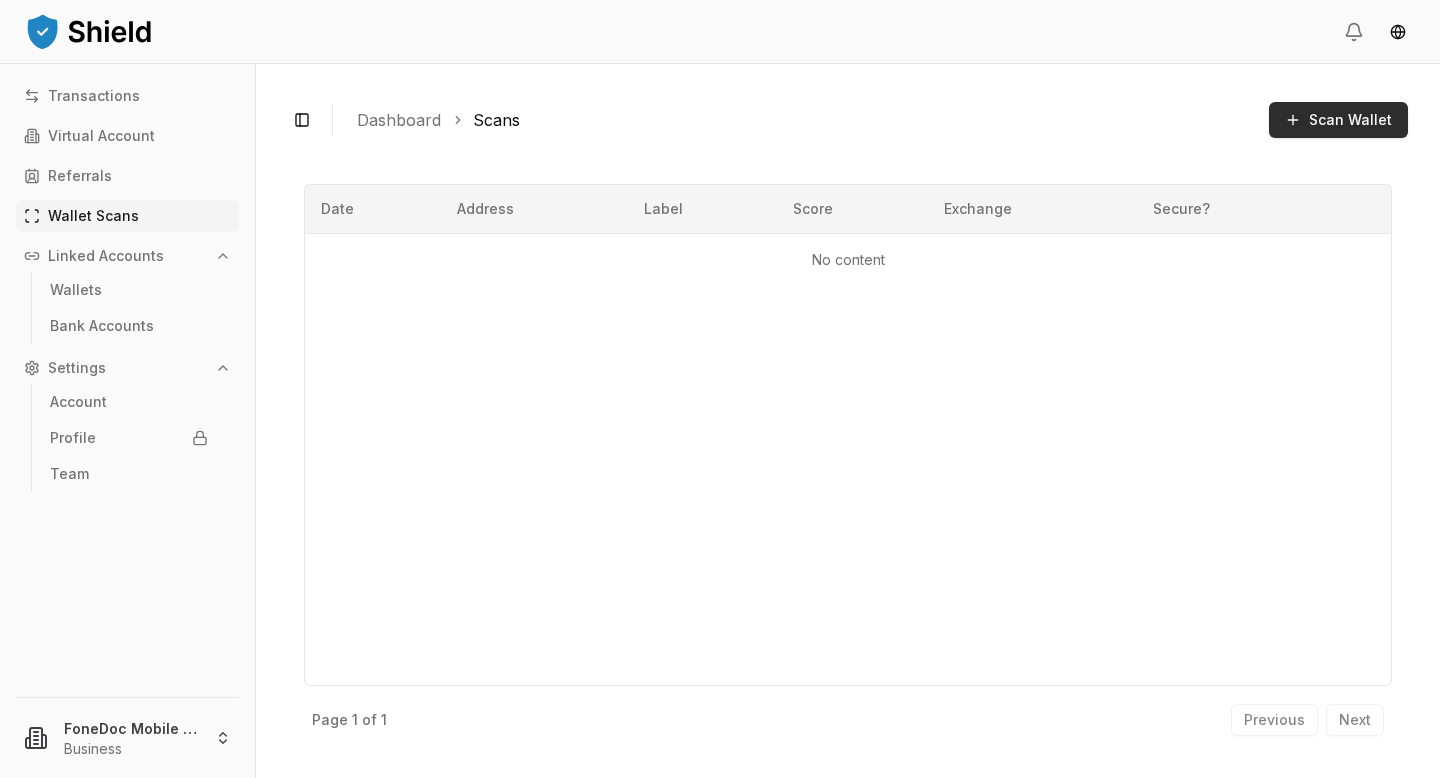 click on "Scan Wallet" at bounding box center [1338, 120] 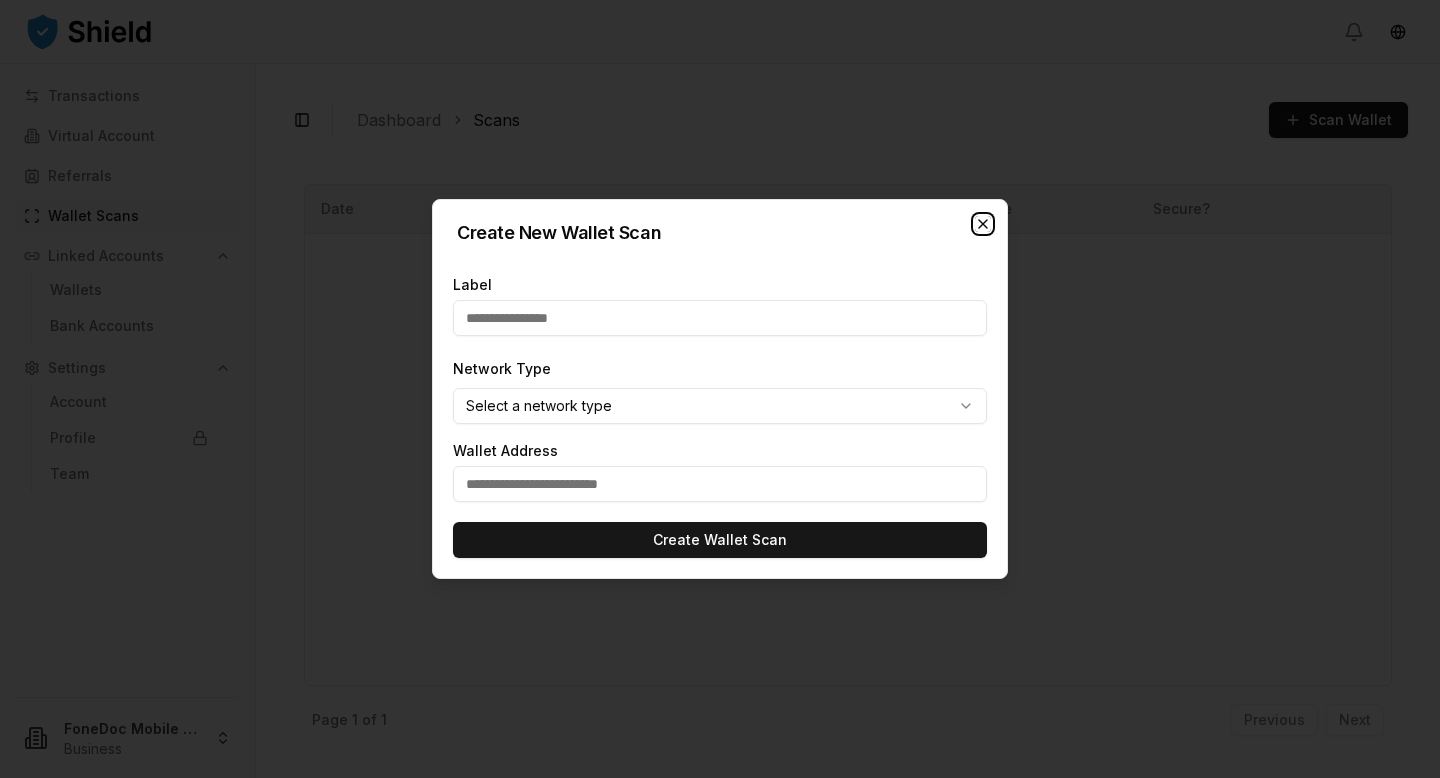 click 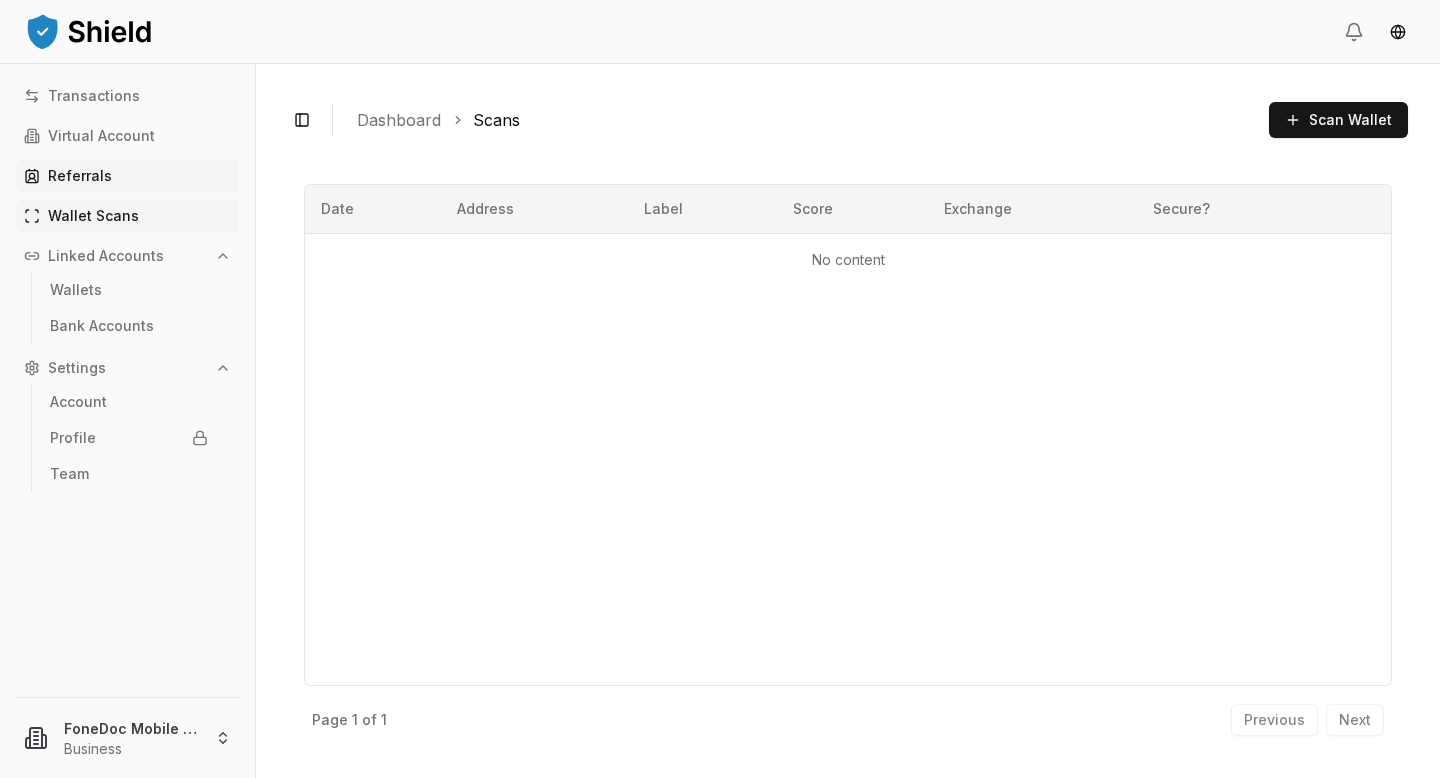 click on "Referrals" at bounding box center (80, 176) 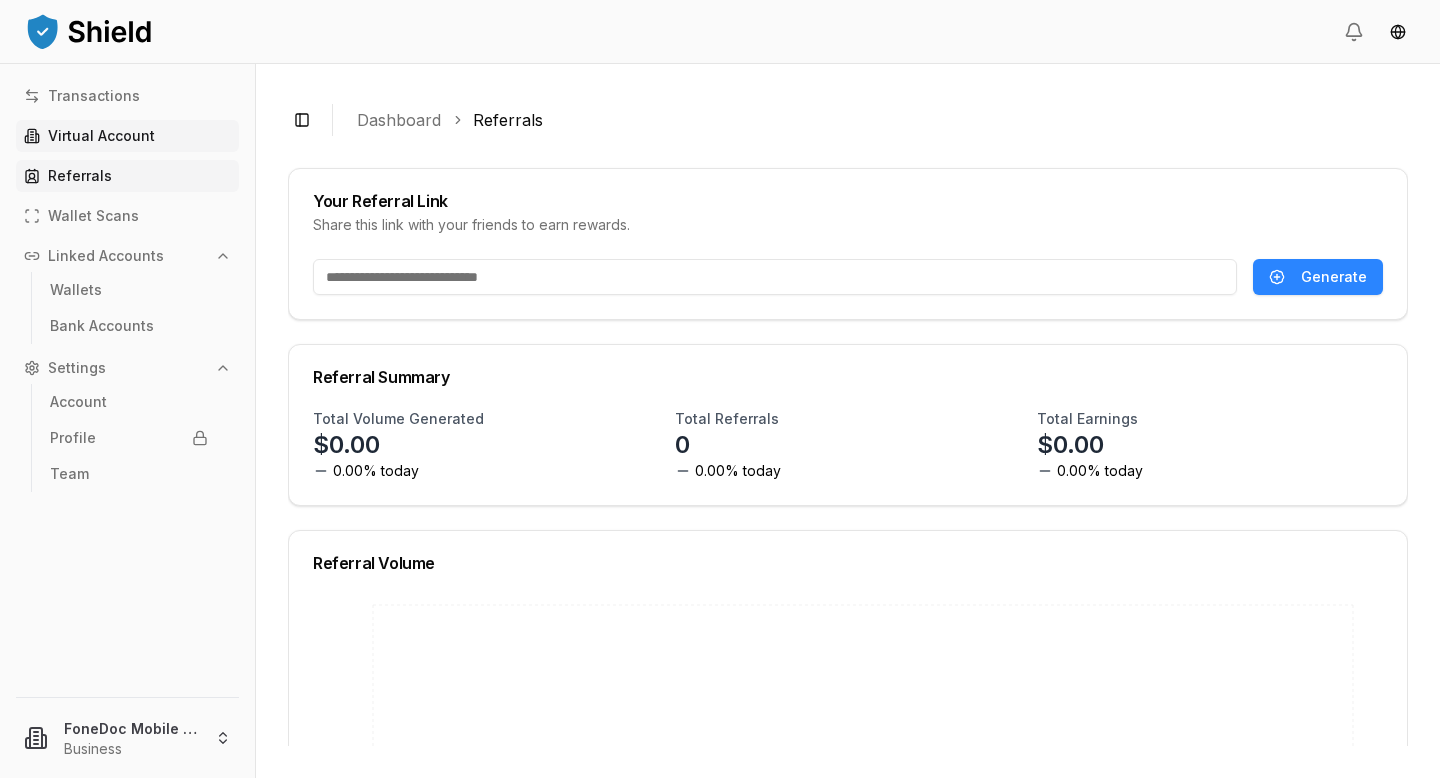click on "Virtual Account" at bounding box center (101, 136) 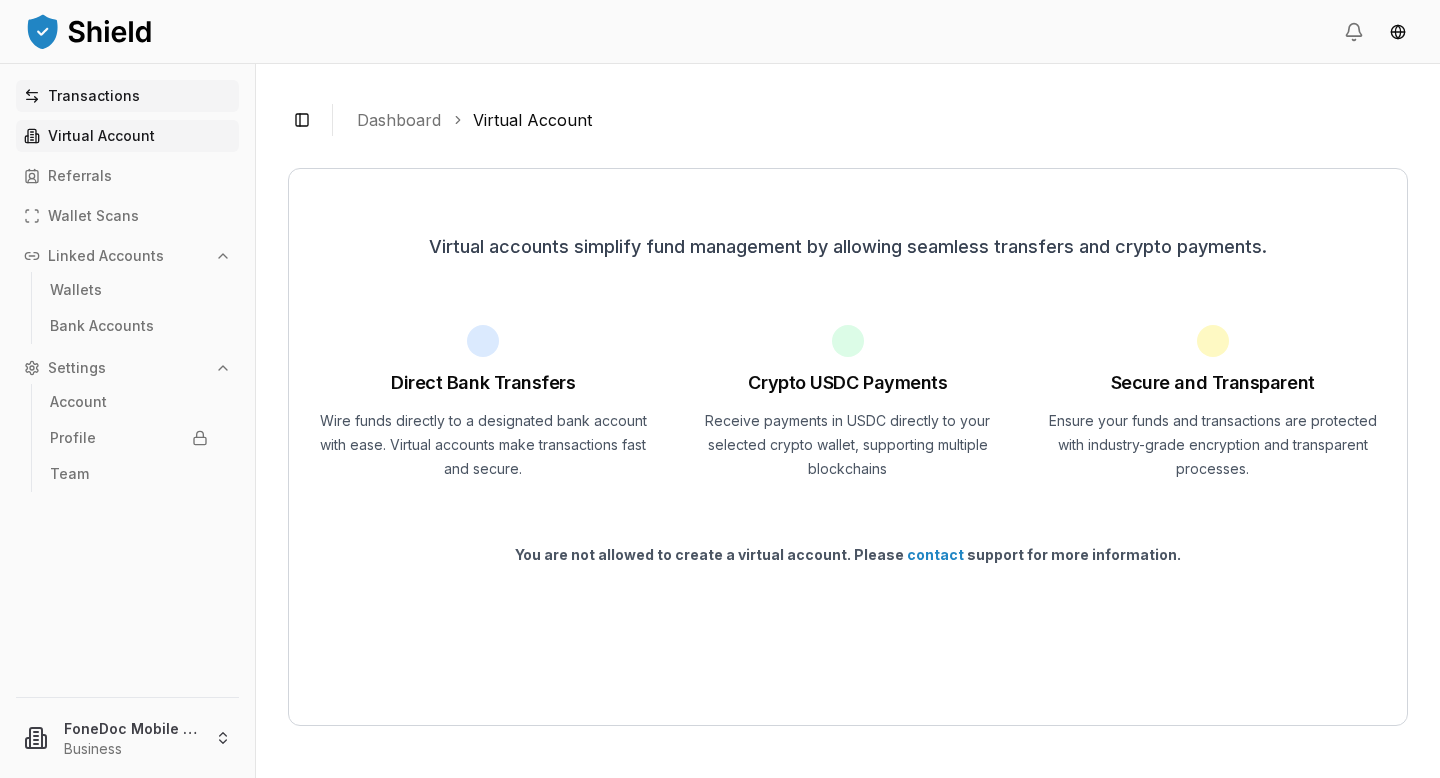 click on "Transactions" at bounding box center [127, 96] 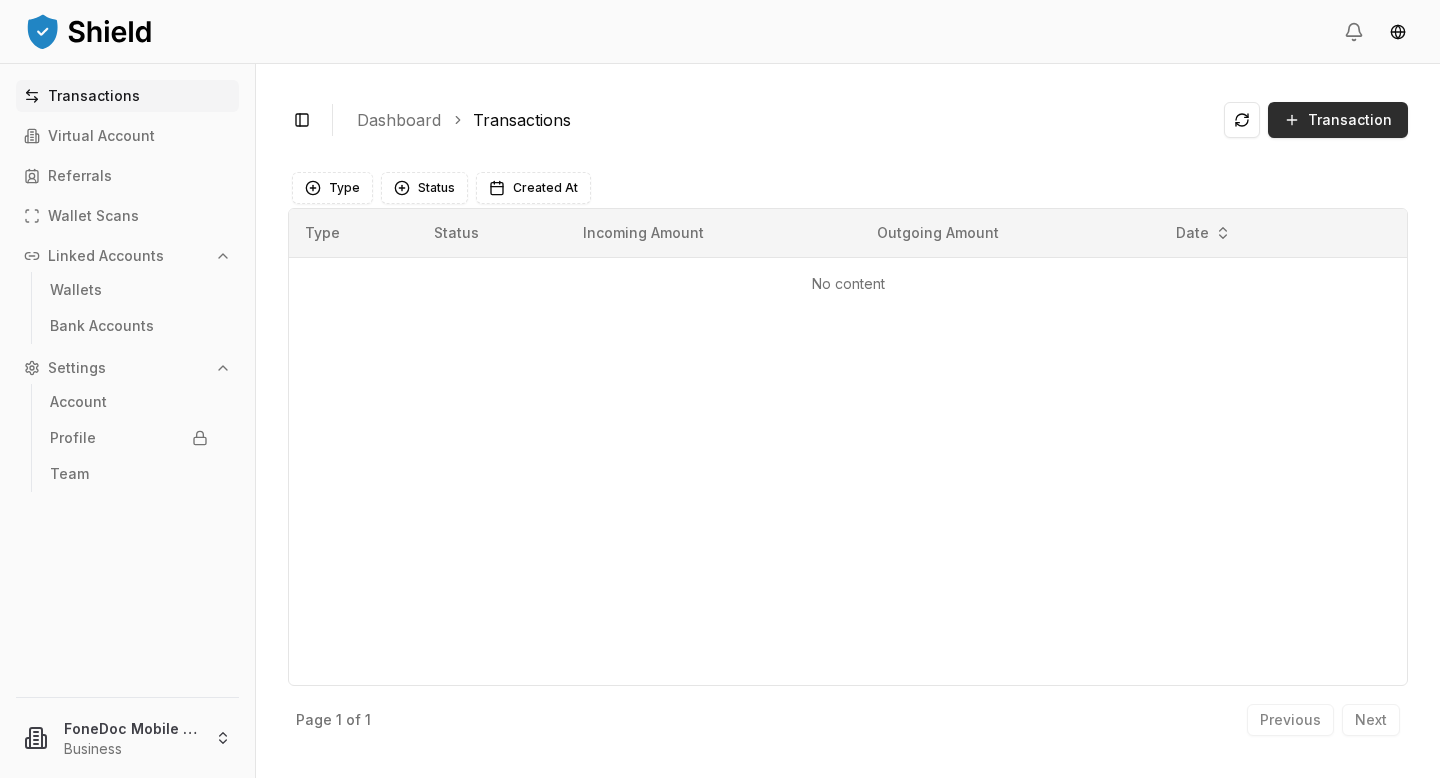 click on "Transaction" at bounding box center (1338, 120) 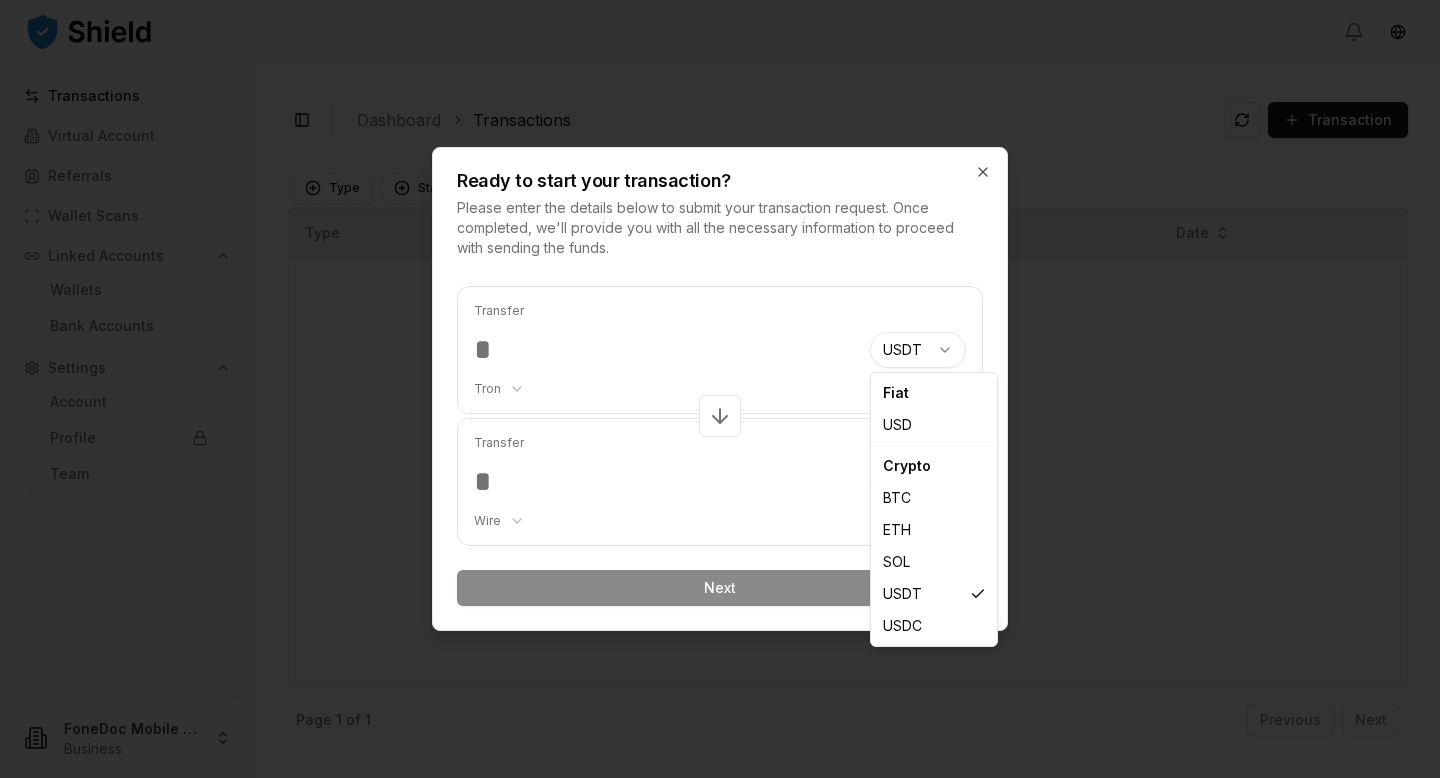 click on "Transactions Virtual Account Referrals Wallet Scans Linked Accounts Wallets Bank Accounts Settings Account Profile Team FoneDoc Mobile LLC Business Toggle Sidebar Dashboard Transactions   Transaction No content Type Status Created At Type Status Incoming Amount Outgoing Amount Date No content Page 1 of 1 Previous Next Ready to start your transaction? Please enter the details below to submit your transaction request. Once completed, we'll provide you with all the necessary information to proceed with sending the funds. Transfer Tron ******** ******** **** ******* USDT *** *** *** *** **** **** Transfer Wire *** **** USD *** Next   Close Fiat USD Crypto BTC ETH SOL USDT USDC" at bounding box center [720, 389] 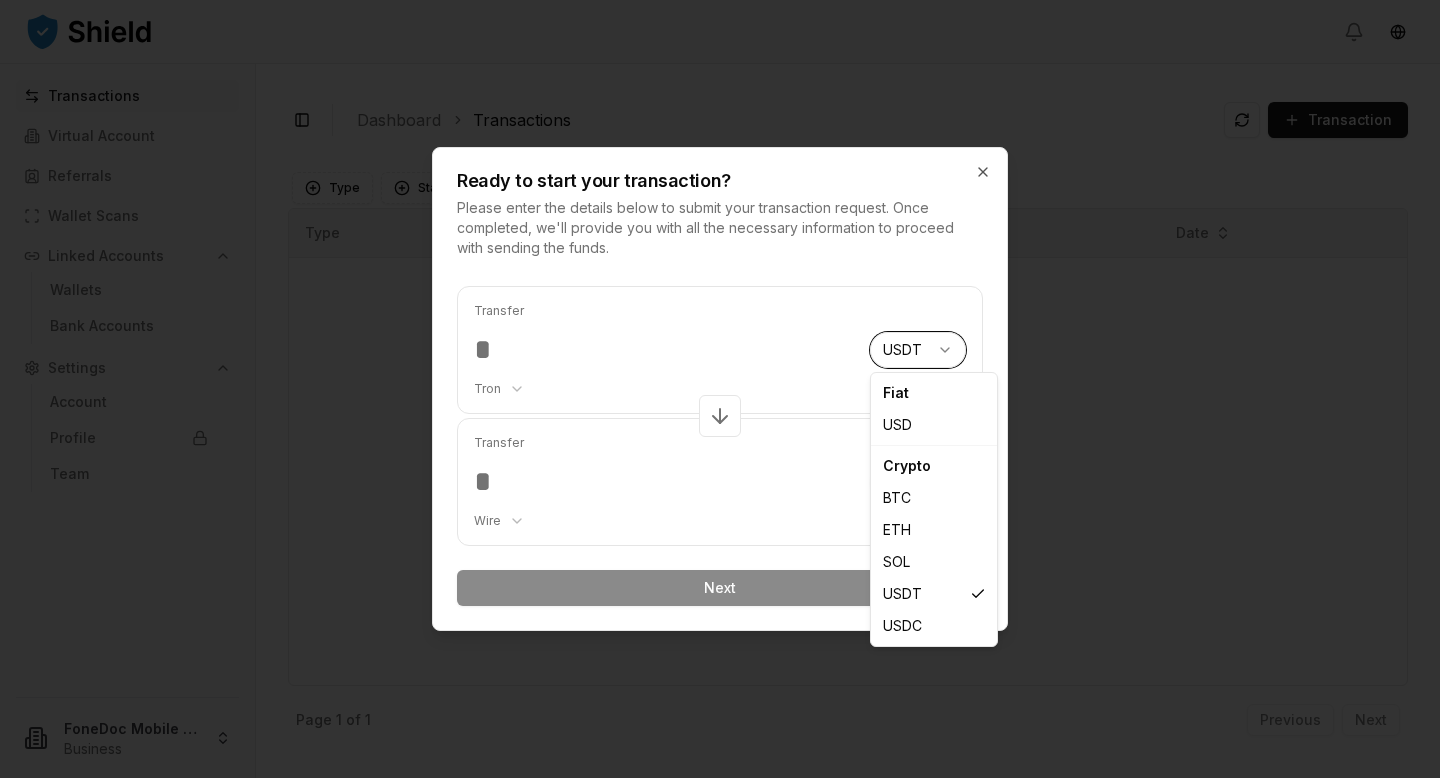 click on "Transactions Virtual Account Referrals Wallet Scans Linked Accounts Wallets Bank Accounts Settings Account Profile Team FoneDoc Mobile LLC Business Toggle Sidebar Dashboard Transactions   Transaction No content Type Status Created At Type Status Incoming Amount Outgoing Amount Date No content Page 1 of 1 Previous Next Ready to start your transaction? Please enter the details below to submit your transaction request. Once completed, we'll provide you with all the necessary information to proceed with sending the funds. Transfer Tron ******** ******** **** ******* USDT *** *** *** *** **** **** Transfer Wire *** **** USD *** Next   Close Fiat USD Crypto BTC ETH SOL USDT USDC" at bounding box center [720, 389] 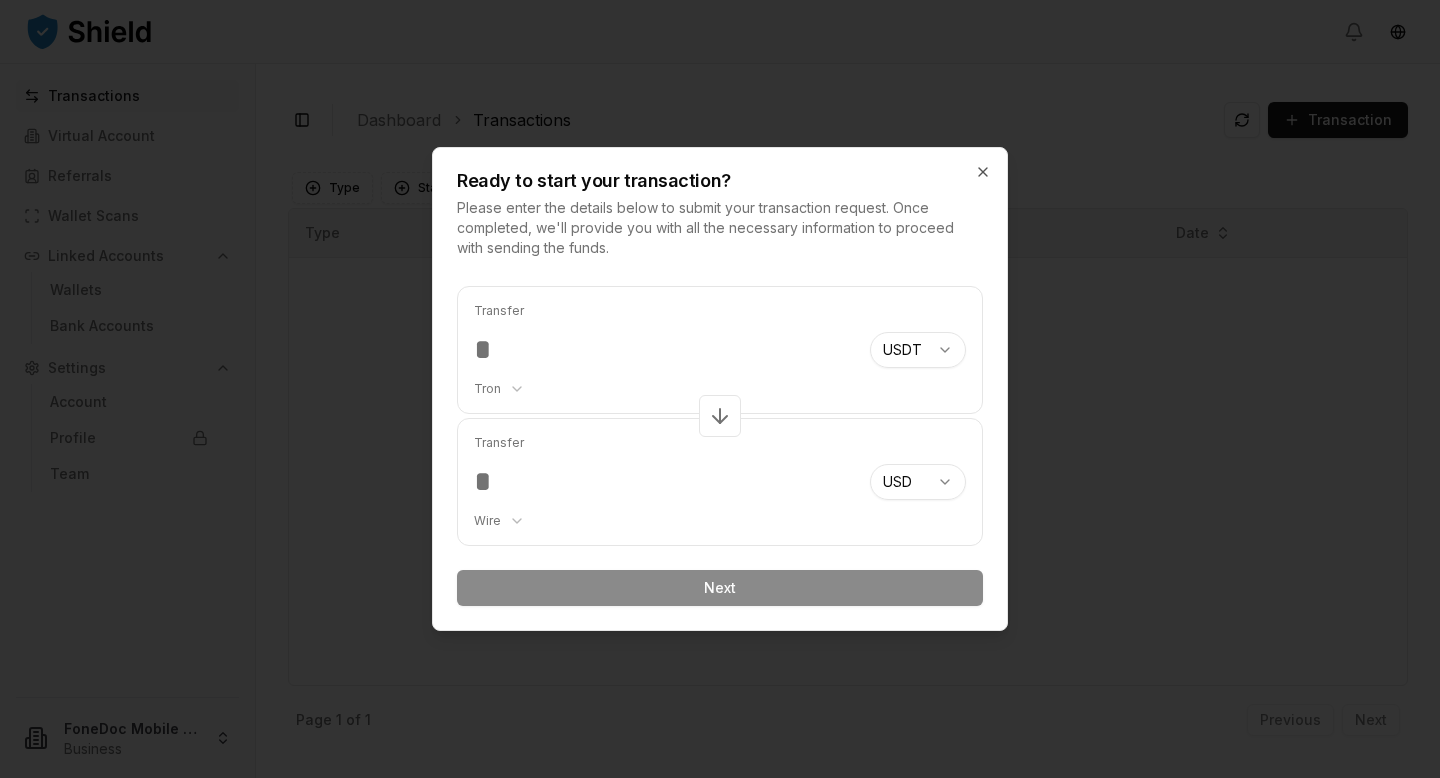 click 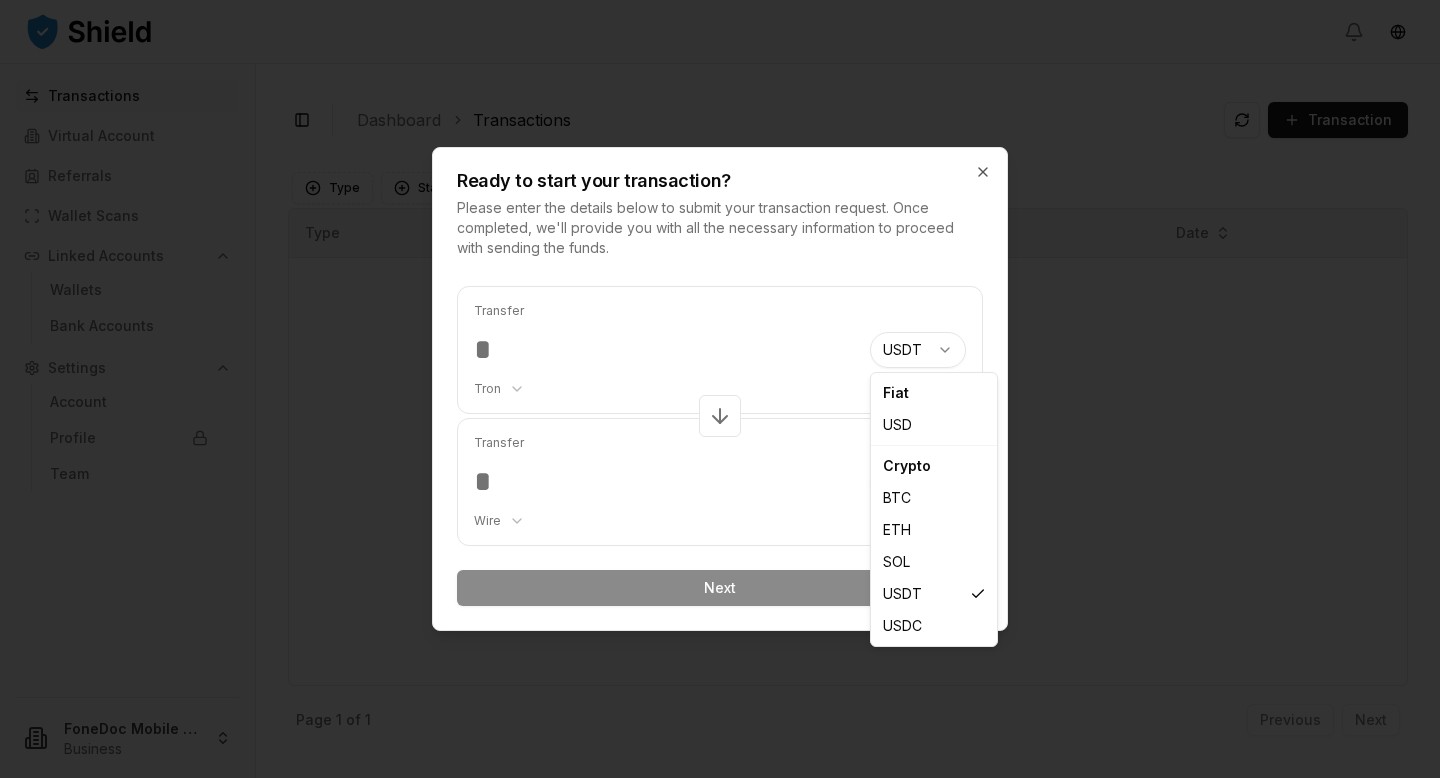 select on "***" 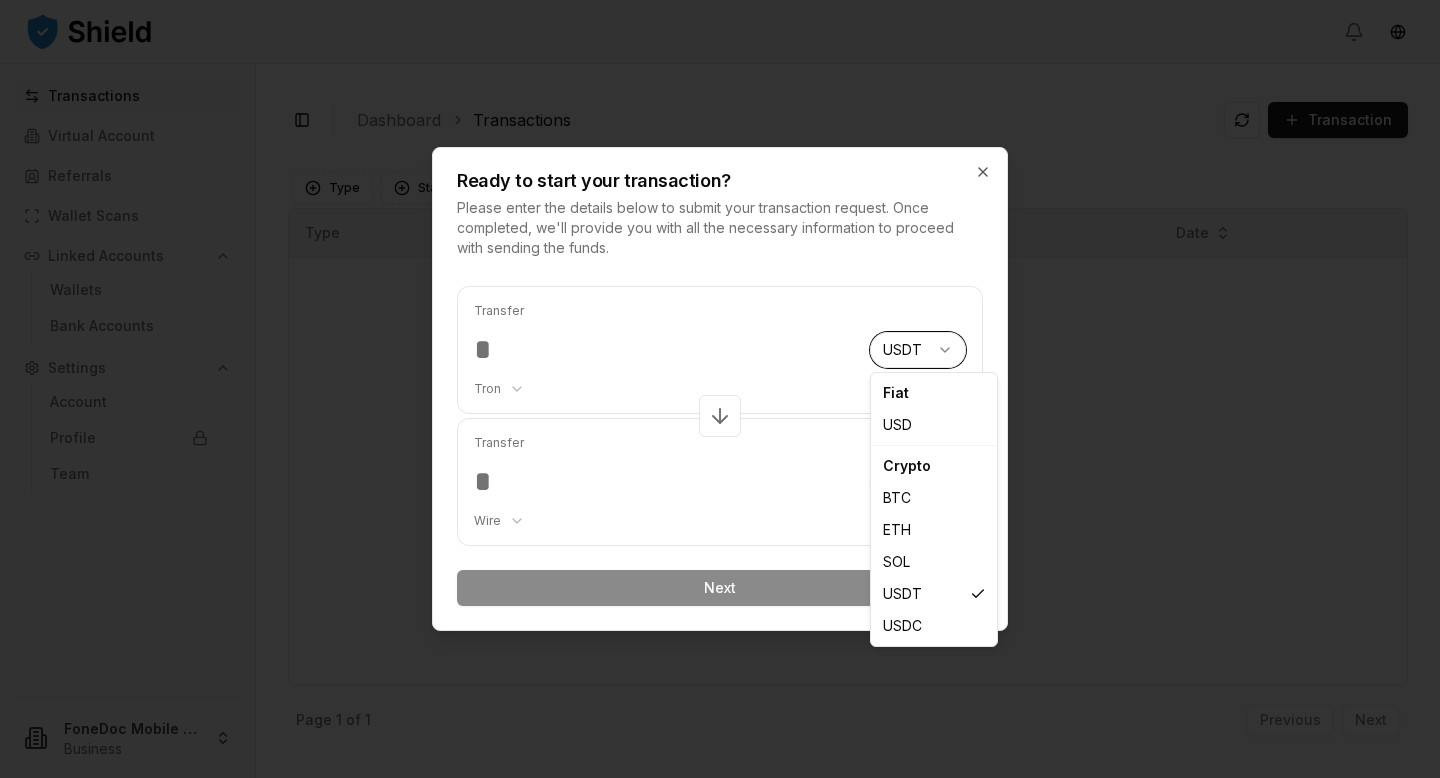 select on "****" 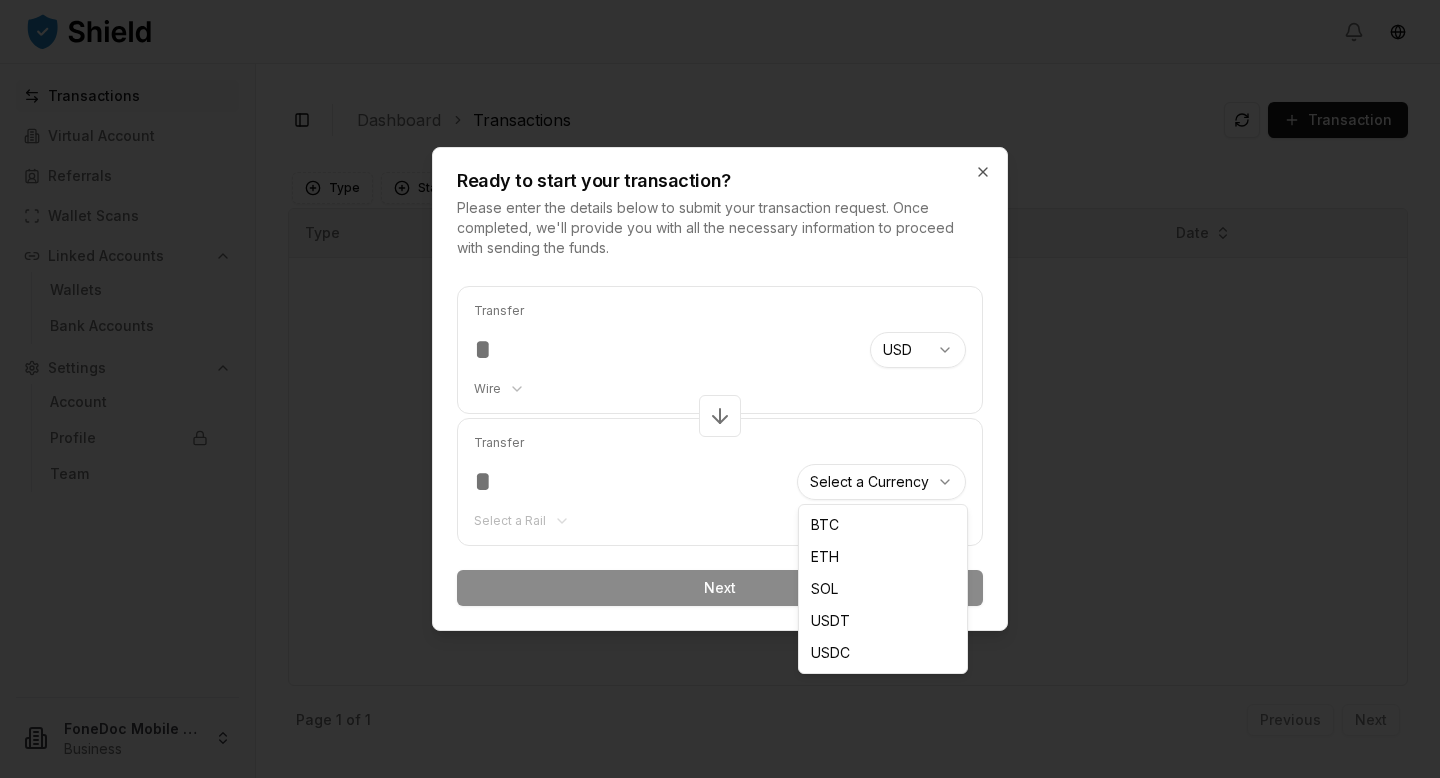 click on "Transactions Virtual Account Referrals Wallet Scans Linked Accounts Wallets Bank Accounts Settings Account Profile Team FoneDoc Mobile LLC Business Toggle Sidebar Dashboard Transactions   Transaction No content Type Status Created At Type Status Incoming Amount Outgoing Amount Date No content Page 1 of 1 Previous Next Ready to start your transaction? Please enter the details below to submit your transaction request. Once completed, we'll provide you with all the necessary information to proceed with sending the funds. Transfer Wire ******** **** USD *** *** *** *** **** **** Transfer Select a Rail Select a Currency *** *** *** **** **** Next   Close BTC ETH SOL USDT USDC" at bounding box center (720, 389) 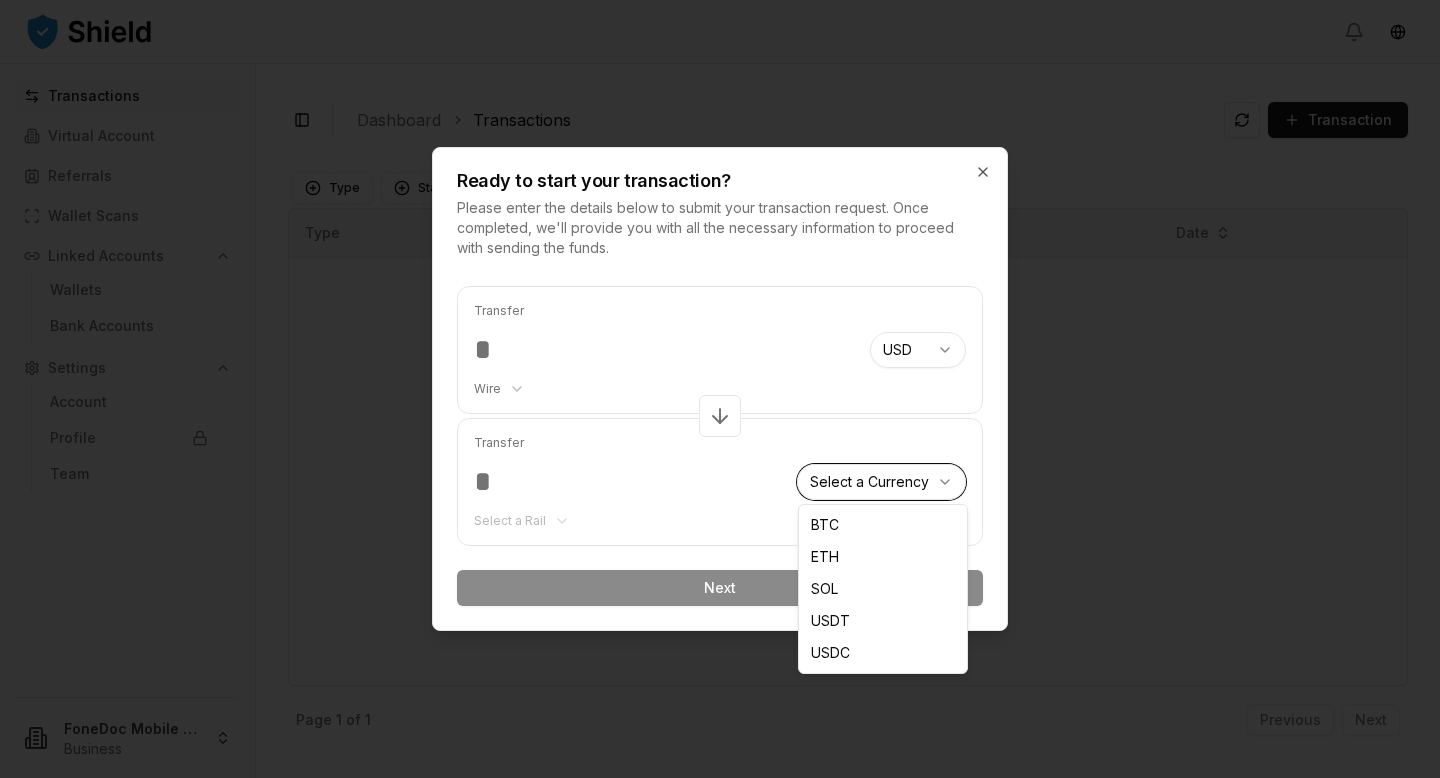 select on "****" 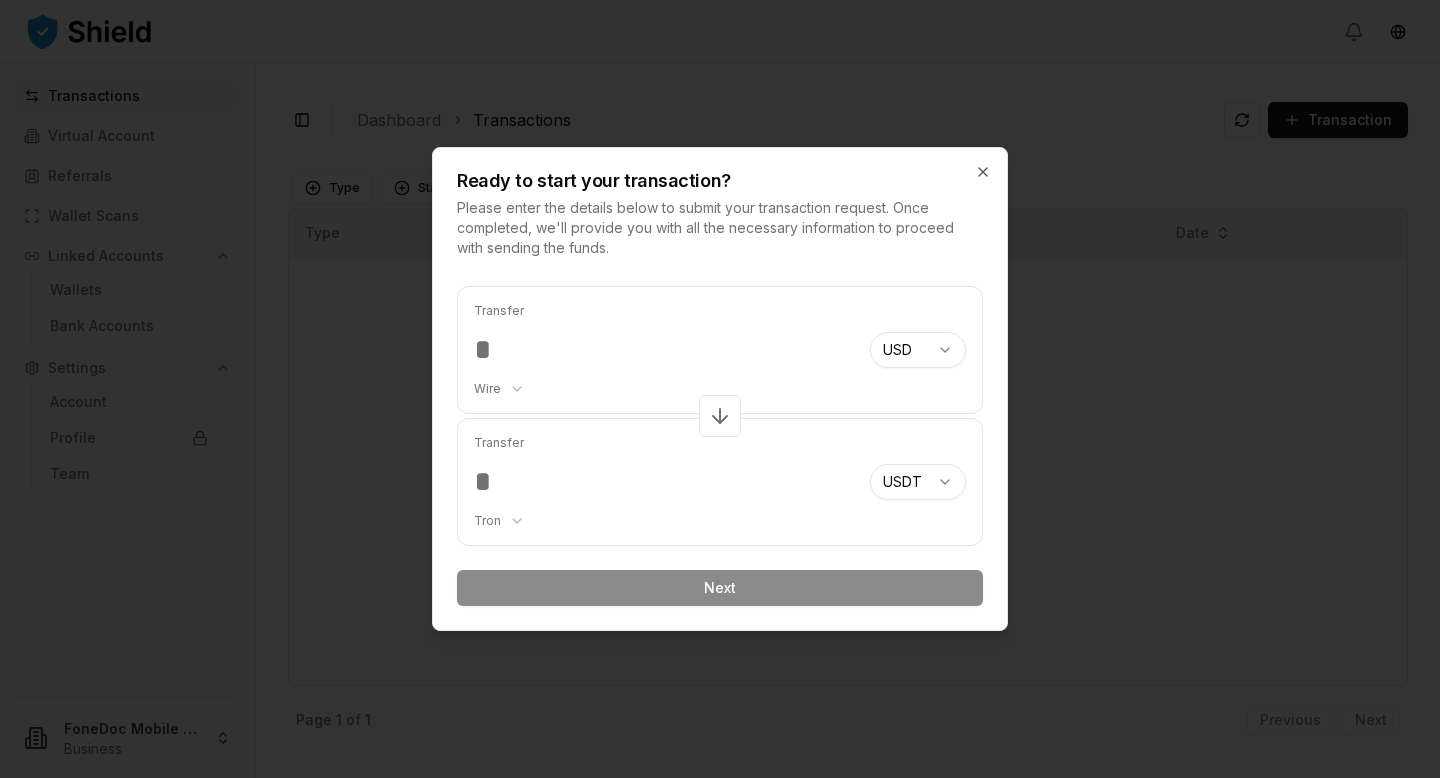 click on "Transfer Wire ******** **** USD *** *** *** *** **** **** Transfer Tron ******** ******** **** ******* USDT *** *** *** **** **** Next" at bounding box center [720, 446] 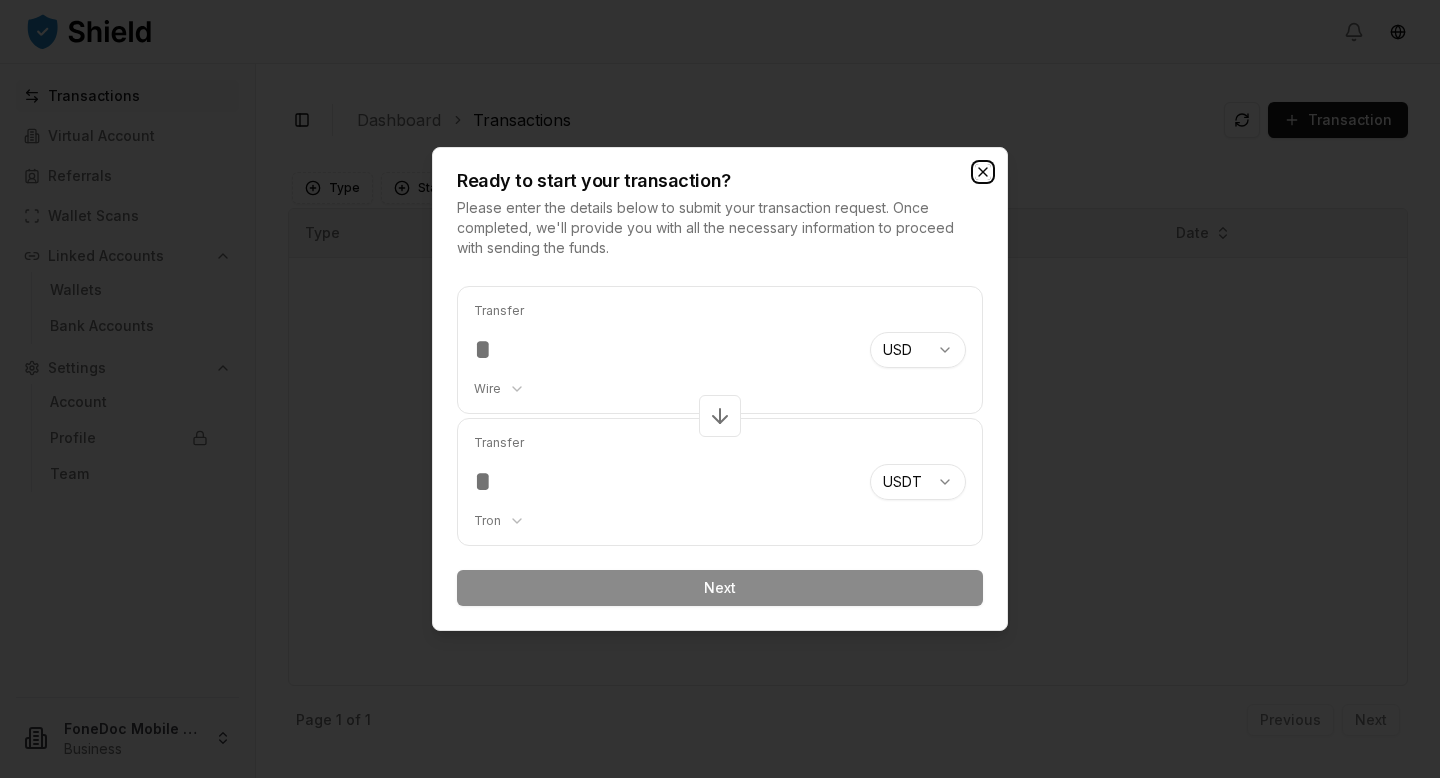 click 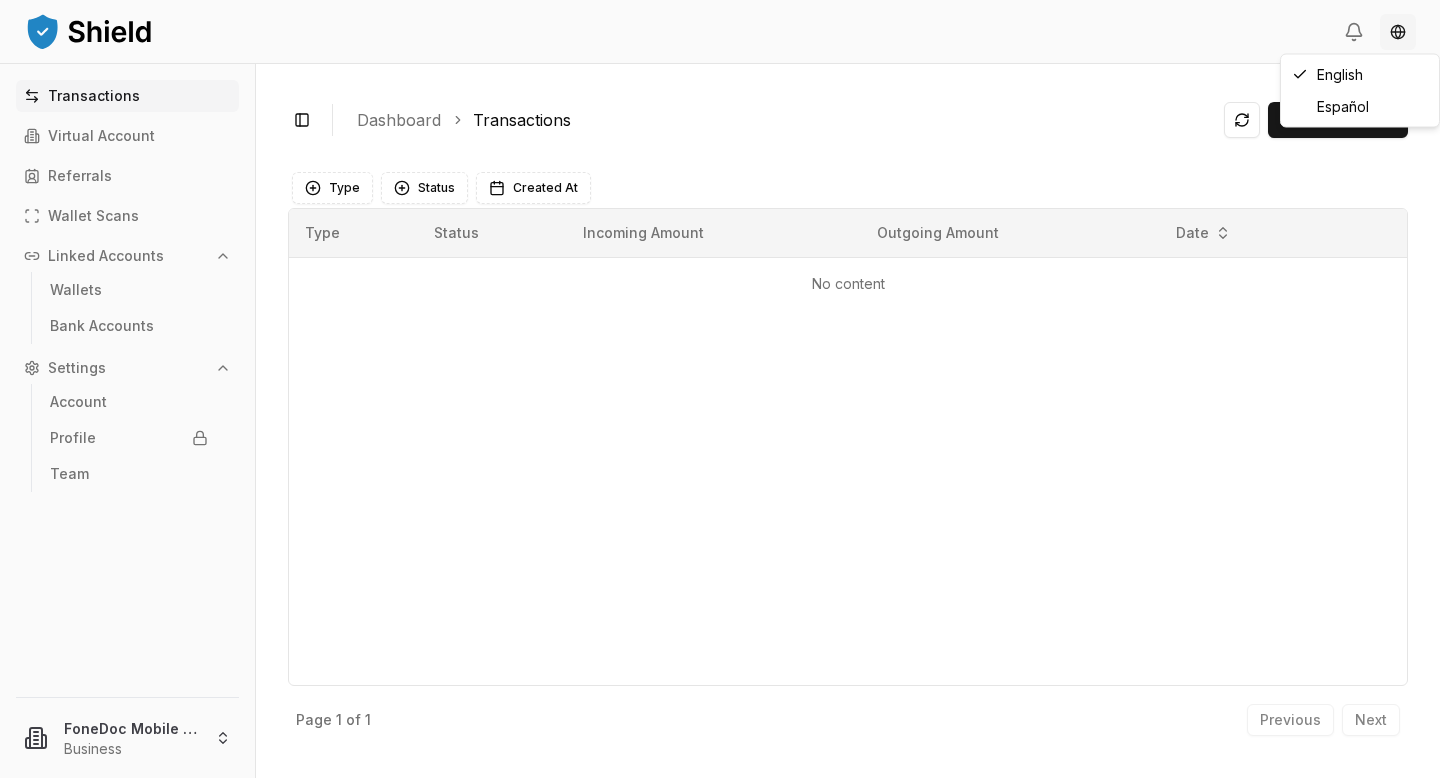 click on "Transactions Virtual Account Referrals Wallet Scans Linked Accounts Wallets Bank Accounts Settings Account Profile Team FoneDoc Mobile LLC Business Toggle Sidebar Dashboard Transactions   Transaction No content Type Status Created At Type Status Incoming Amount Outgoing Amount Date No content Page 1 of 1 Previous Next English Español" at bounding box center [720, 389] 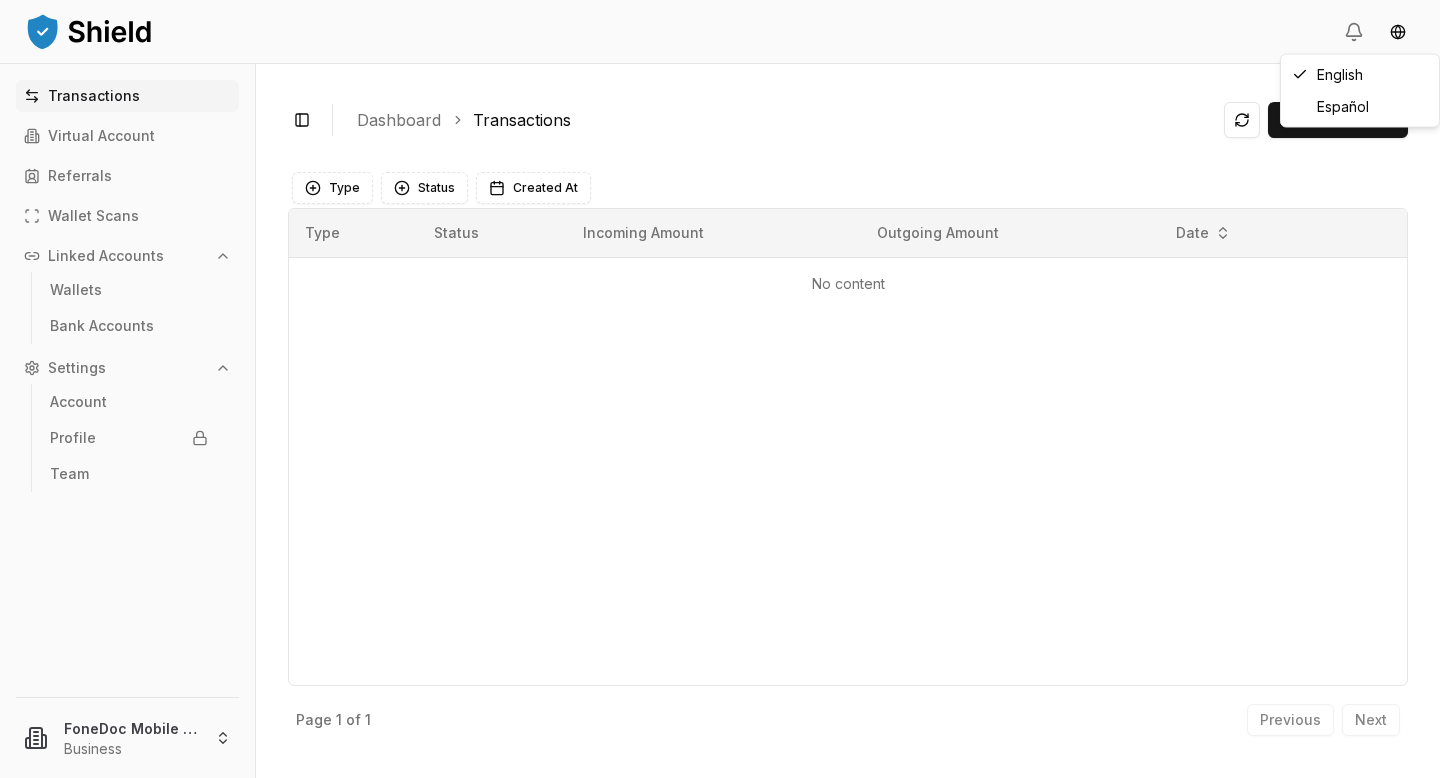 click on "Transactions Virtual Account Referrals Wallet Scans Linked Accounts Wallets Bank Accounts Settings Account Profile Team FoneDoc Mobile LLC Business Toggle Sidebar Dashboard Transactions   Transaction No content Type Status Created At Type Status Incoming Amount Outgoing Amount Date No content Page 1 of 1 Previous Next English Español" at bounding box center (720, 389) 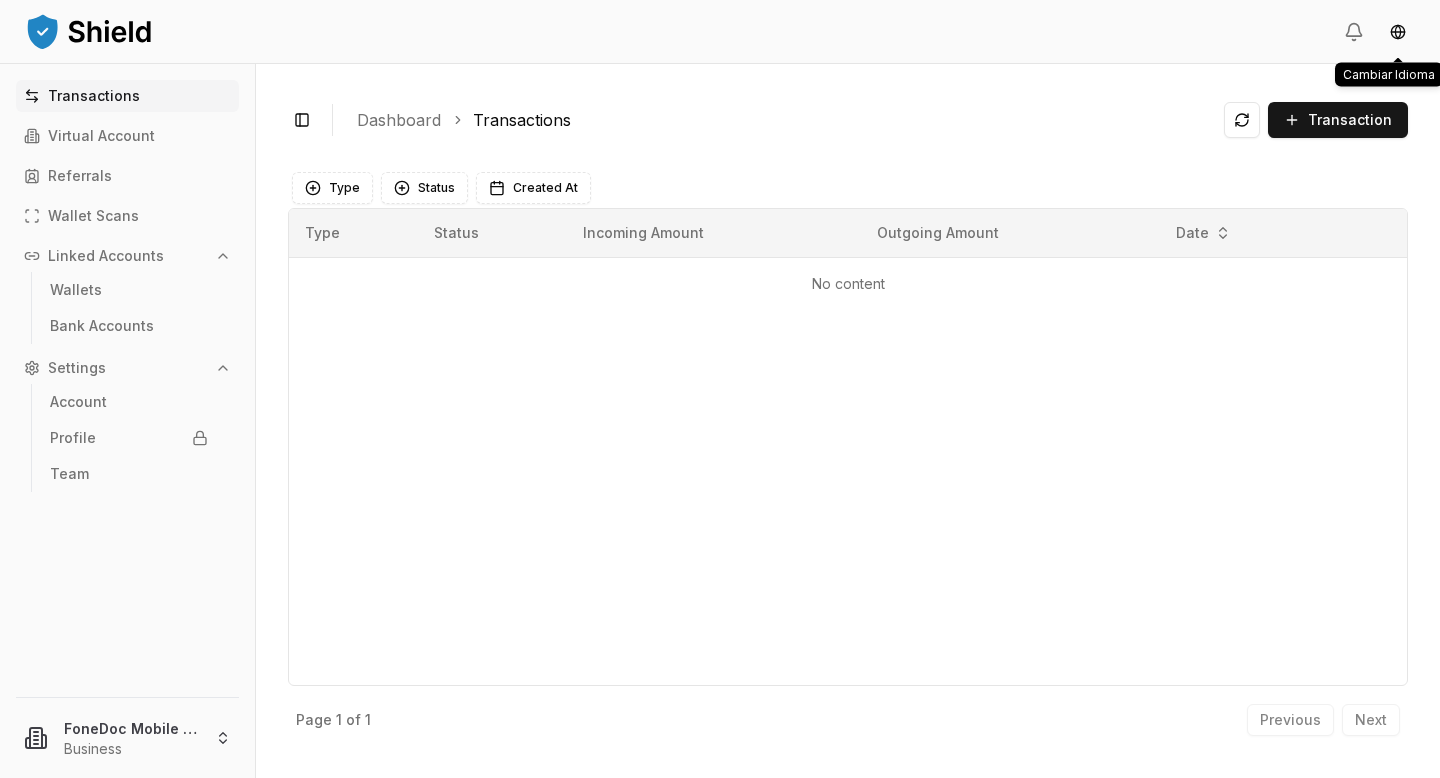click at bounding box center (89, 31) 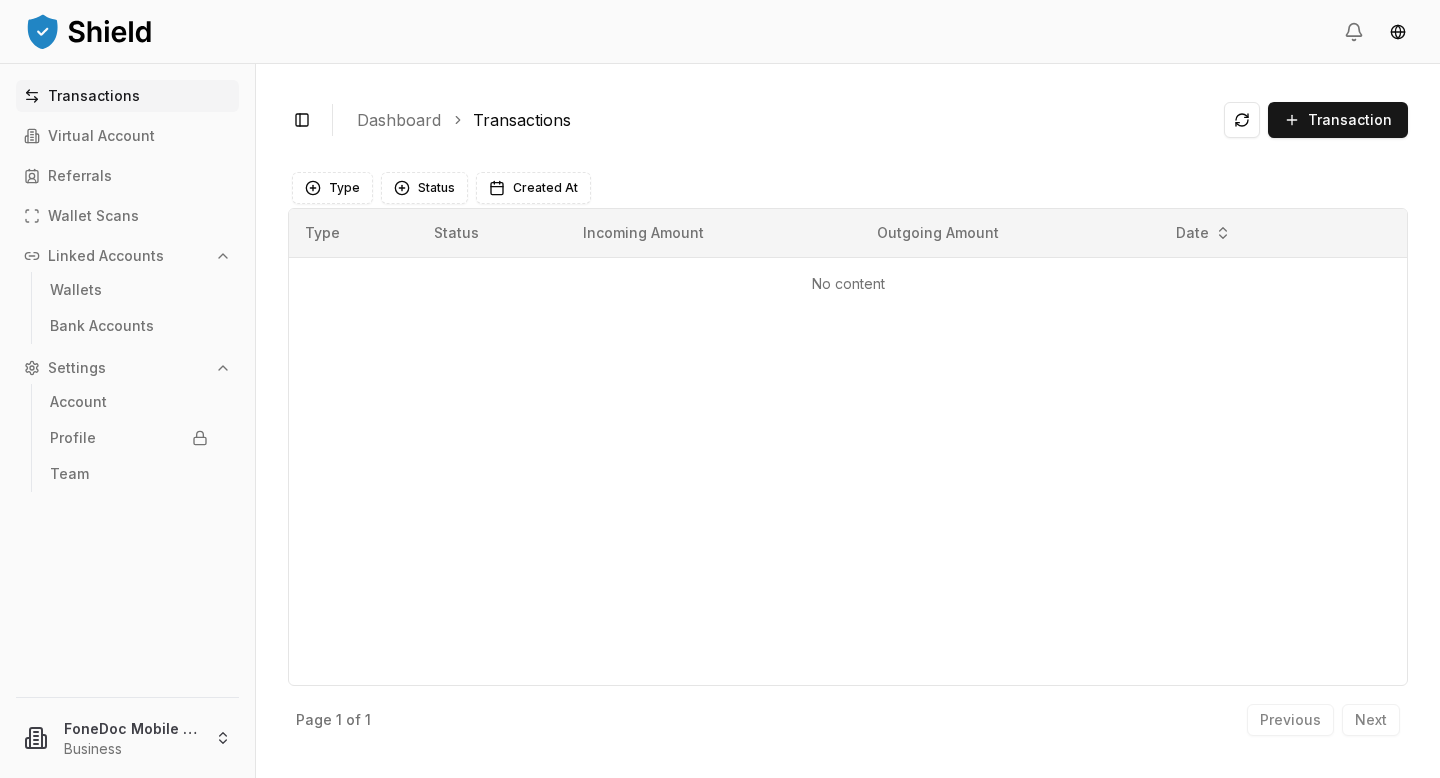 click on "Linked Accounts" at bounding box center [106, 256] 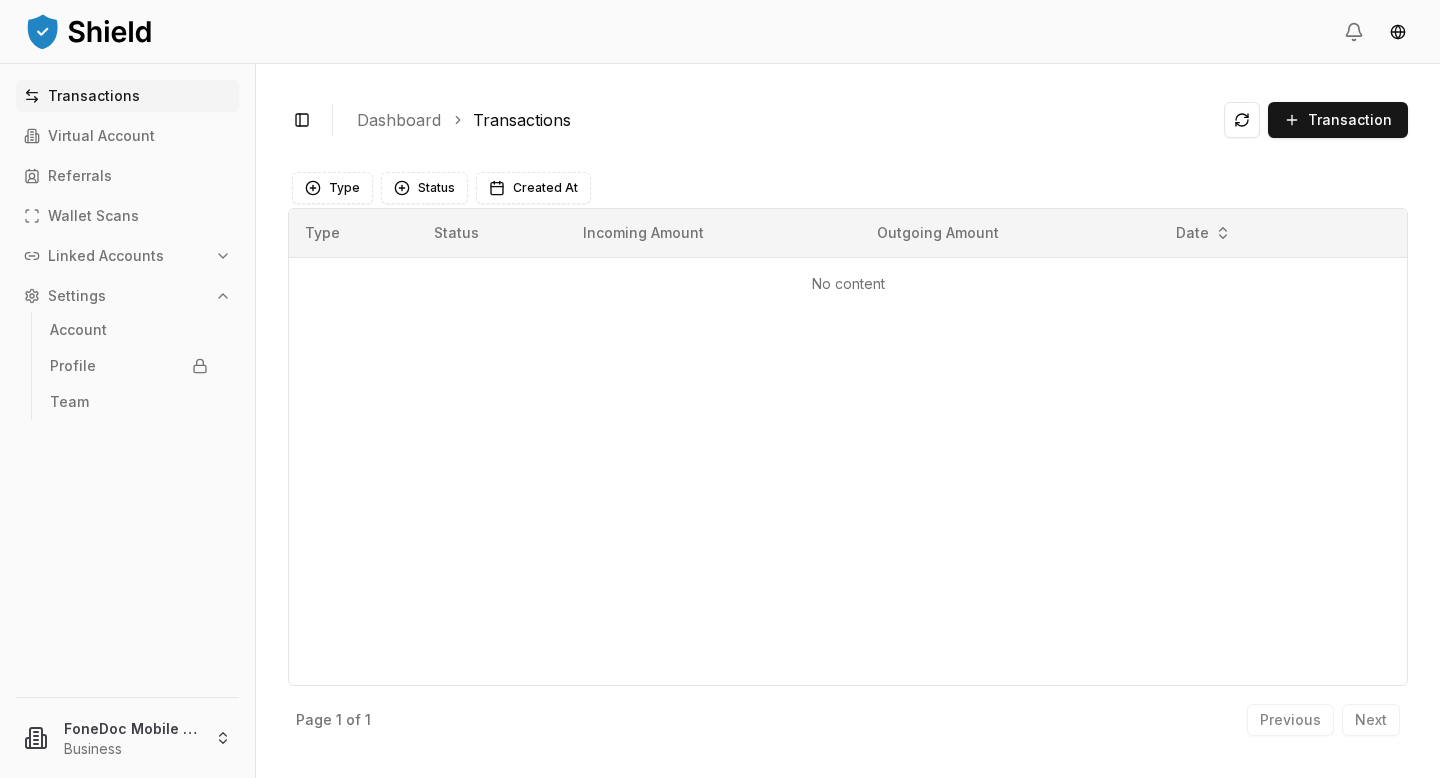 click on "Linked Accounts" at bounding box center [106, 256] 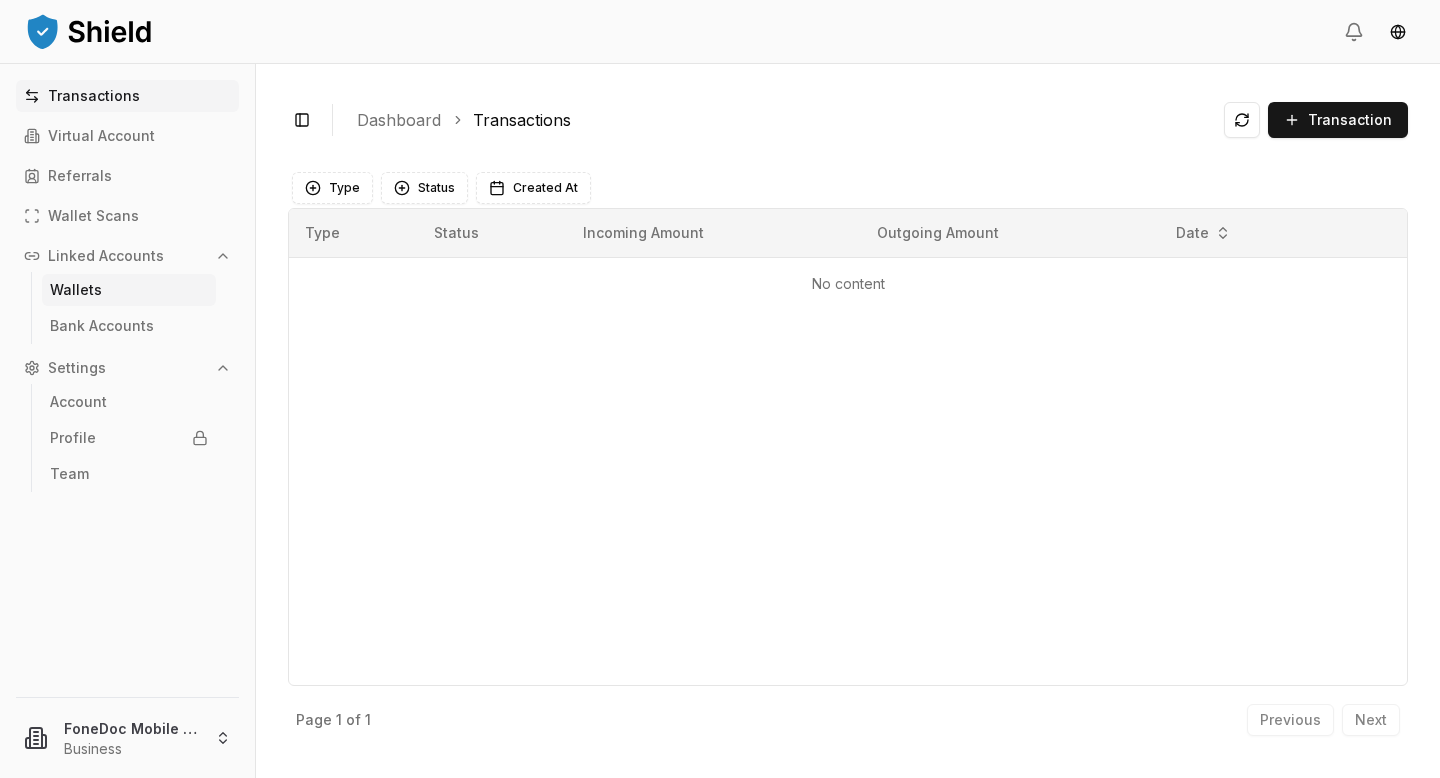 click on "Wallets" at bounding box center [129, 290] 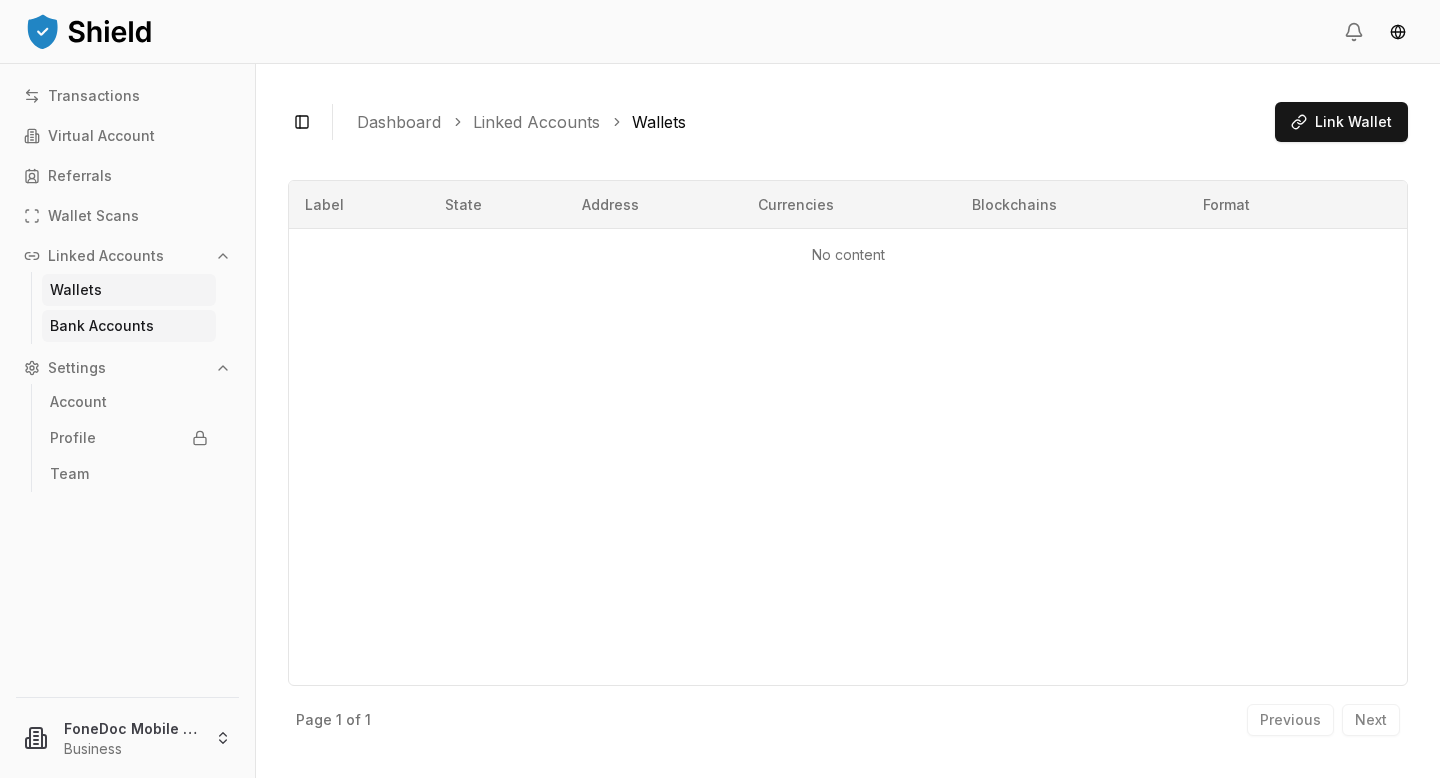 click on "Bank Accounts" at bounding box center (102, 326) 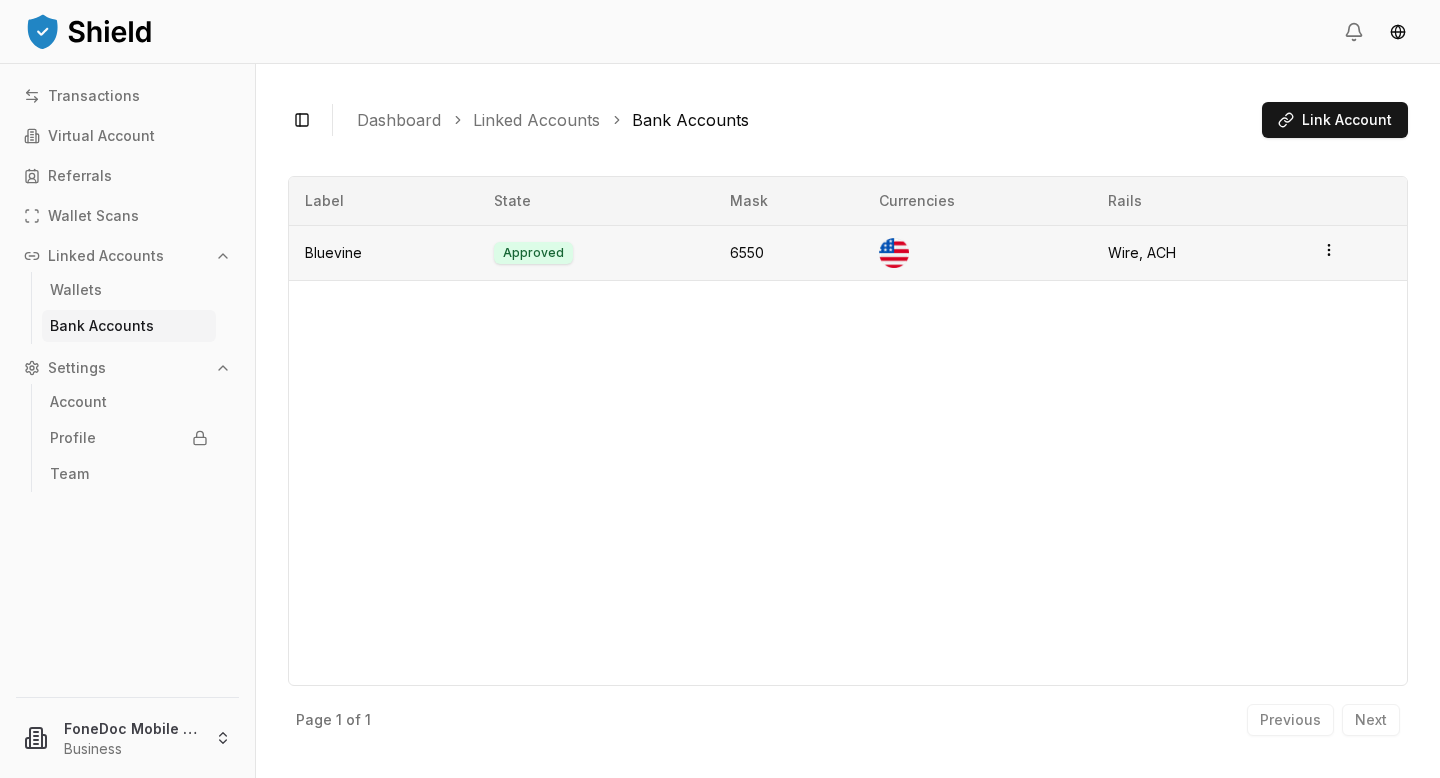 click on "Wire, ACH" at bounding box center [1198, 252] 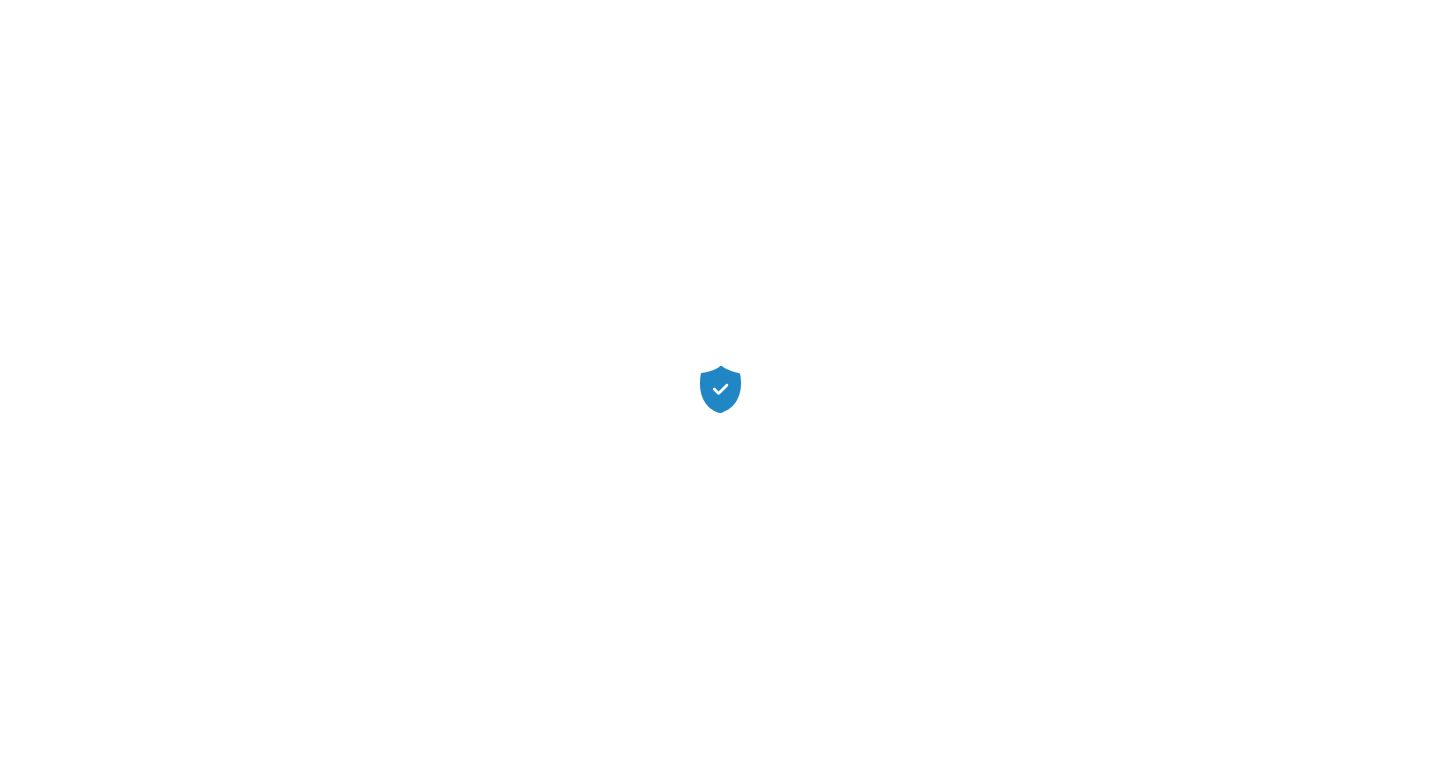 scroll, scrollTop: 0, scrollLeft: 0, axis: both 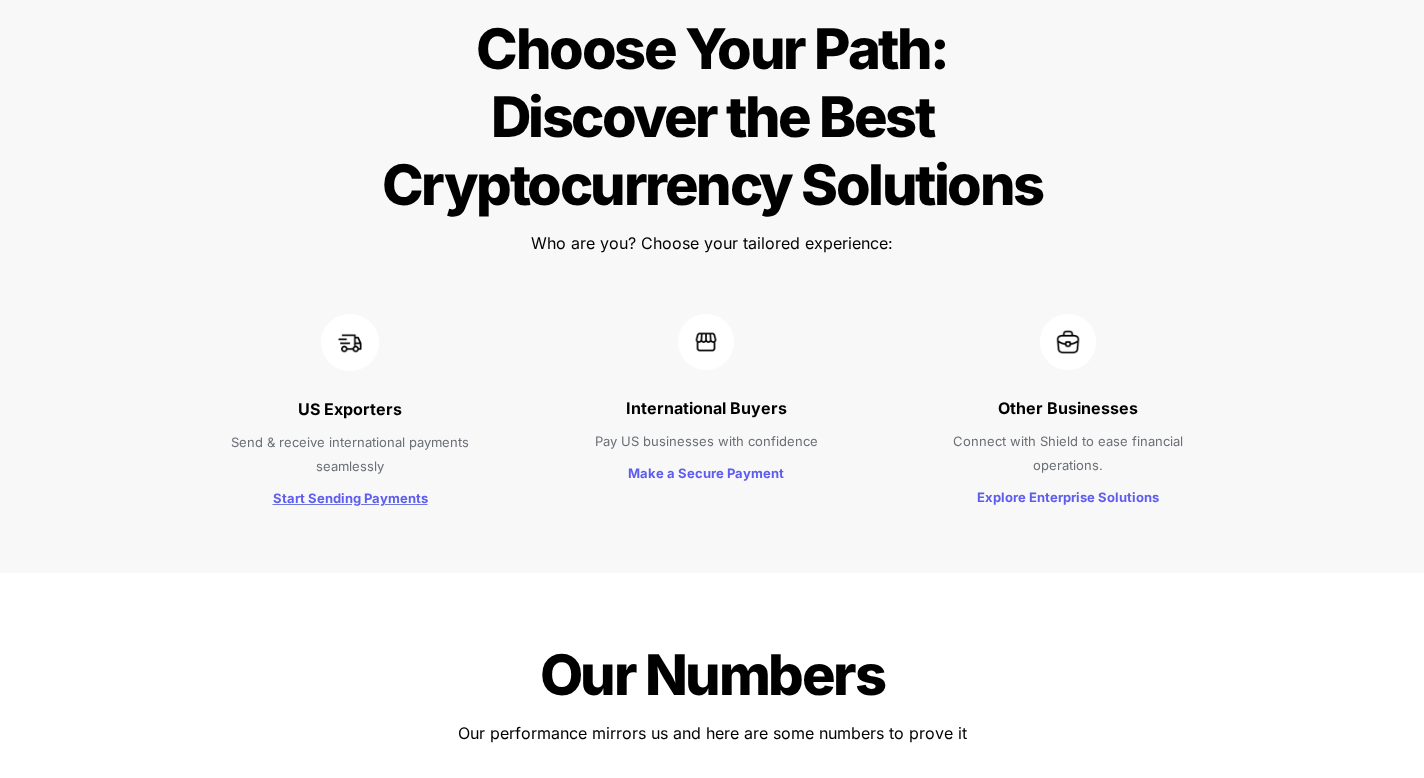 click on "Start Sending Payments" at bounding box center (350, 498) 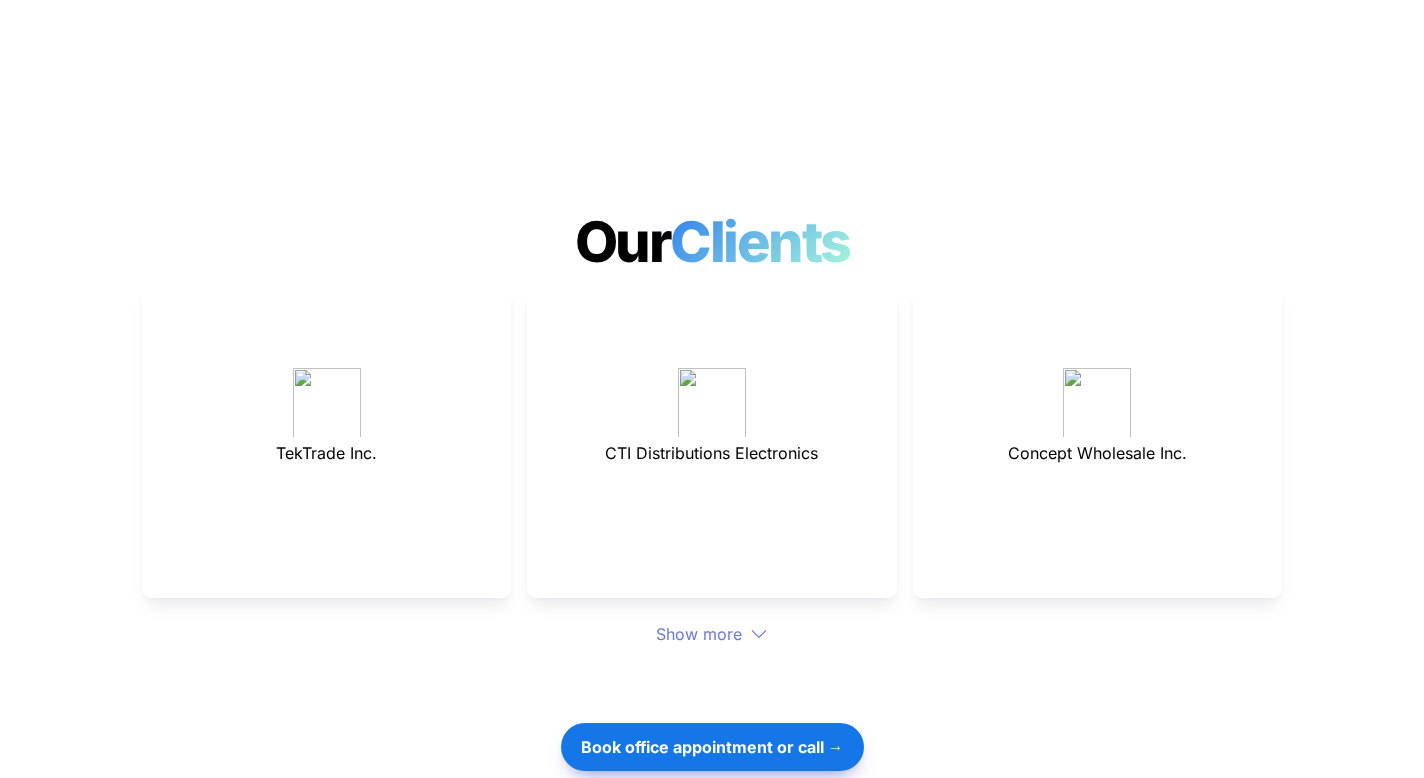 scroll, scrollTop: 5412, scrollLeft: 0, axis: vertical 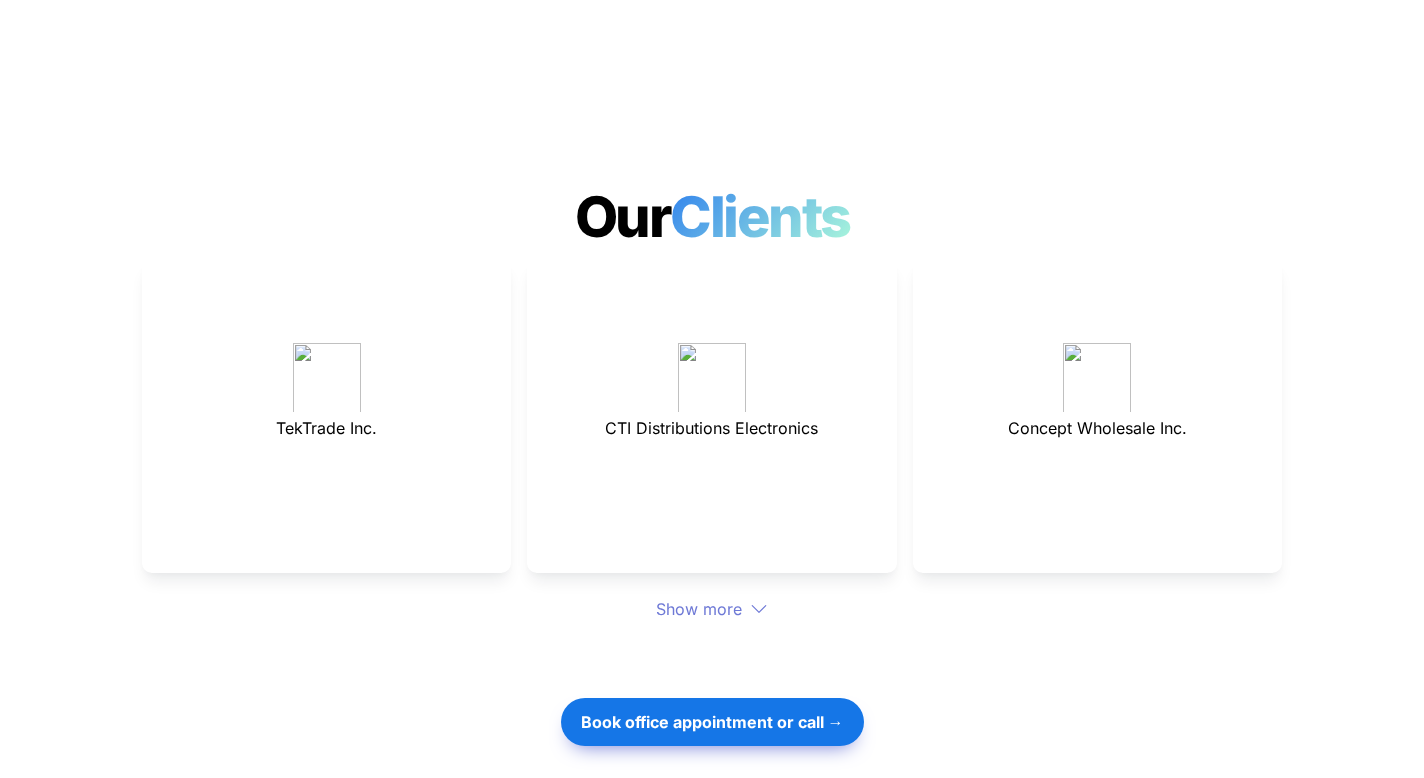 click on "Show more" at bounding box center (712, 609) 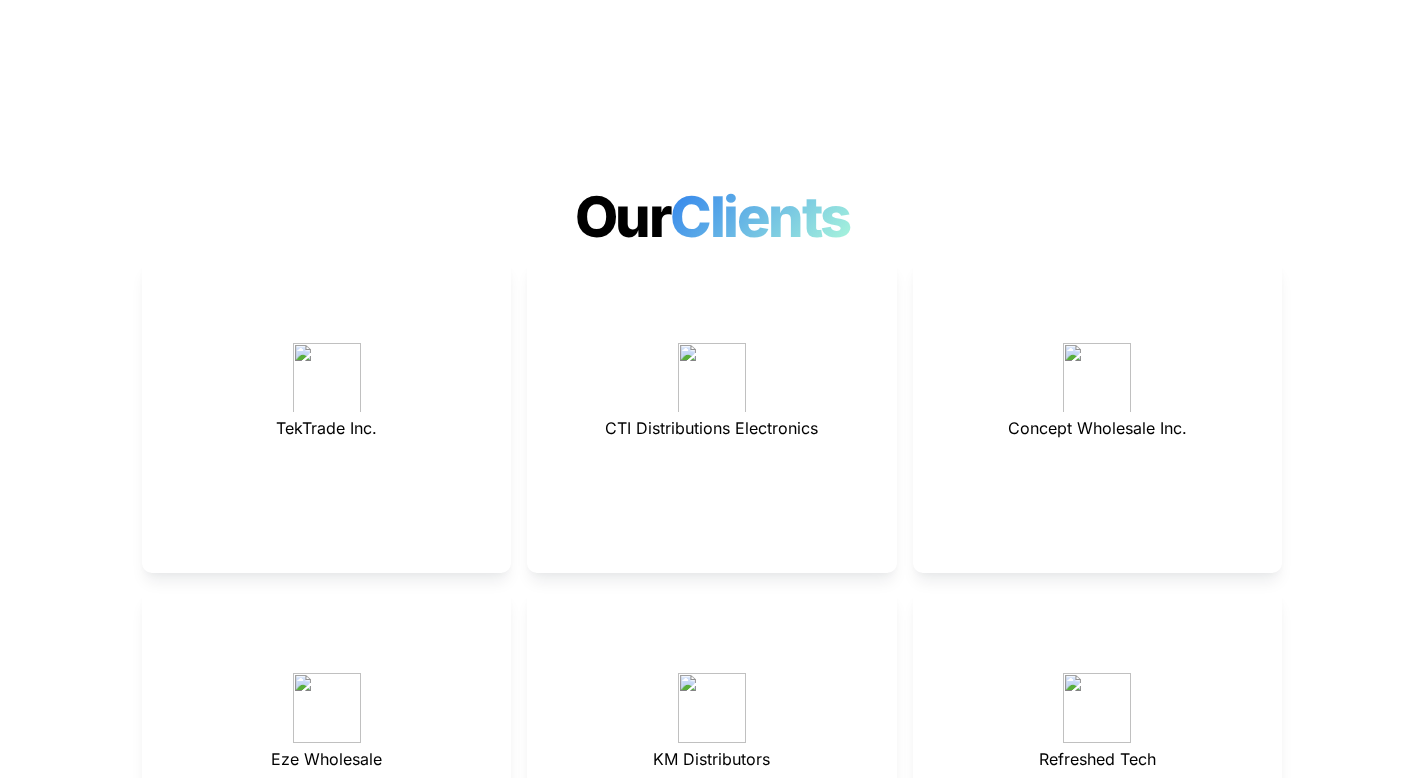 click on "KM Distributors" at bounding box center [711, 746] 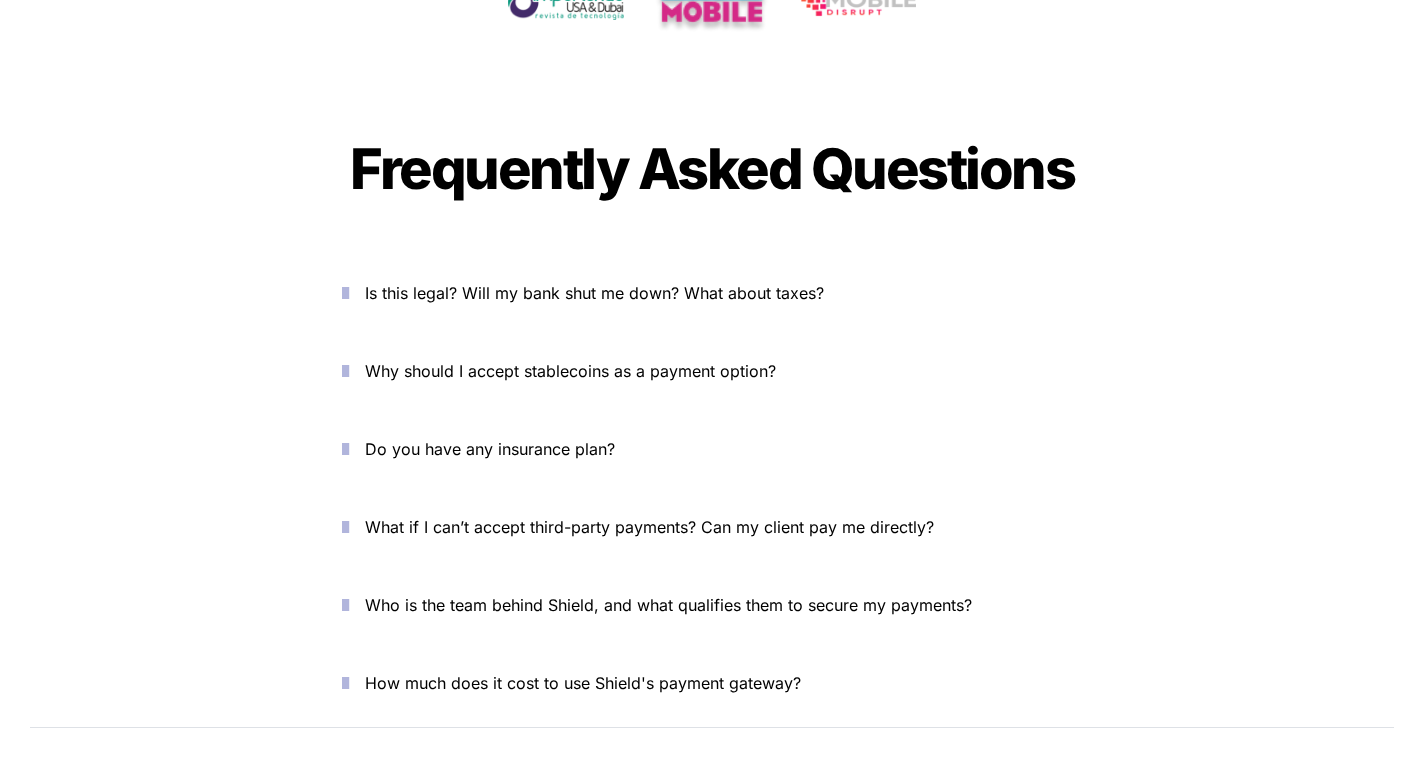 scroll, scrollTop: 7131, scrollLeft: 0, axis: vertical 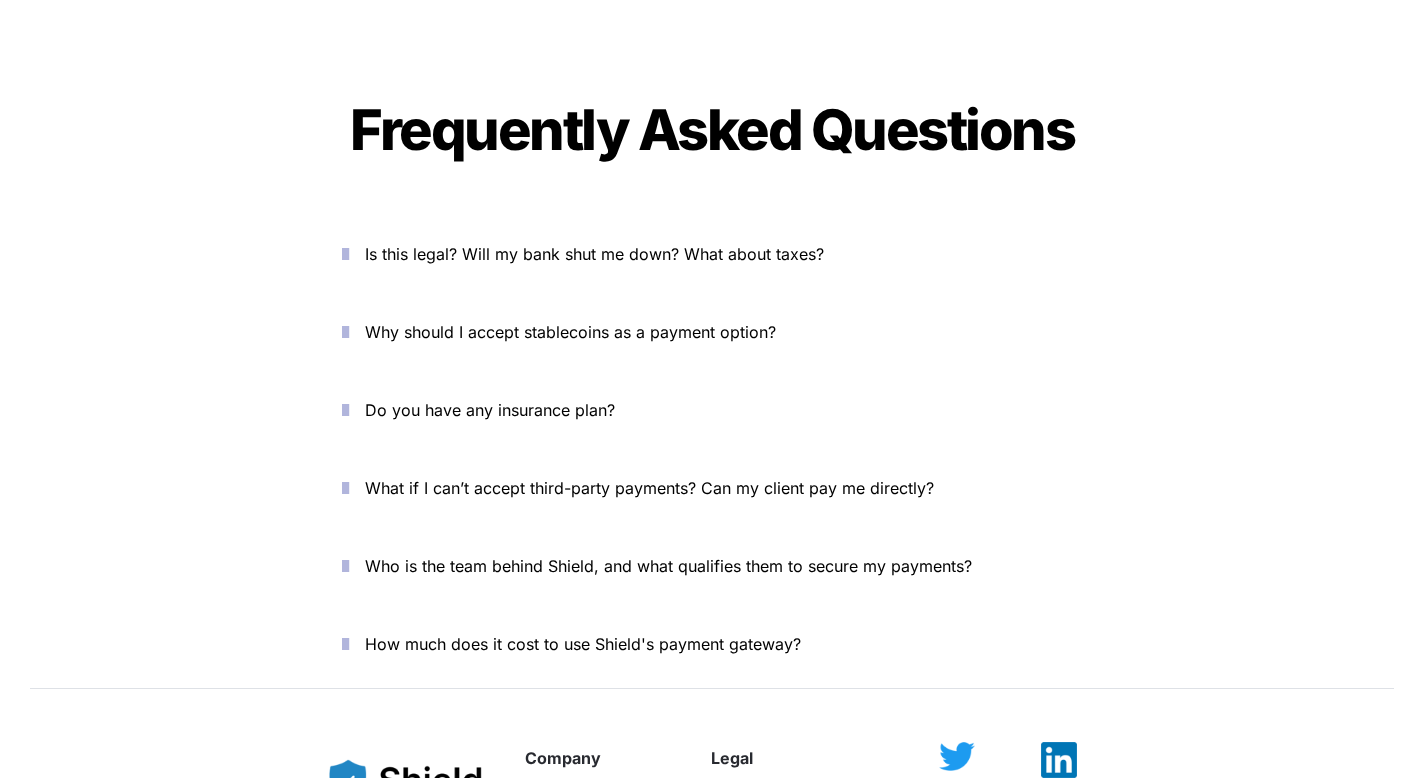 click on "Is this legal? Will my bank shut me down? What about taxes?" at bounding box center (594, 254) 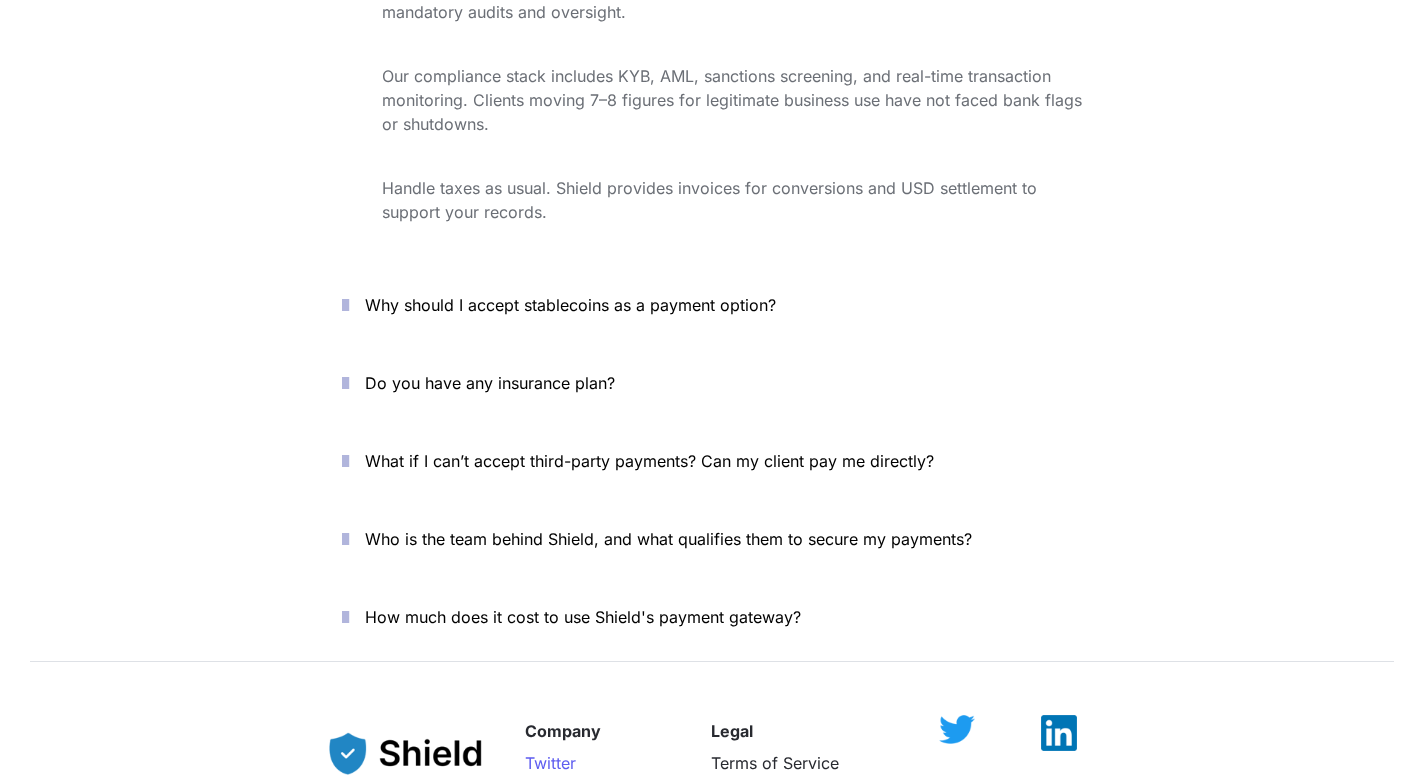 scroll, scrollTop: 7475, scrollLeft: 0, axis: vertical 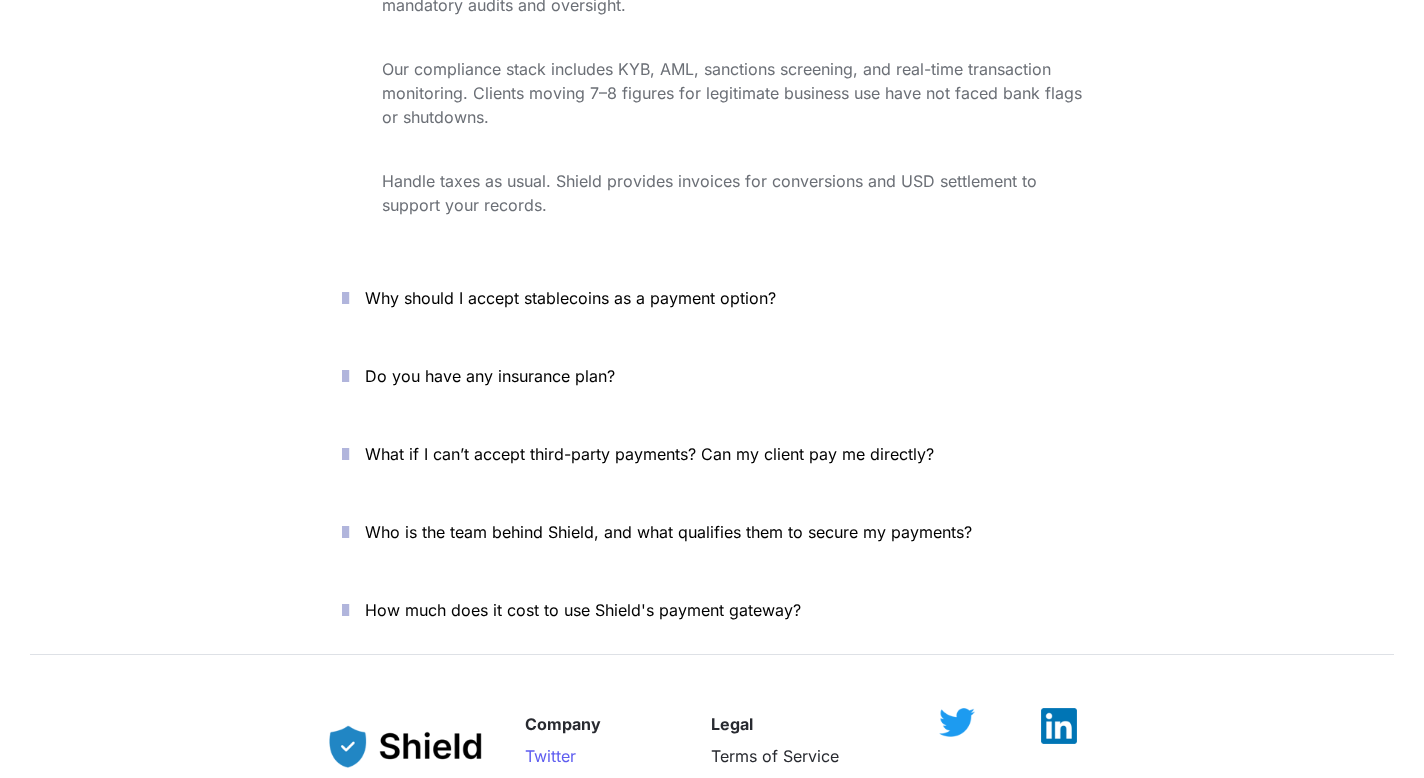 click on "What if I can’t accept third-party payments? Can my client pay me directly?" at bounding box center (649, 454) 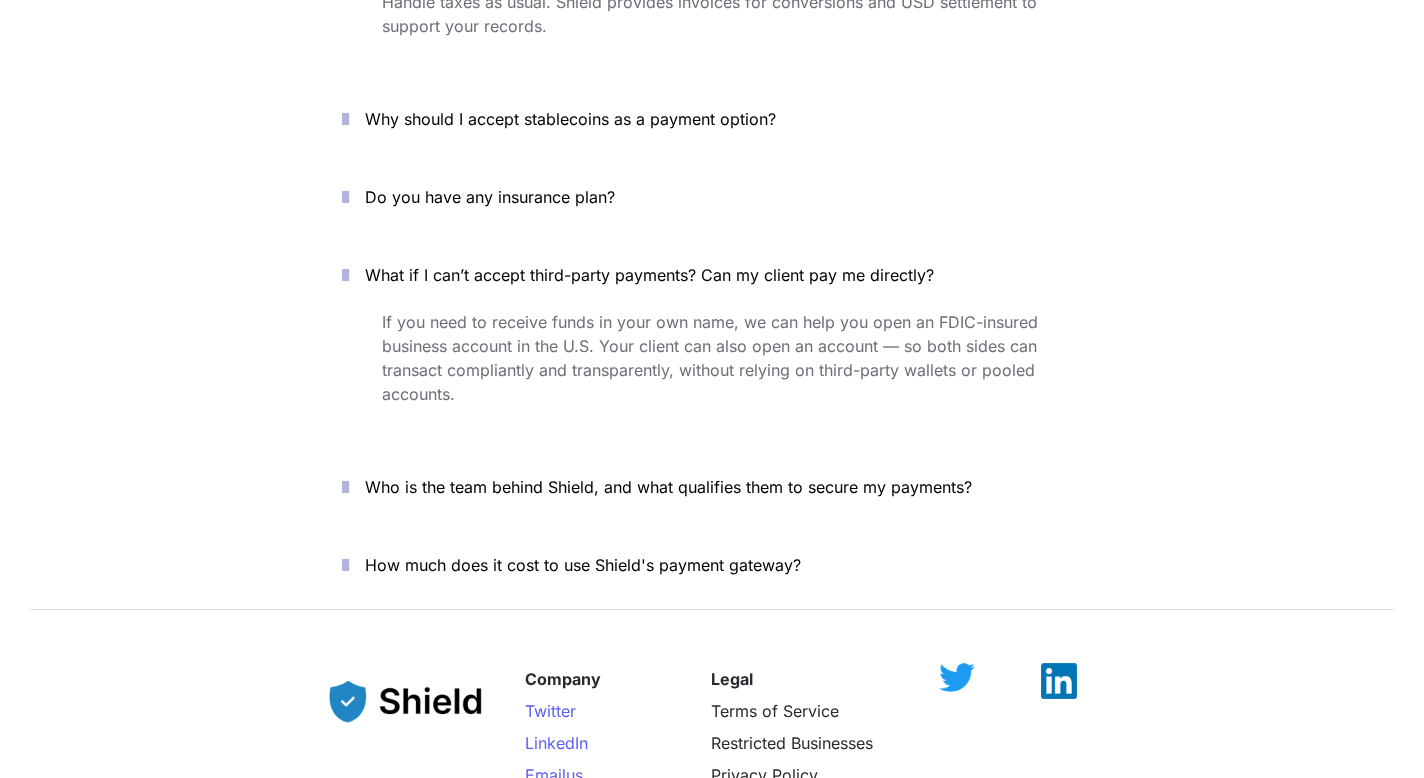 scroll, scrollTop: 7672, scrollLeft: 0, axis: vertical 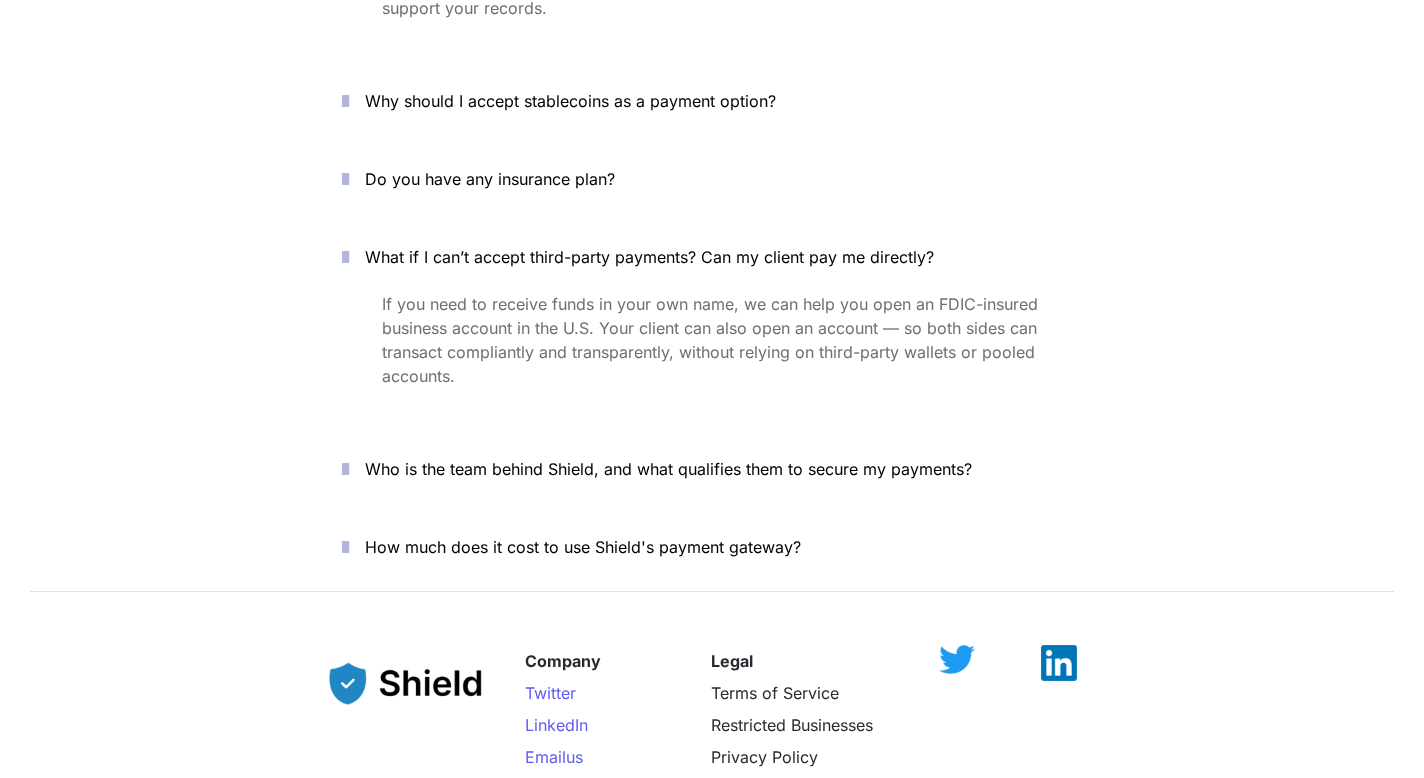 click on "How much does it cost to use Shield's payment gateway?" at bounding box center [723, 547] 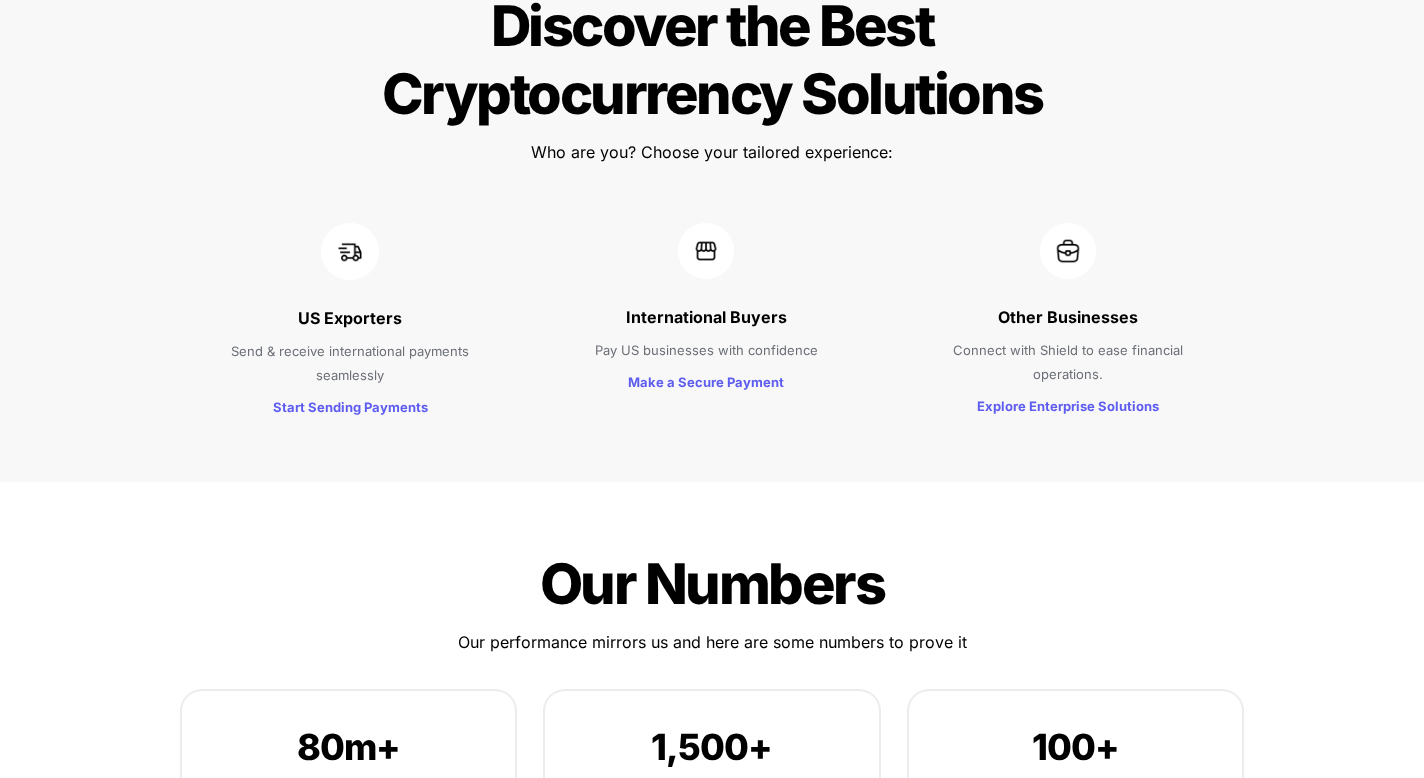 scroll, scrollTop: 1586, scrollLeft: 0, axis: vertical 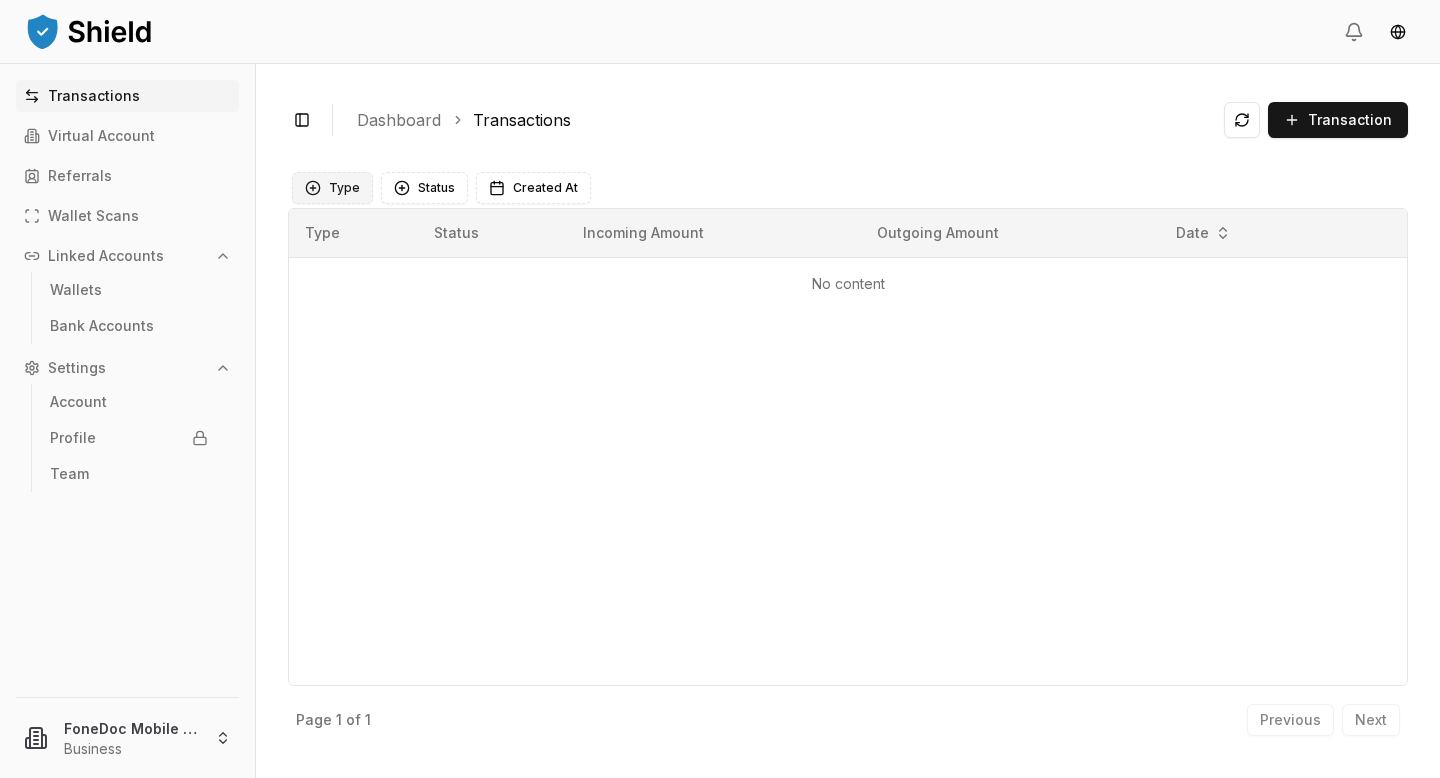 click on "Type" at bounding box center [332, 188] 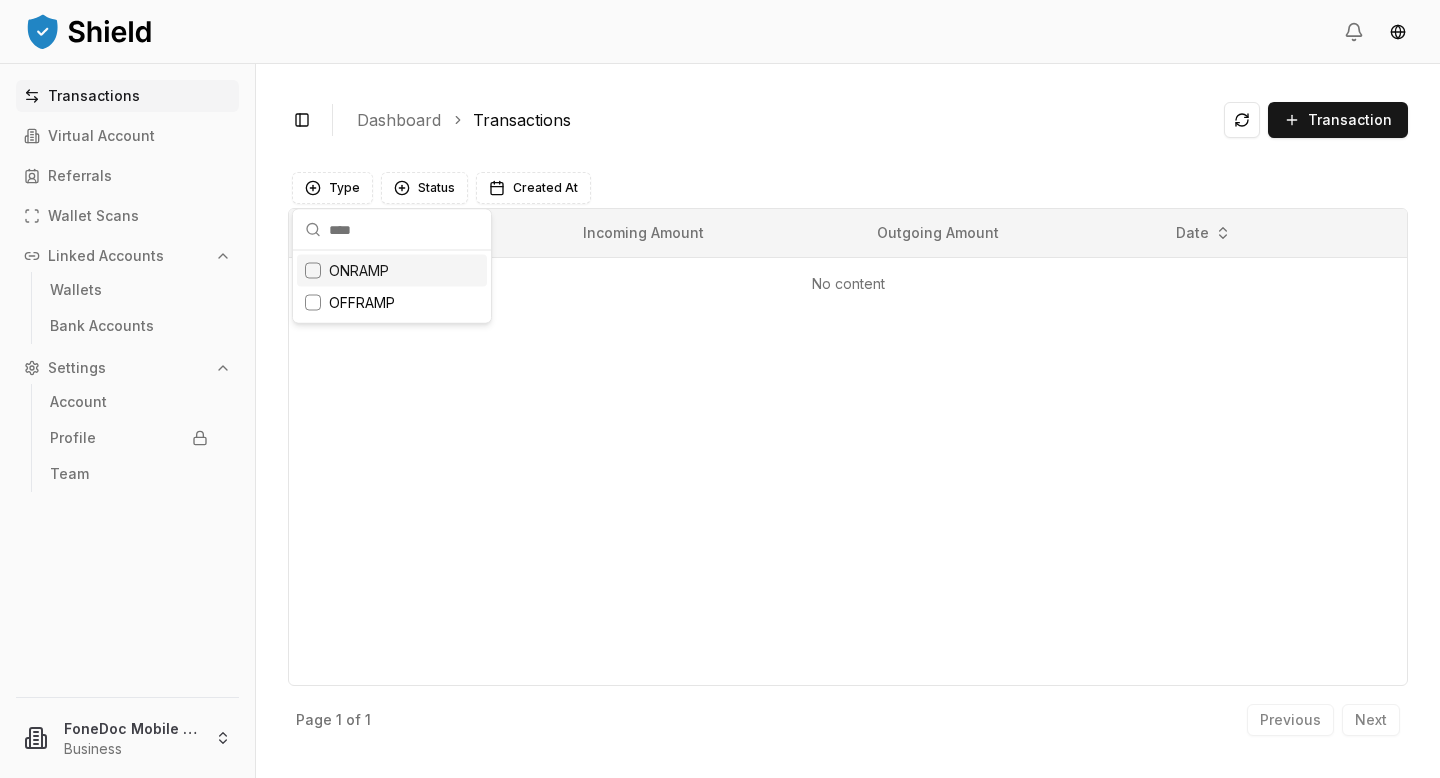 click on "Toggle Sidebar Dashboard Transactions   Transaction" at bounding box center (848, 120) 